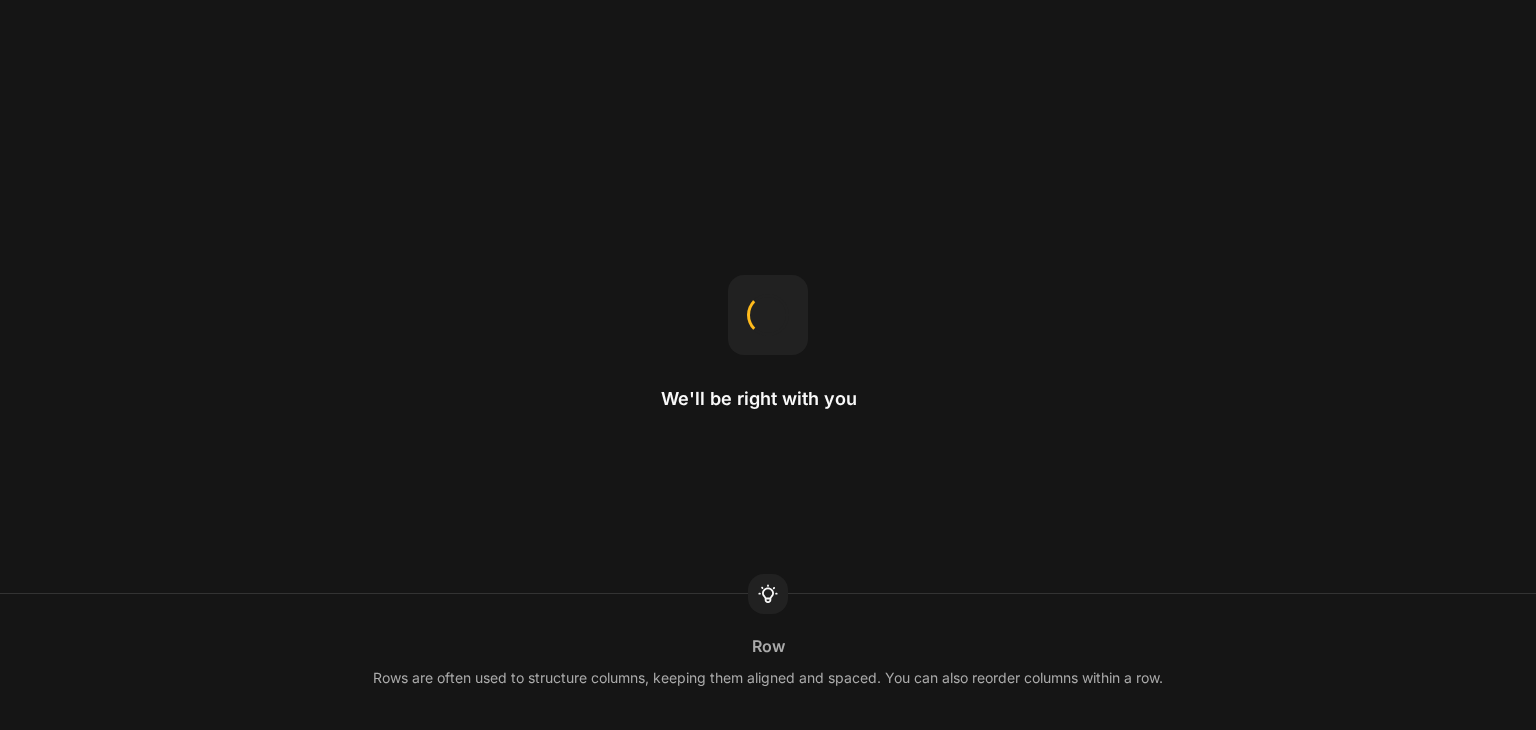 scroll, scrollTop: 0, scrollLeft: 0, axis: both 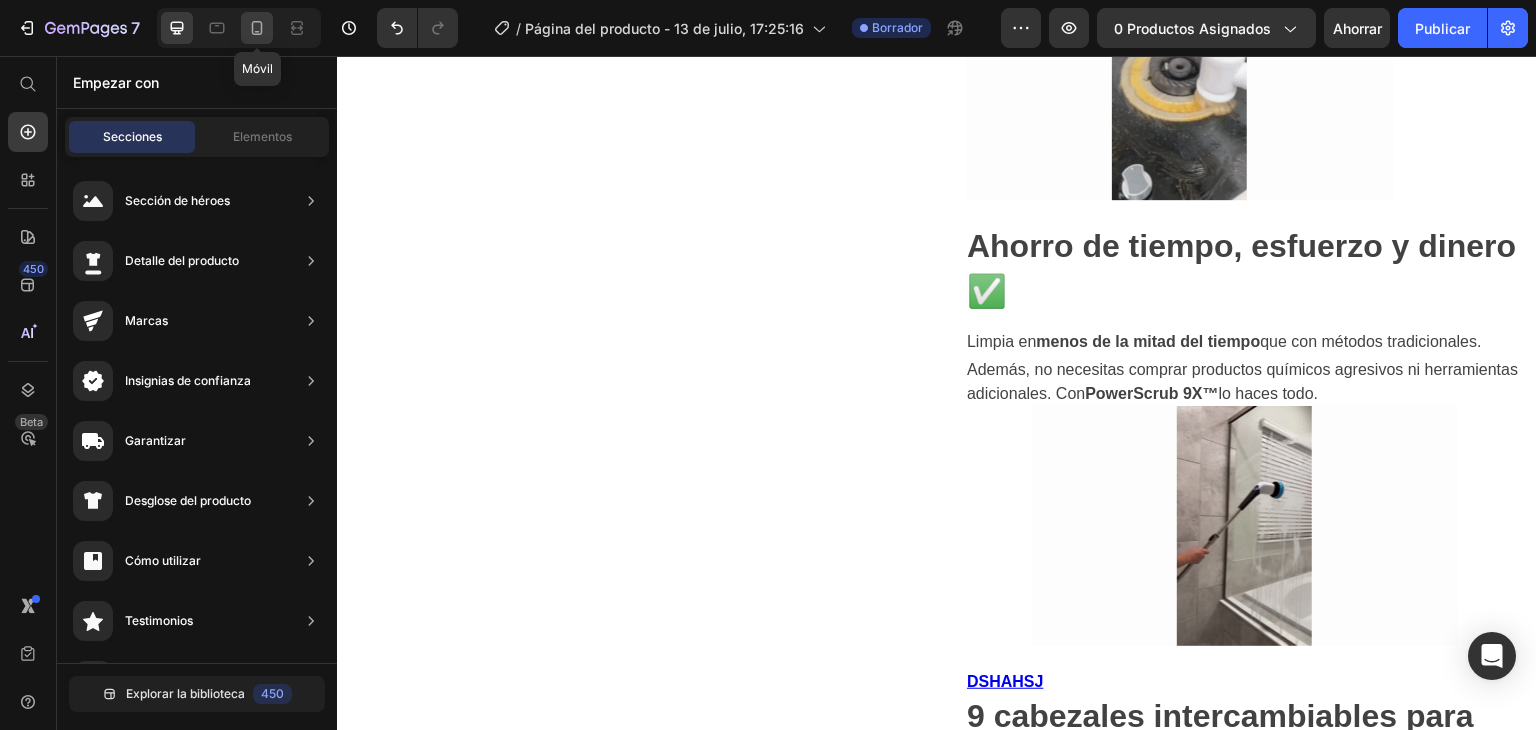 click 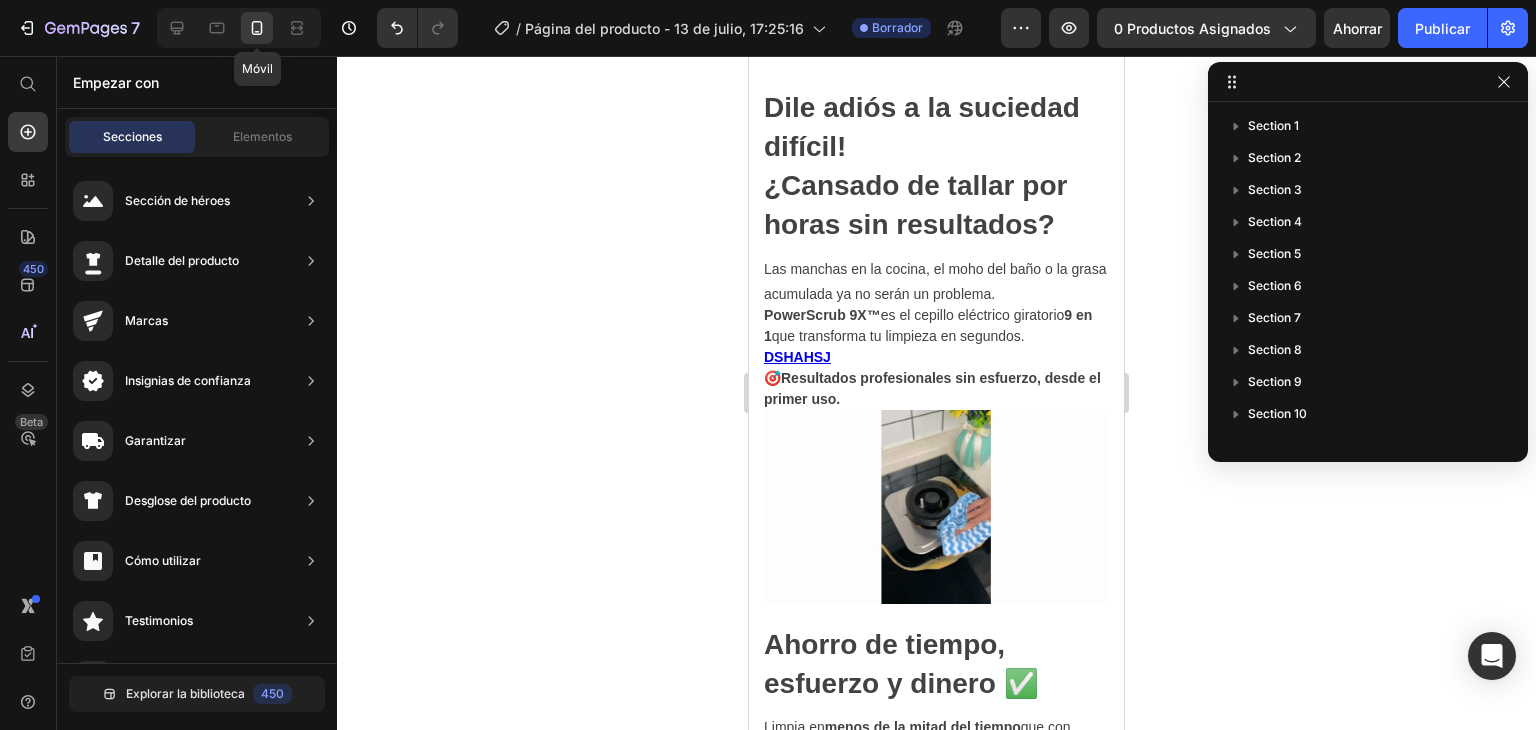 scroll, scrollTop: 870, scrollLeft: 0, axis: vertical 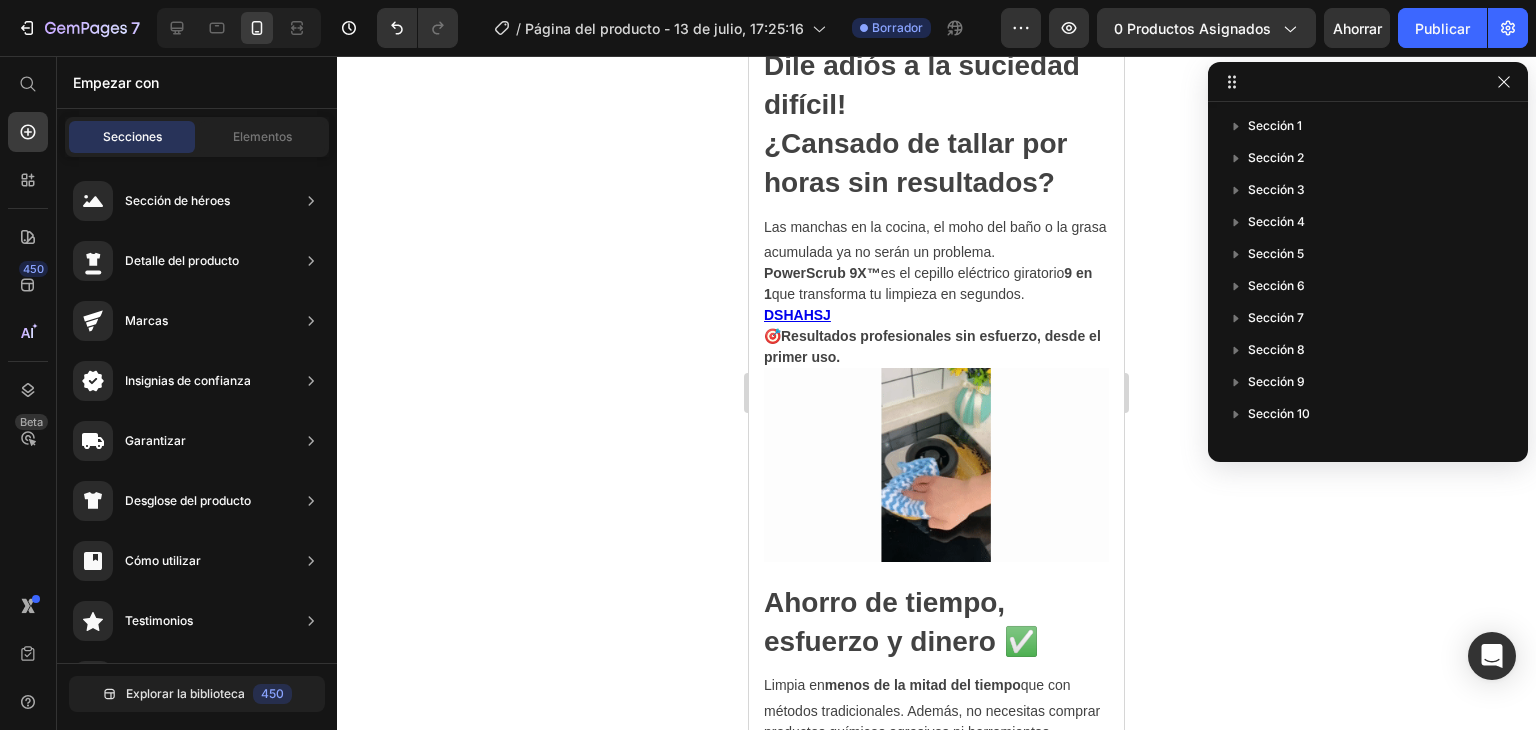 click 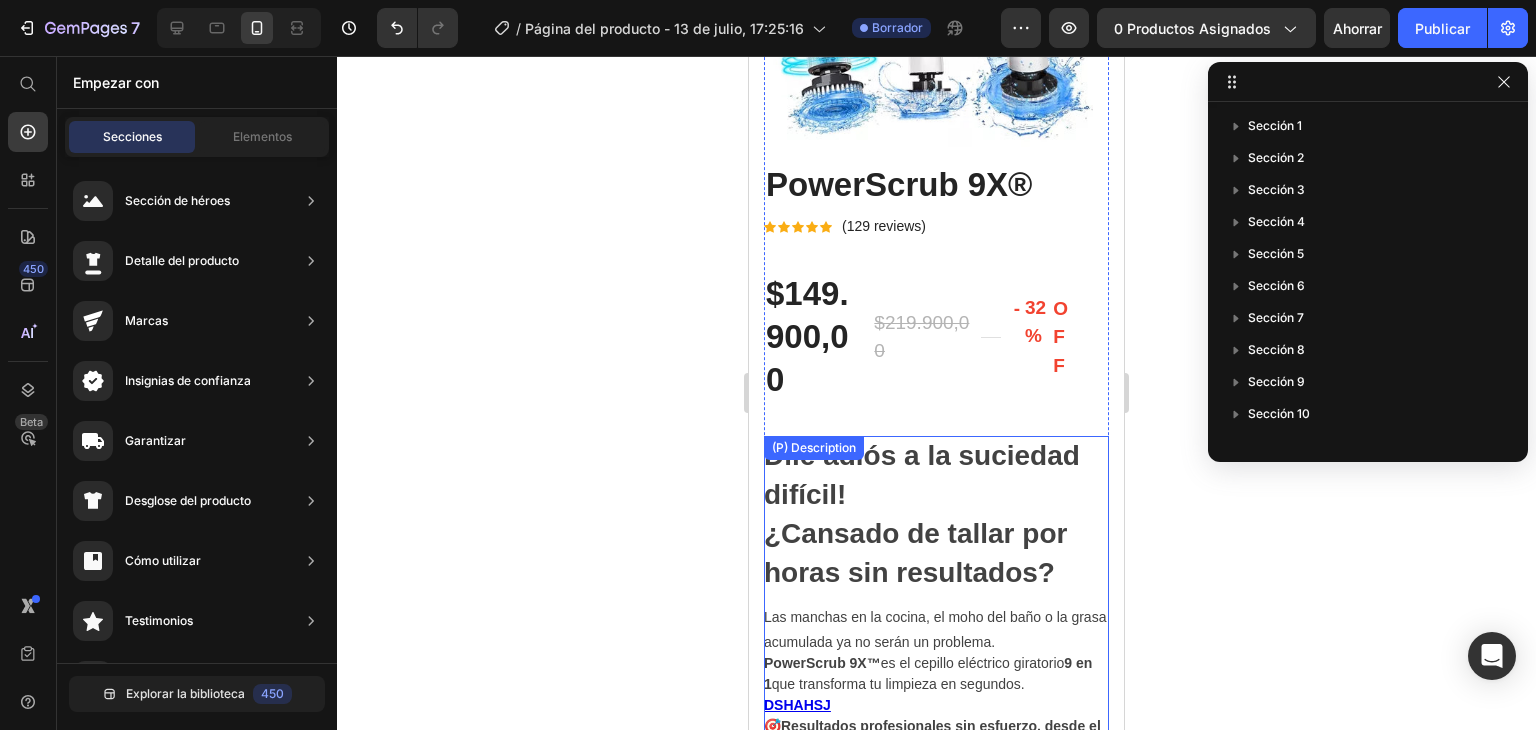 scroll, scrollTop: 0, scrollLeft: 0, axis: both 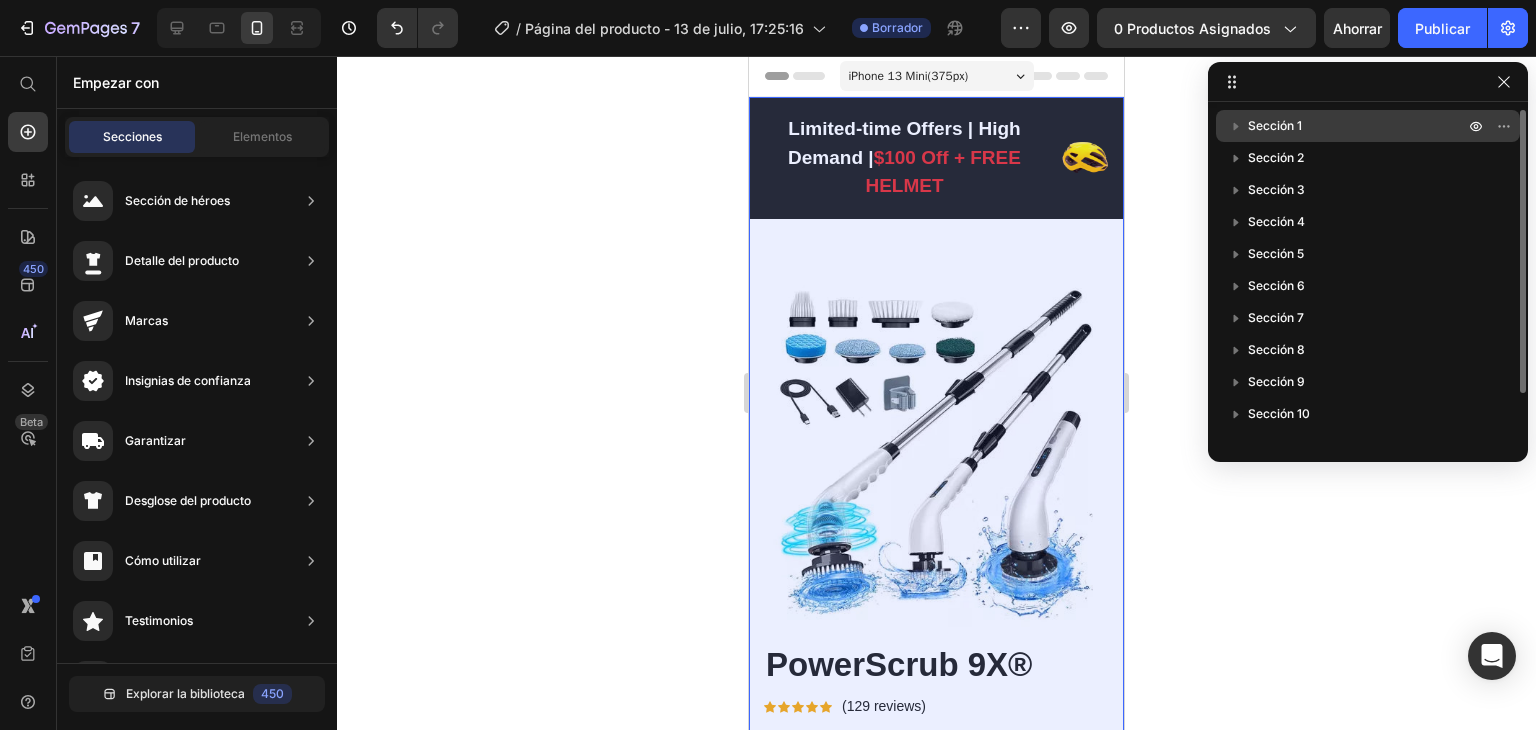 click on "Sección 1" at bounding box center [1275, 125] 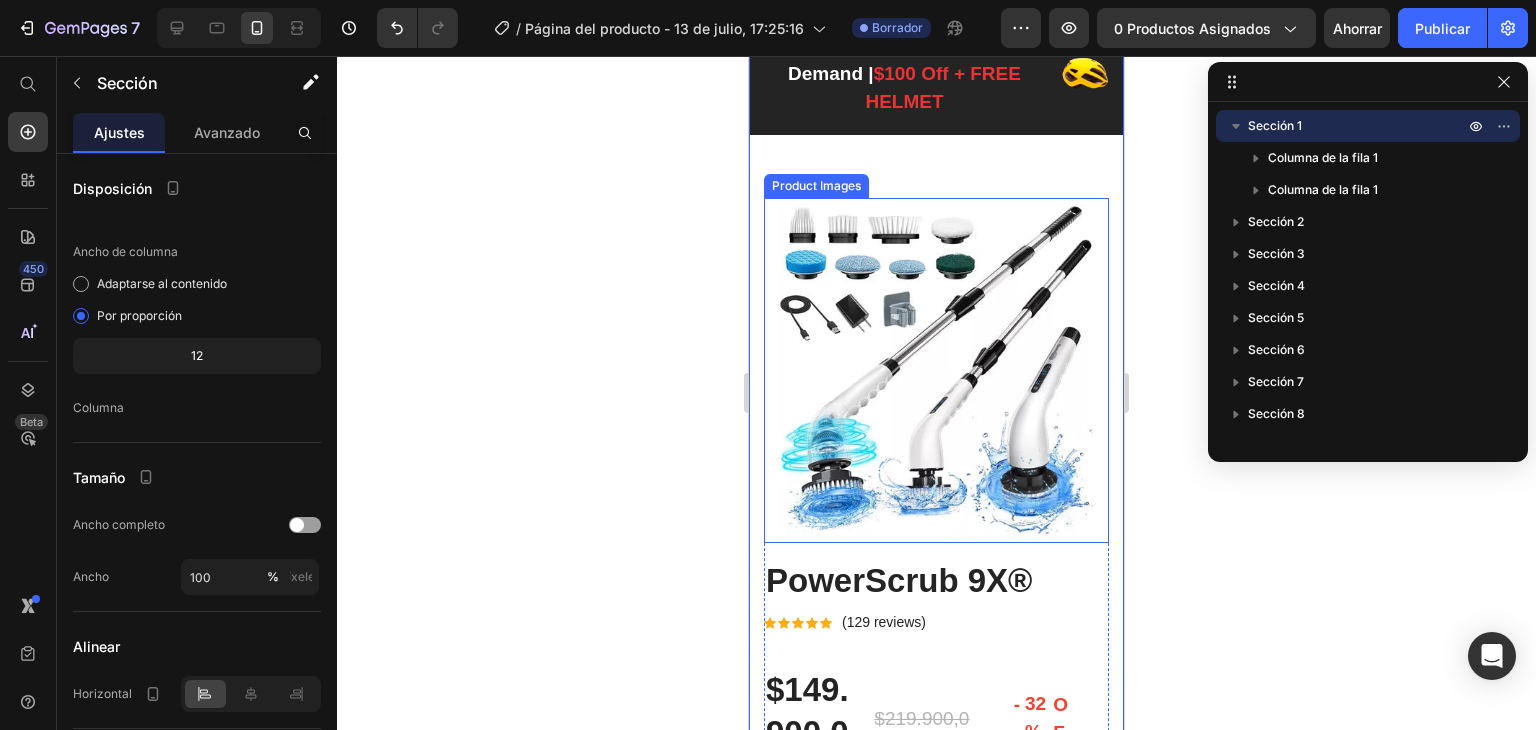 scroll, scrollTop: 0, scrollLeft: 0, axis: both 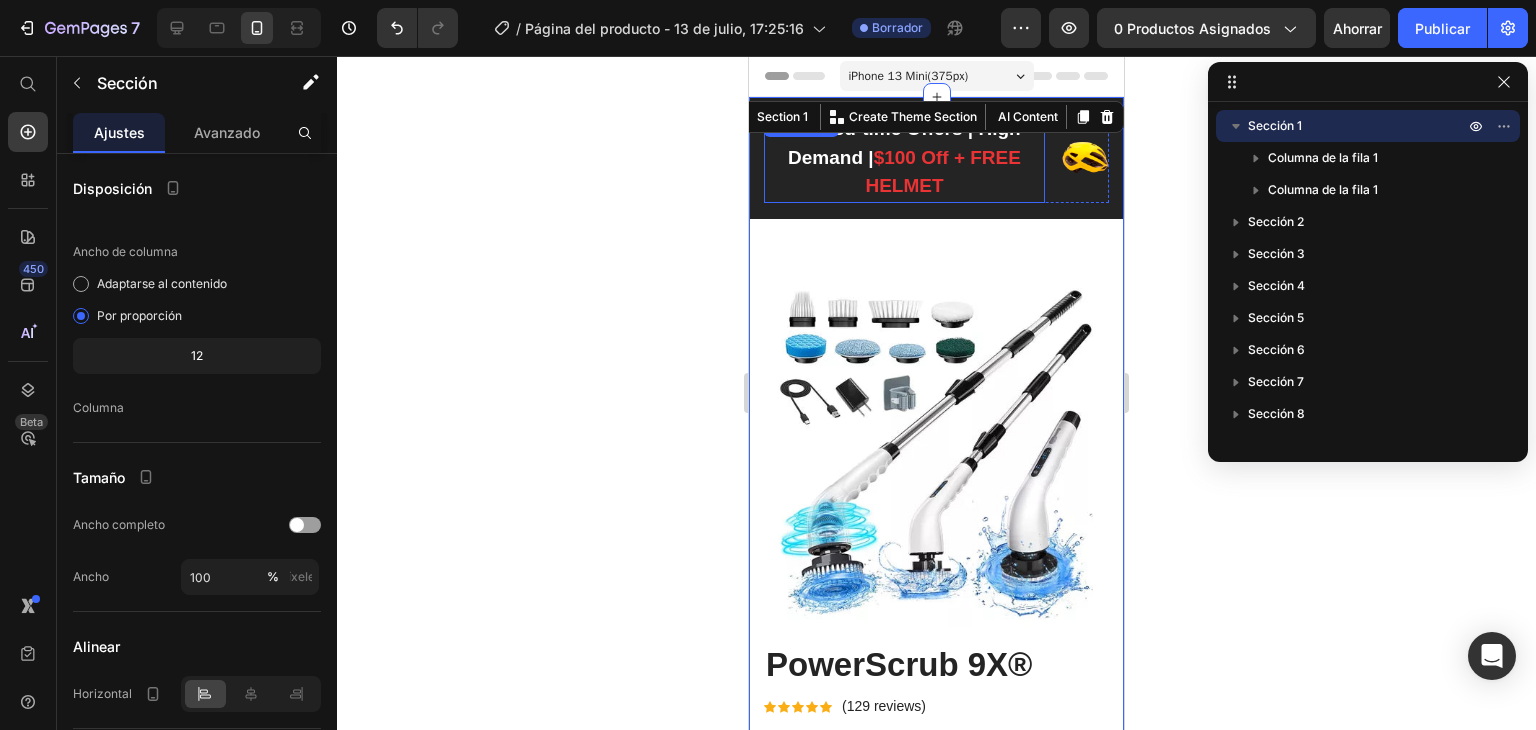 click on "$100 Off + FREE HELMET" at bounding box center (943, 172) 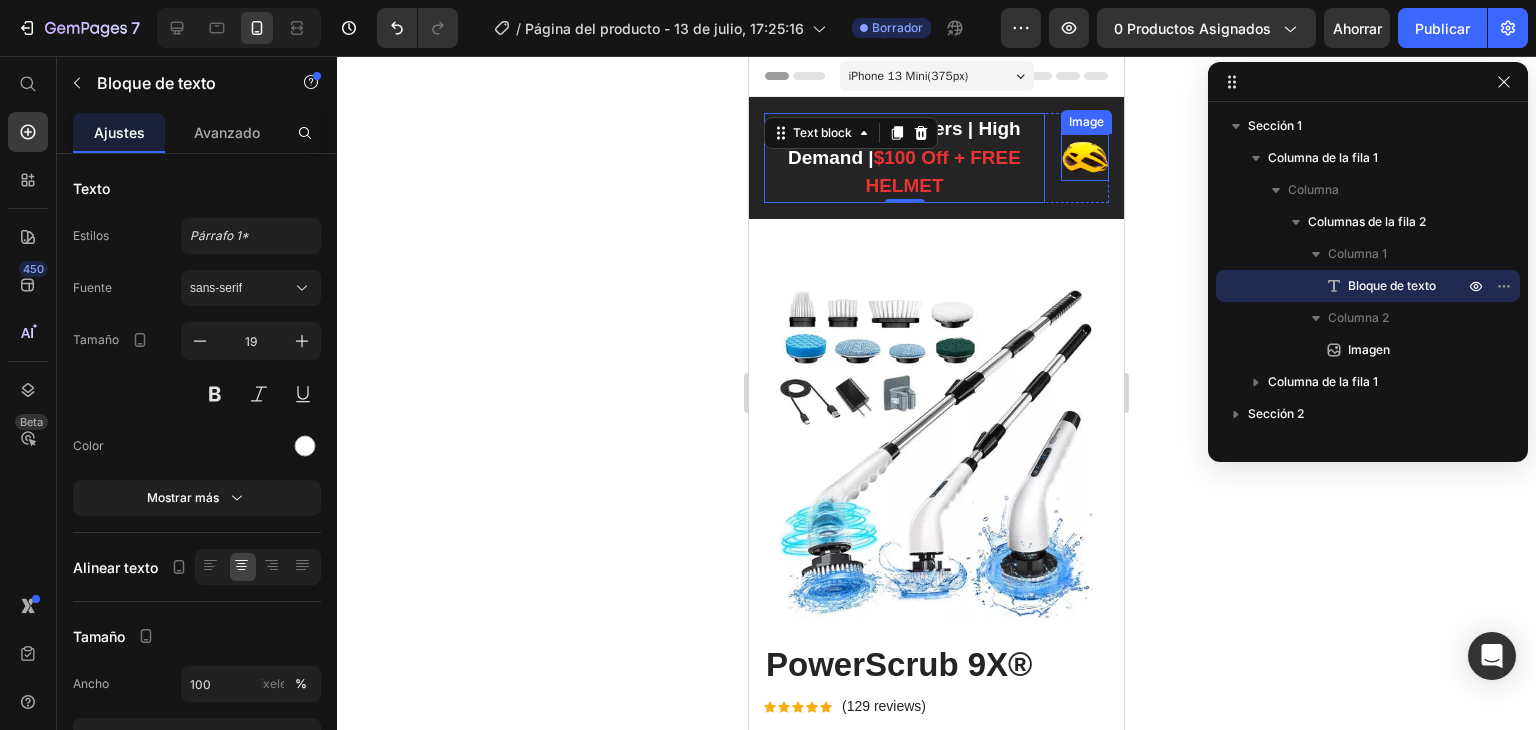 click at bounding box center (1085, 157) 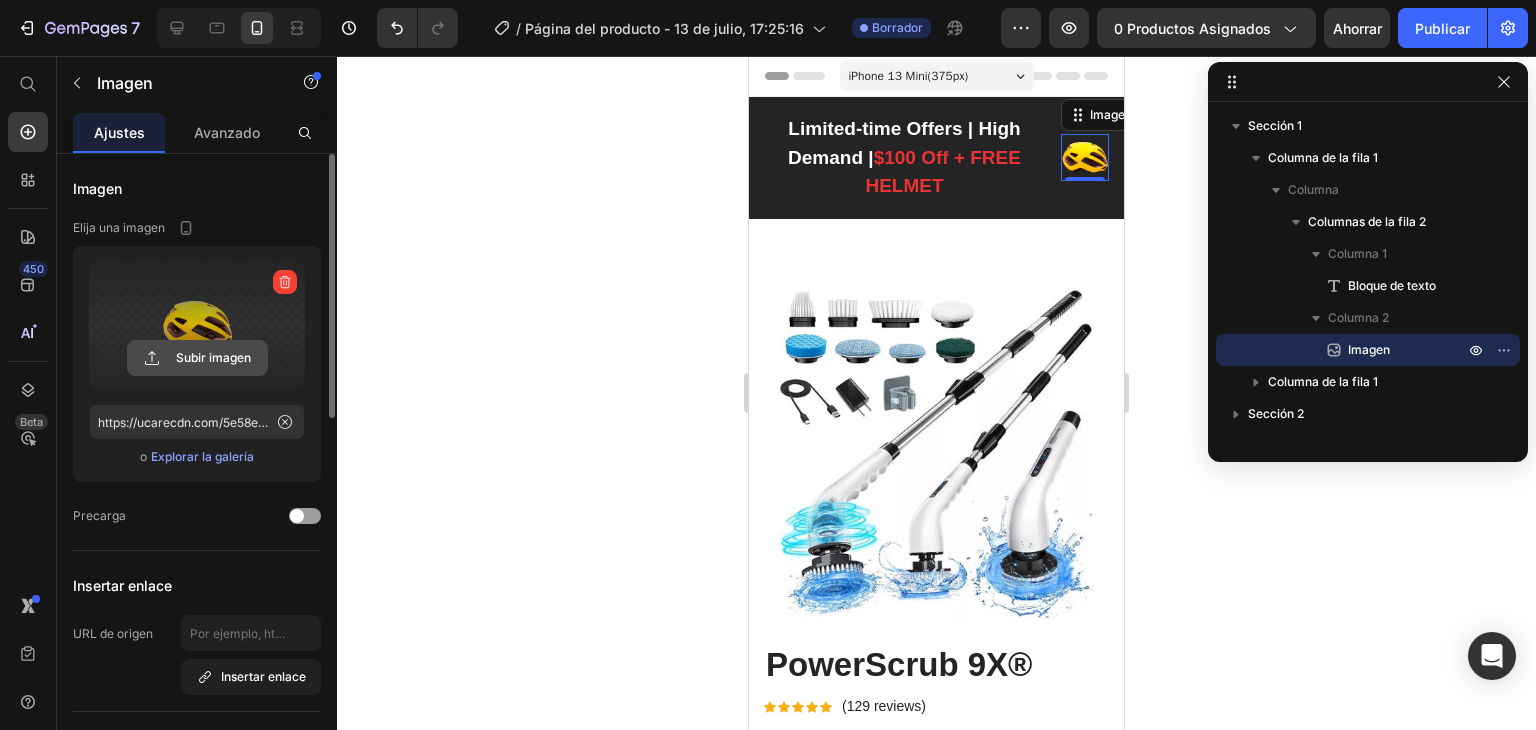 click 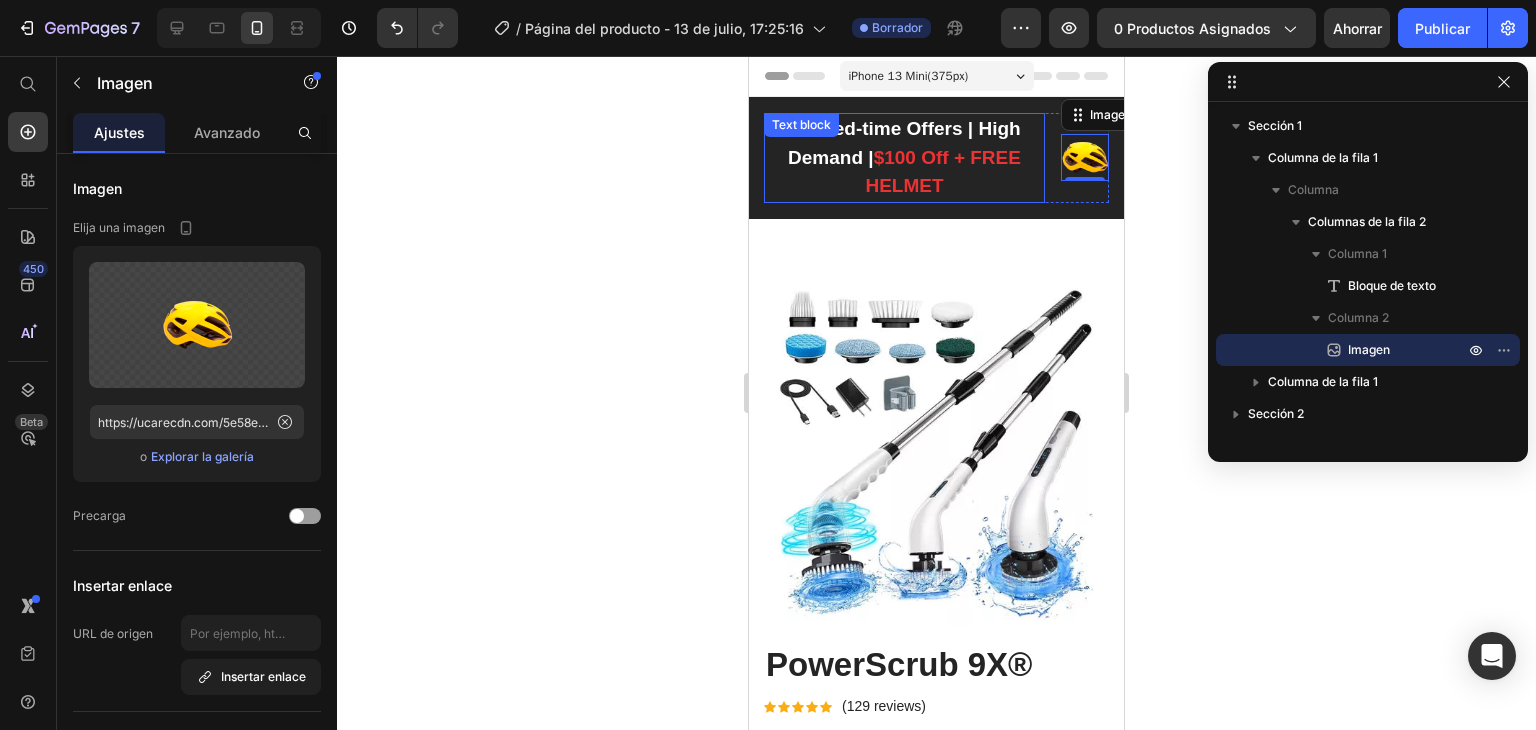 click on "$100 Off + FREE HELMET" at bounding box center (943, 172) 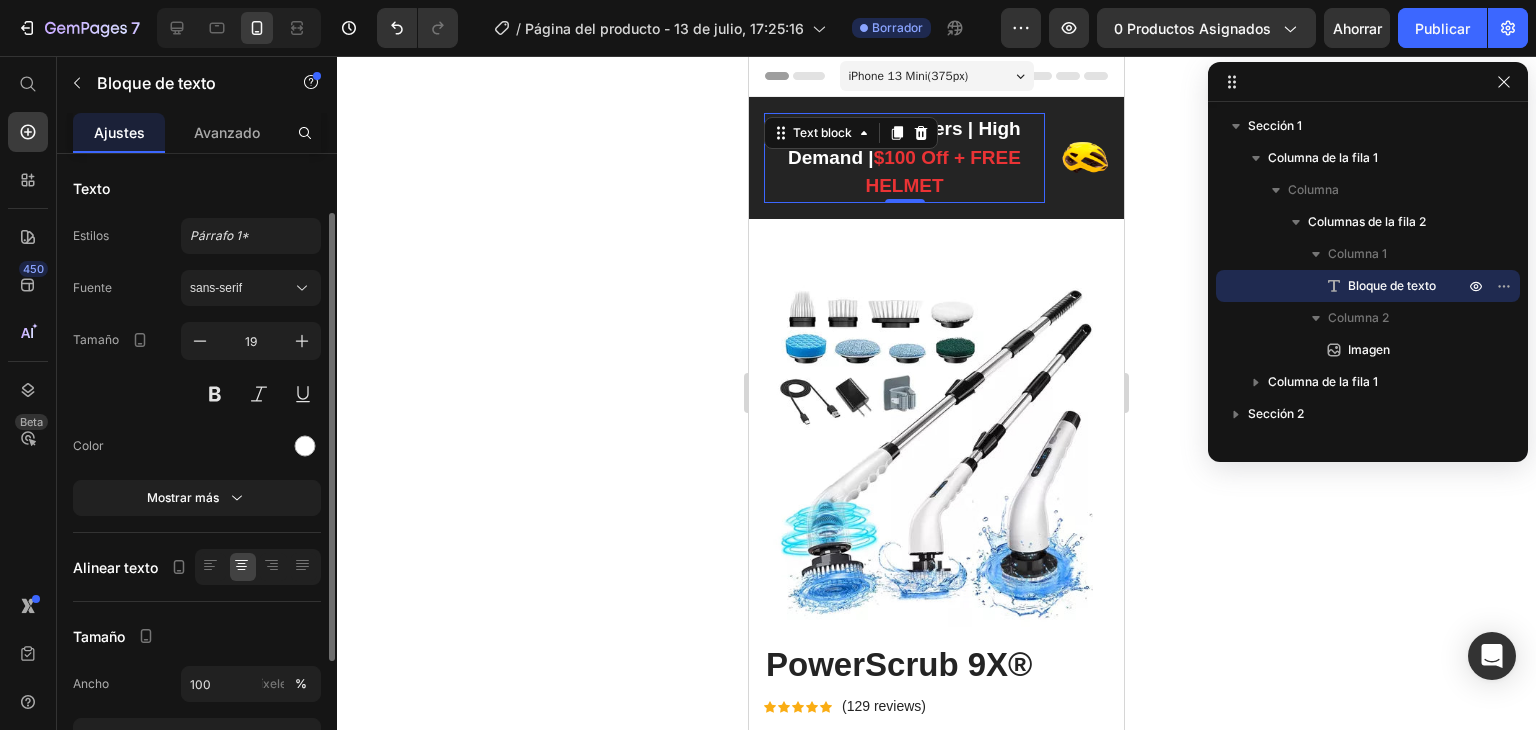 scroll, scrollTop: 0, scrollLeft: 0, axis: both 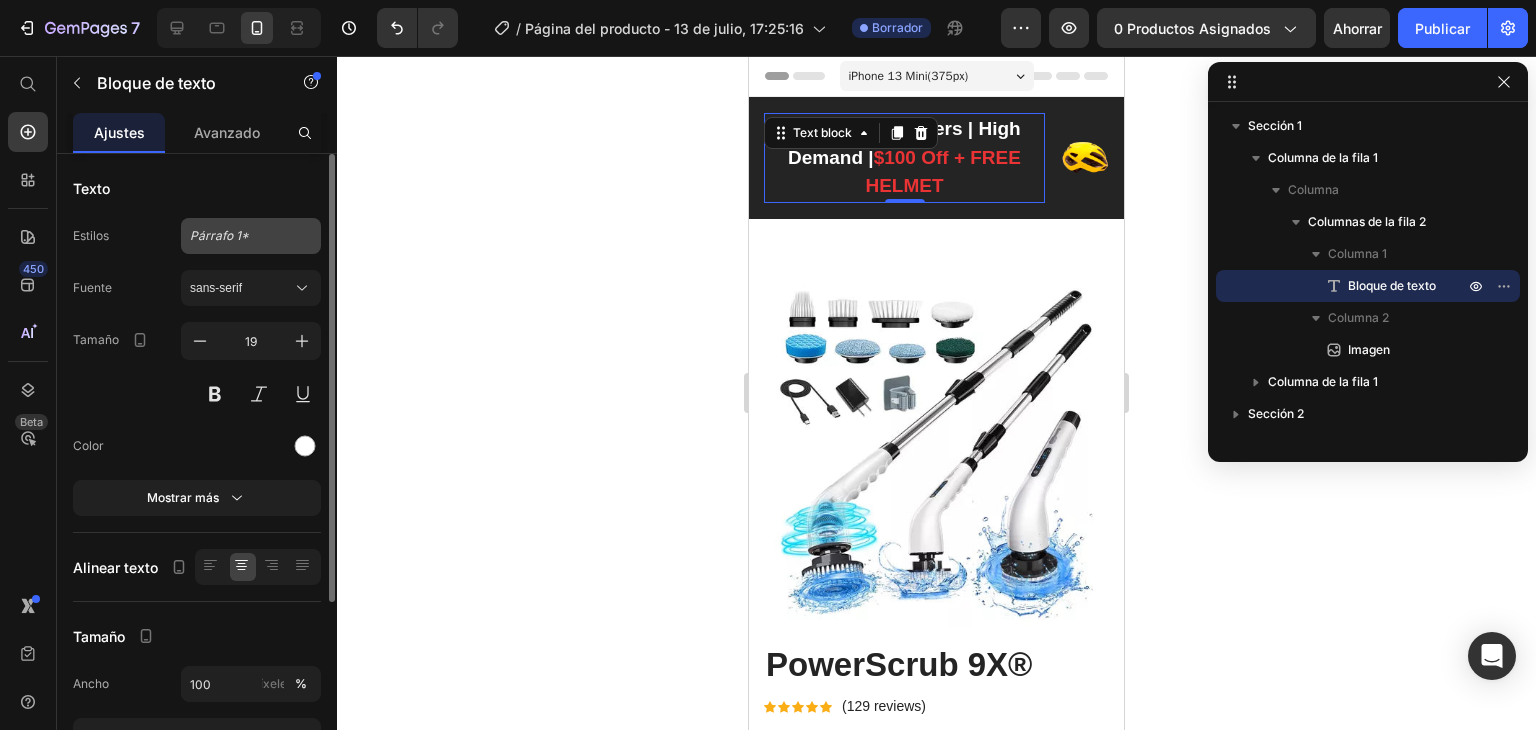 click on "Párrafo 1*" at bounding box center [239, 236] 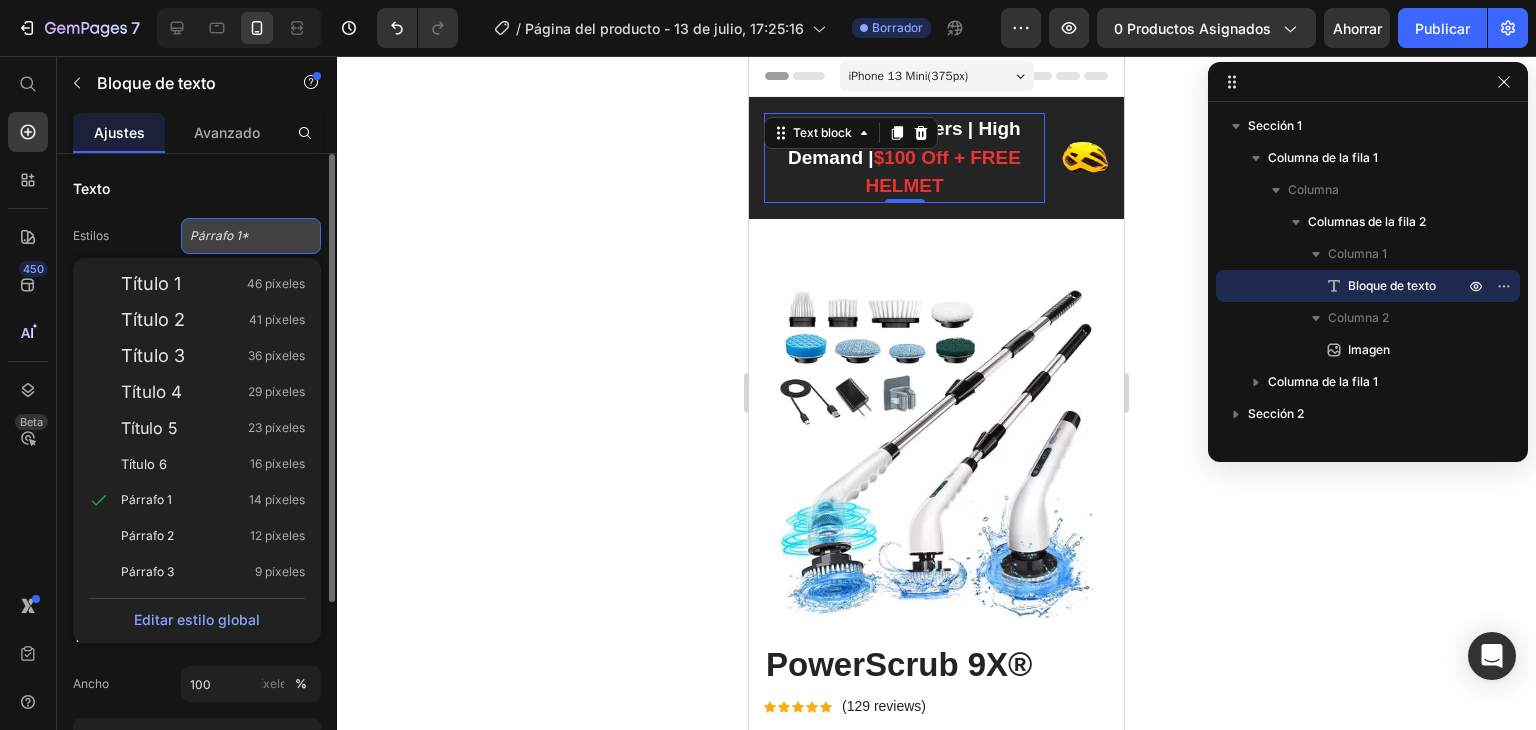 click on "Párrafo 1*" at bounding box center (239, 236) 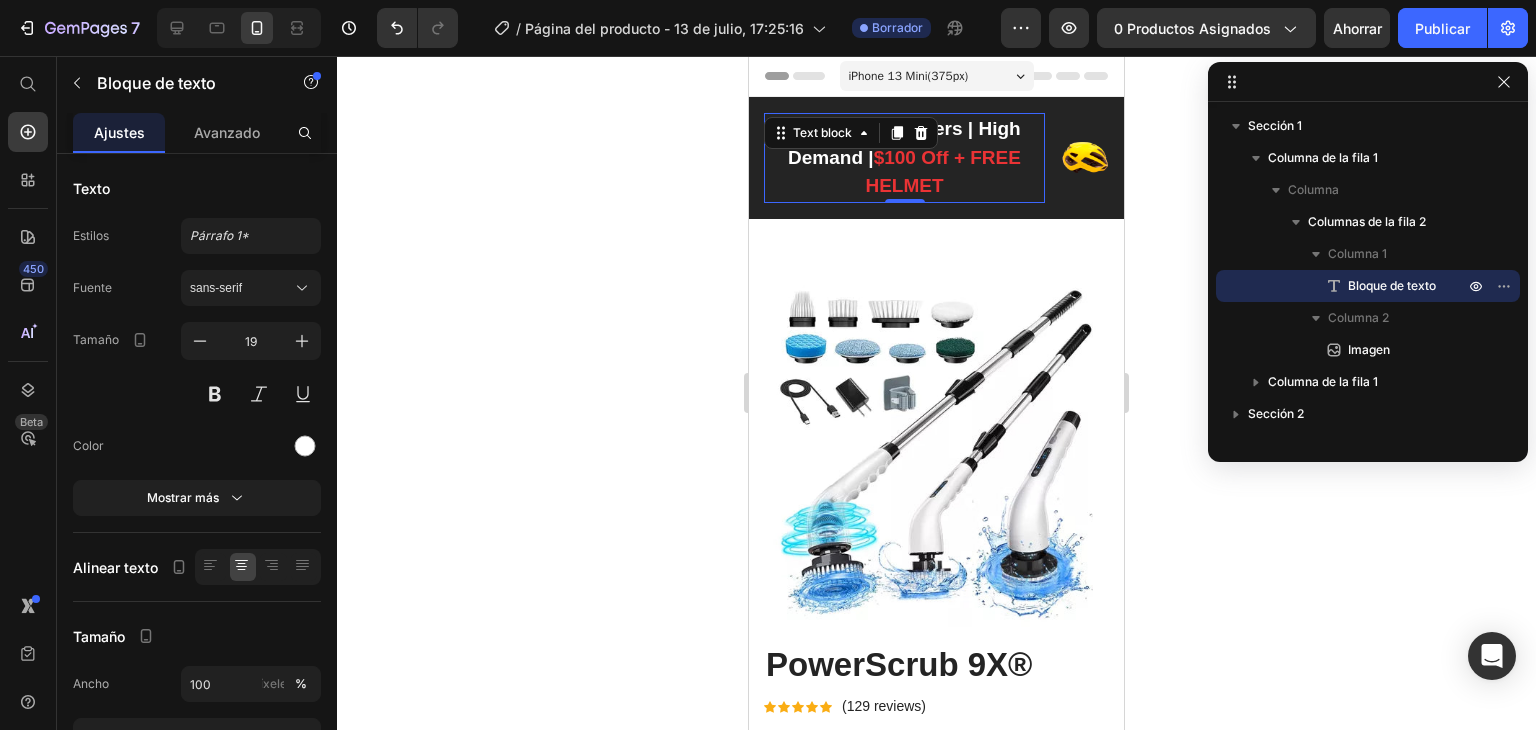 click on "$100 Off + FREE HELMET" at bounding box center [943, 172] 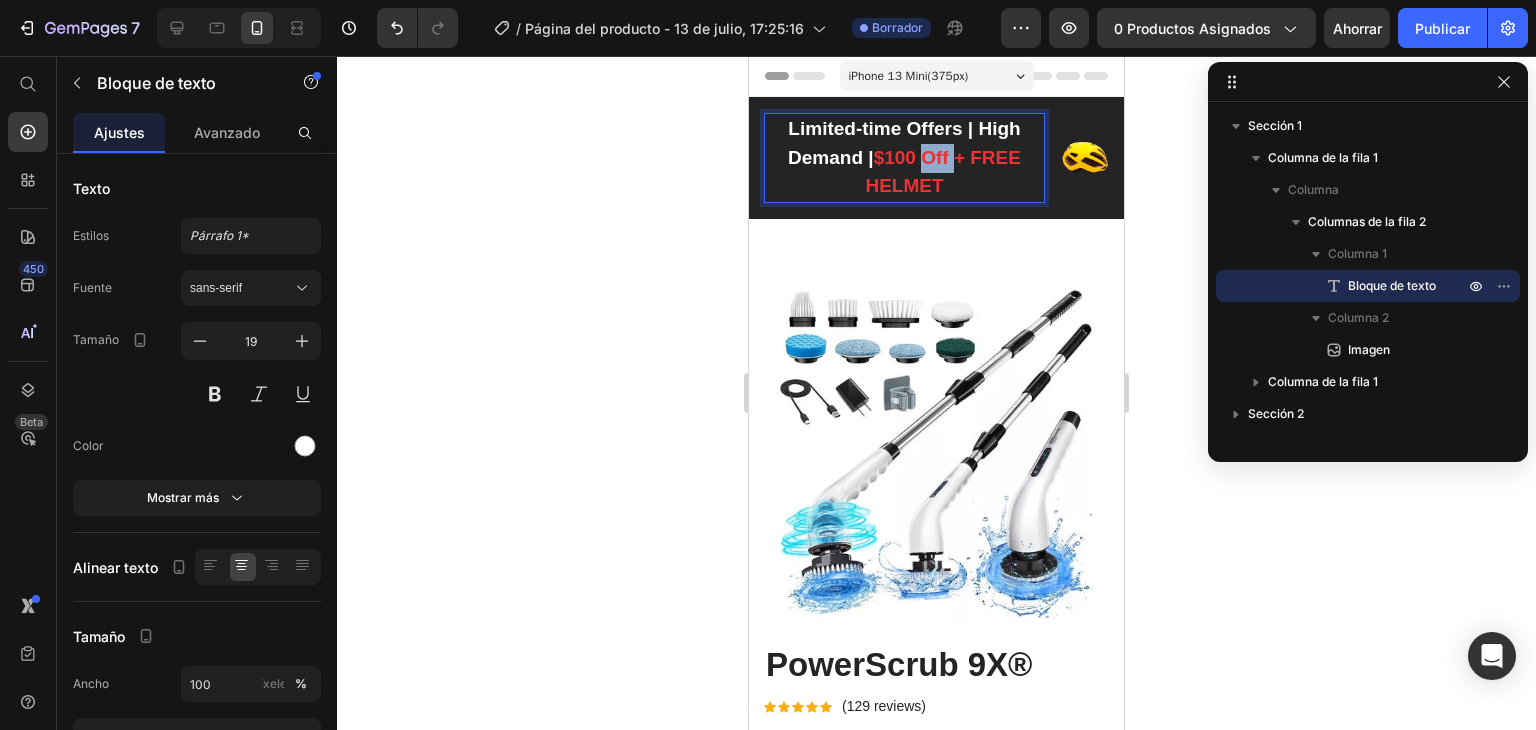 click on "$100 Off + FREE HELMET" at bounding box center (943, 172) 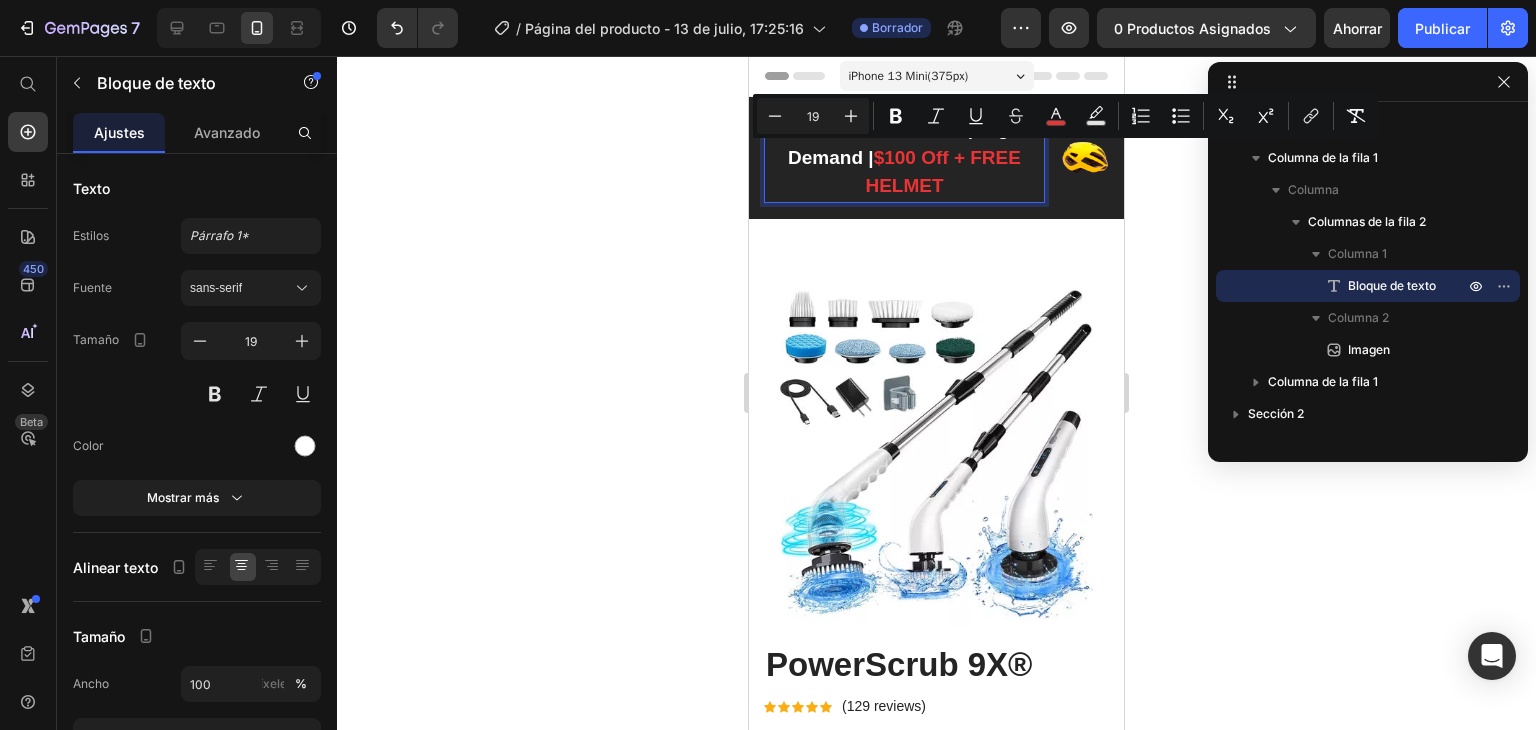 click on "$100 Off + FREE HELMET" at bounding box center (943, 172) 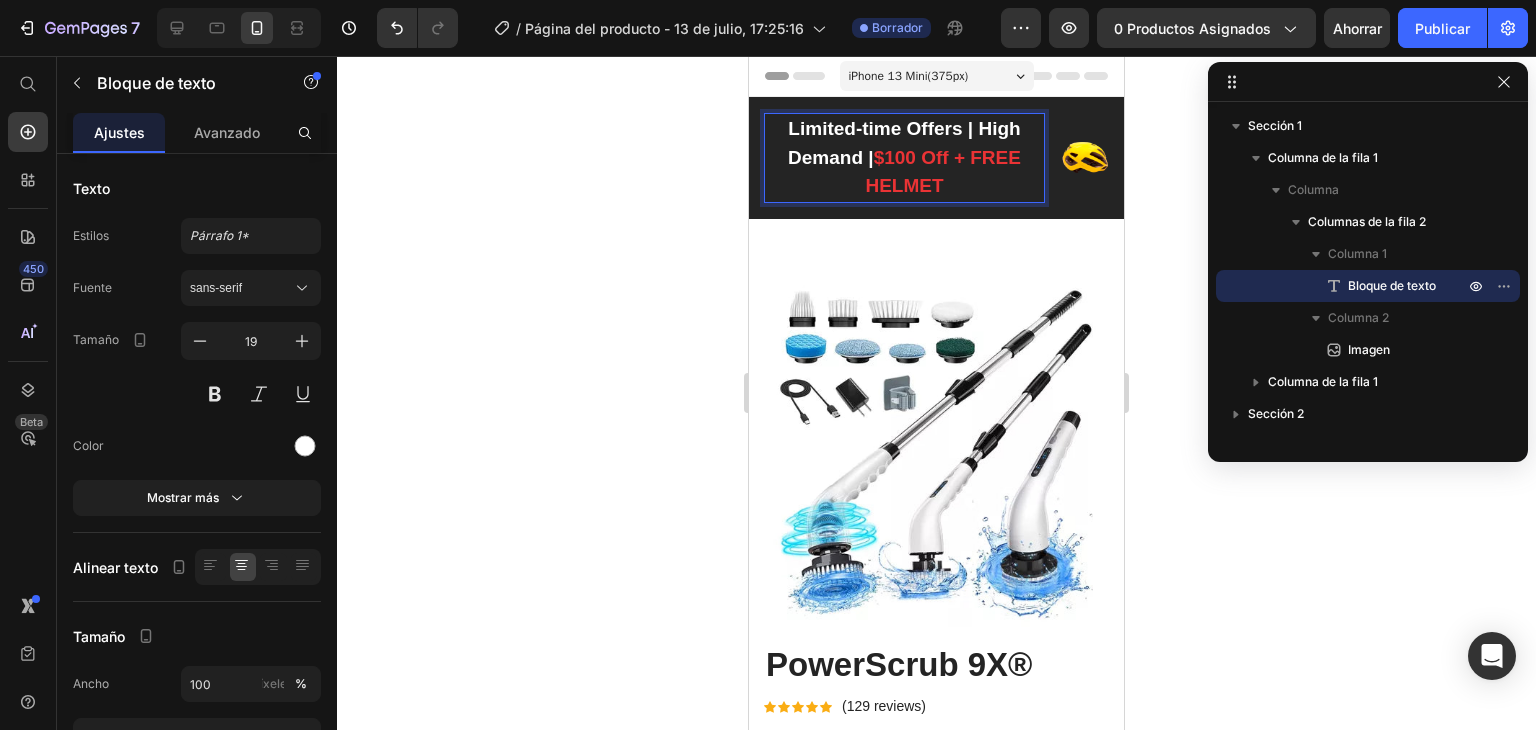click on "Limited-time Offers | High Demand |  $100 Off + FREE HELMET" at bounding box center [904, 158] 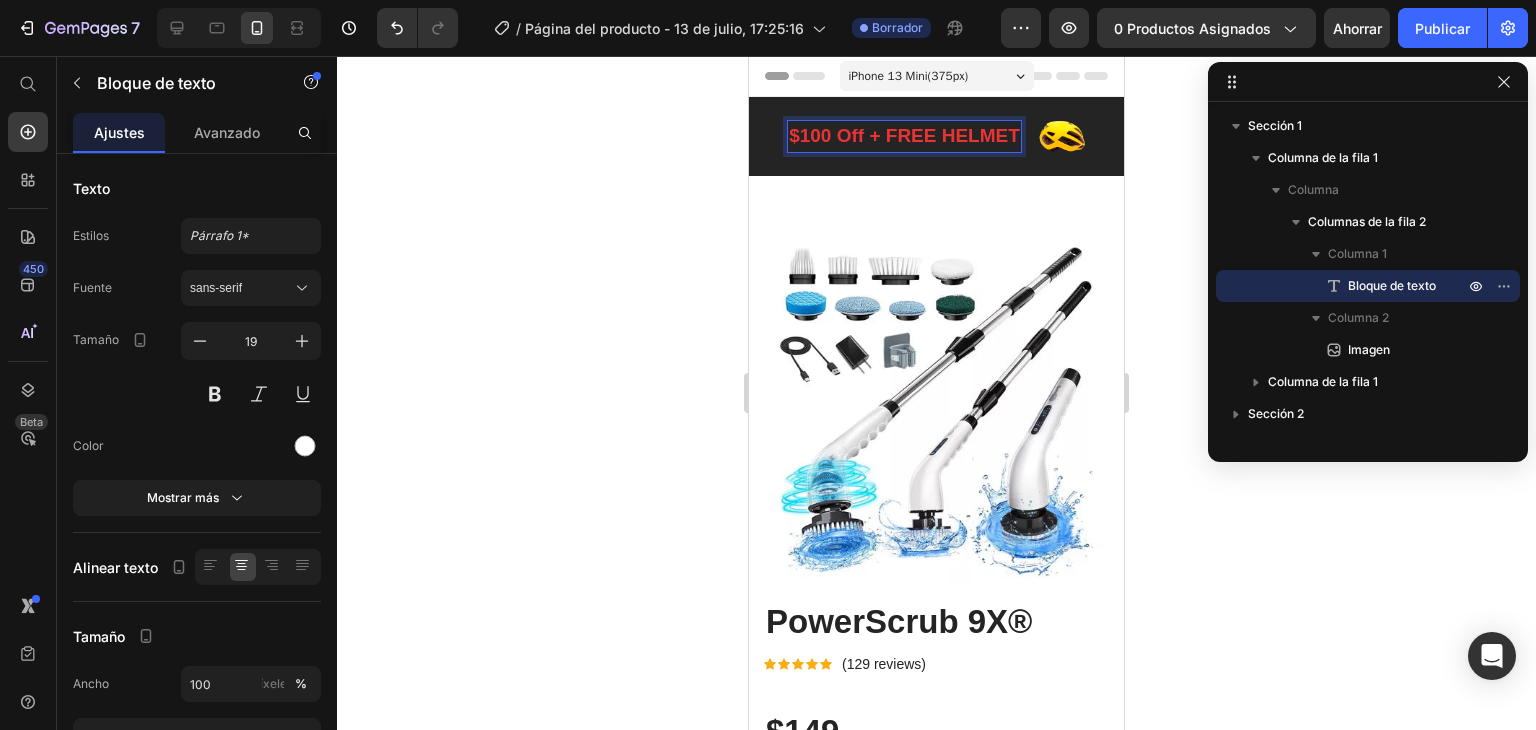 click on "$100 Off + FREE HELMET" at bounding box center (904, 135) 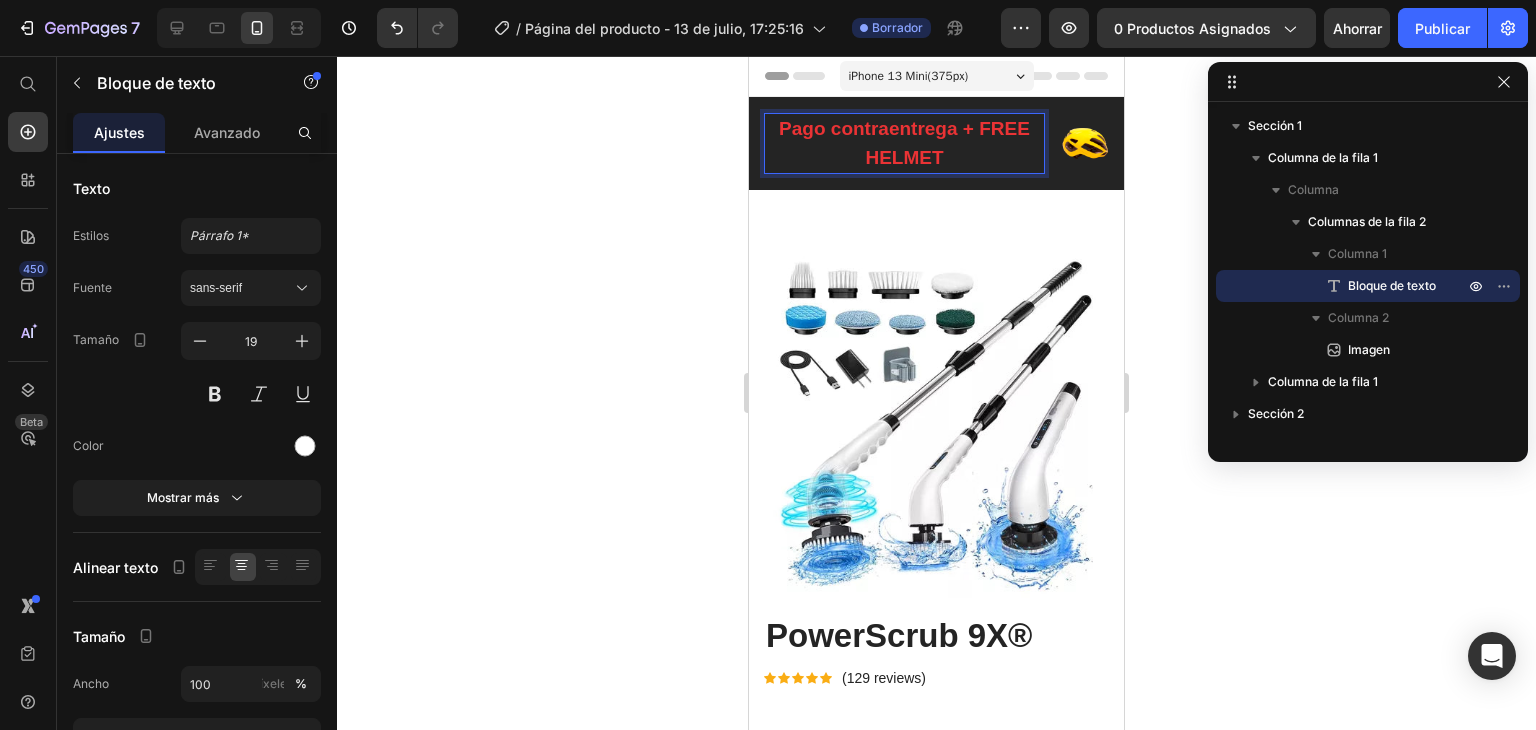 click on "Pago contraentrega + FREE HELMET" at bounding box center (904, 143) 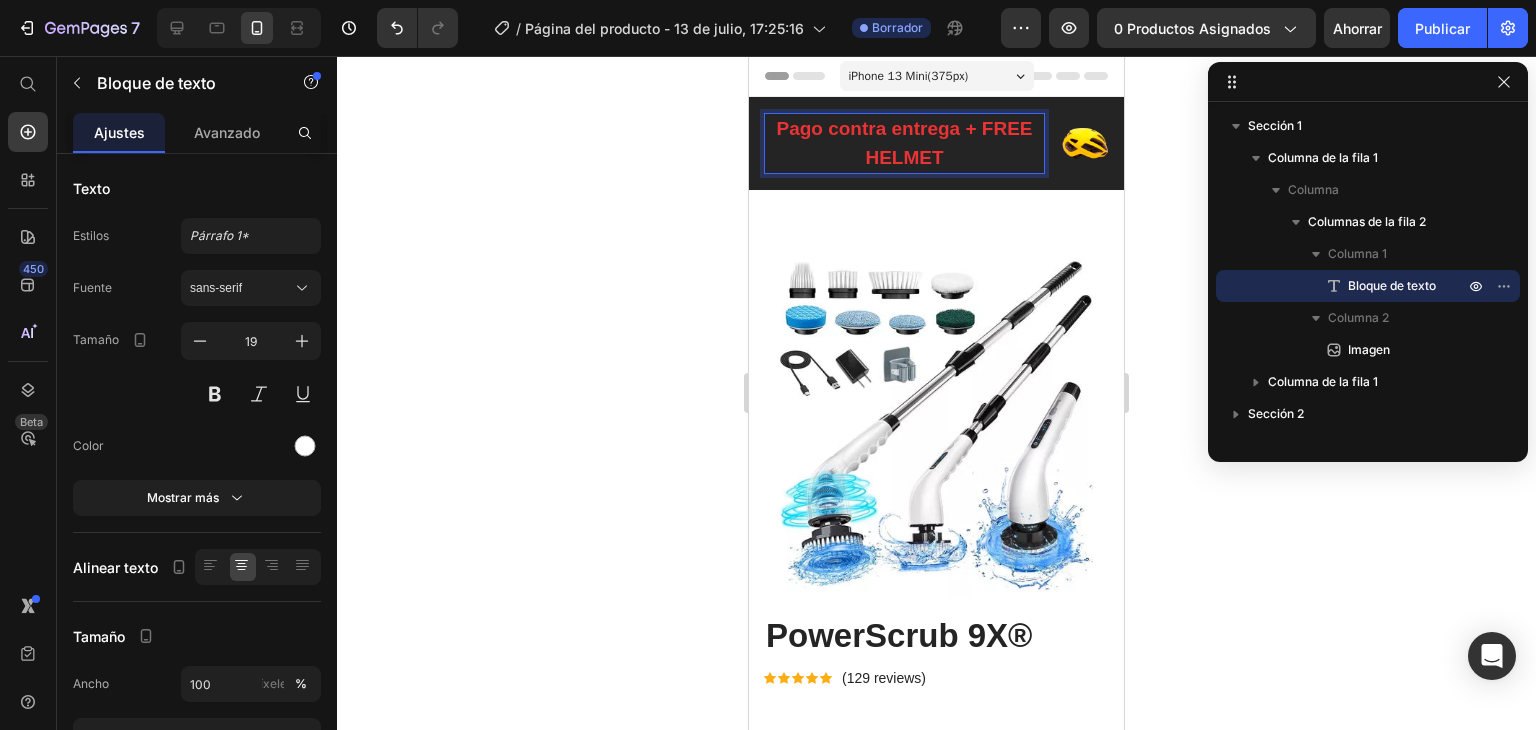 click on "Pago contra entrega + FREE HELMET" at bounding box center [904, 143] 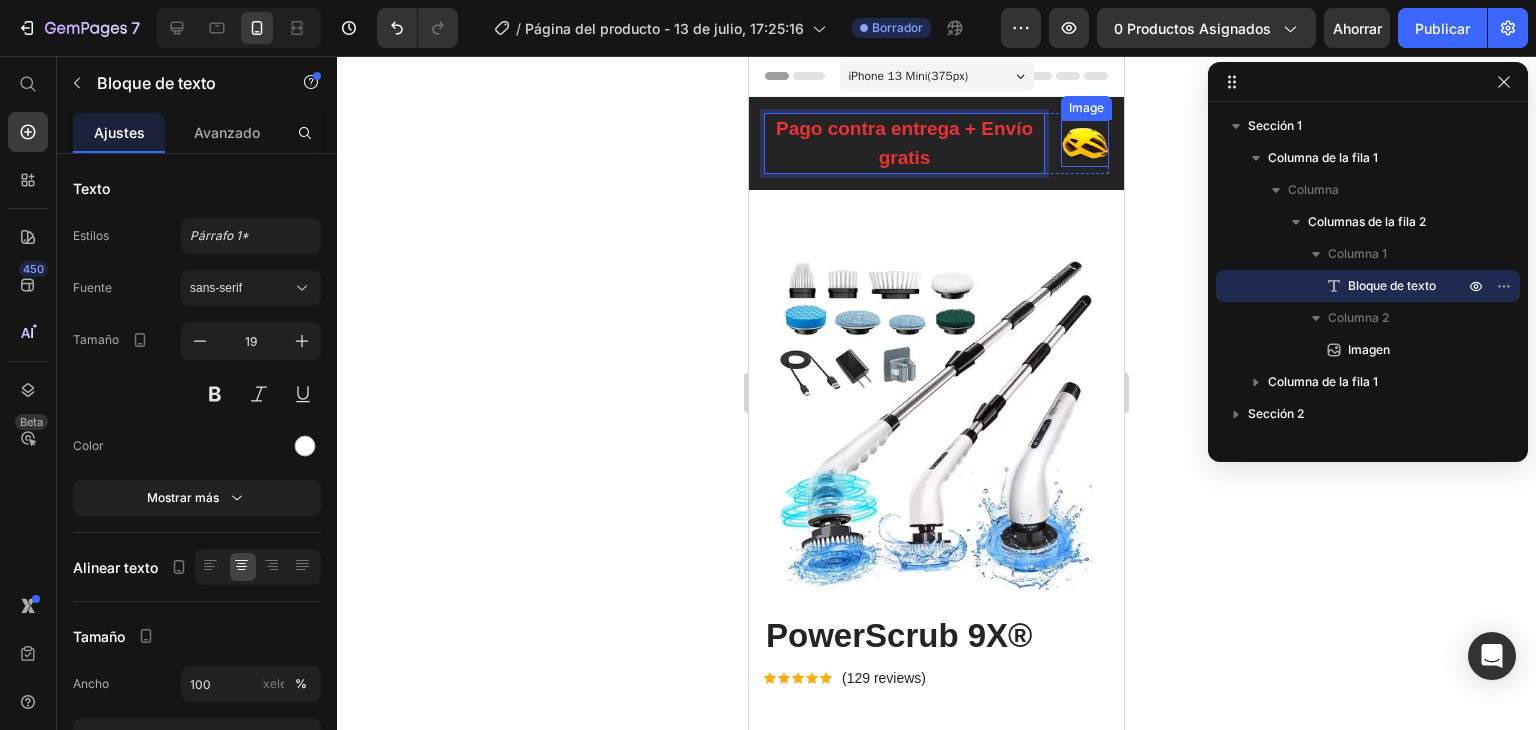 click at bounding box center (1085, 143) 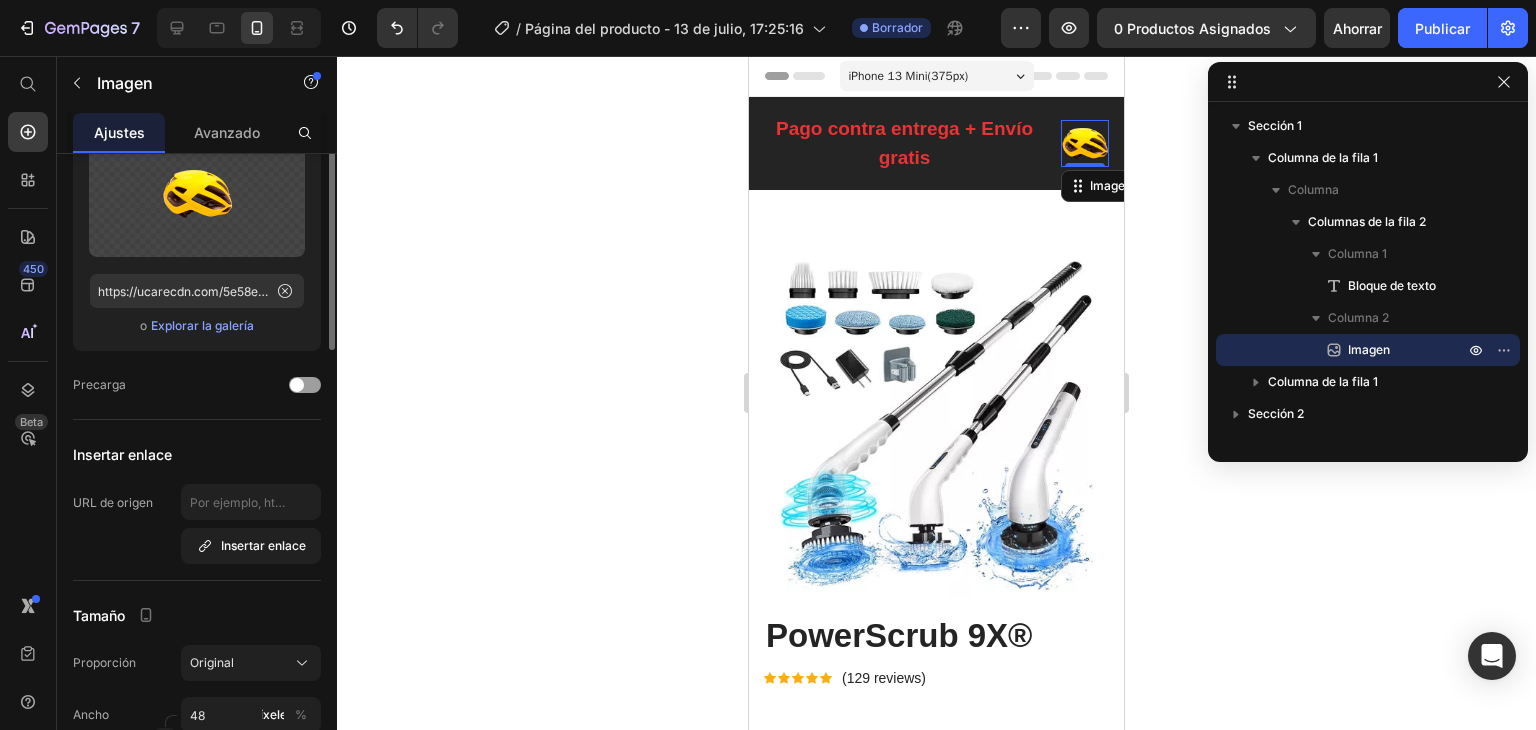 scroll, scrollTop: 0, scrollLeft: 0, axis: both 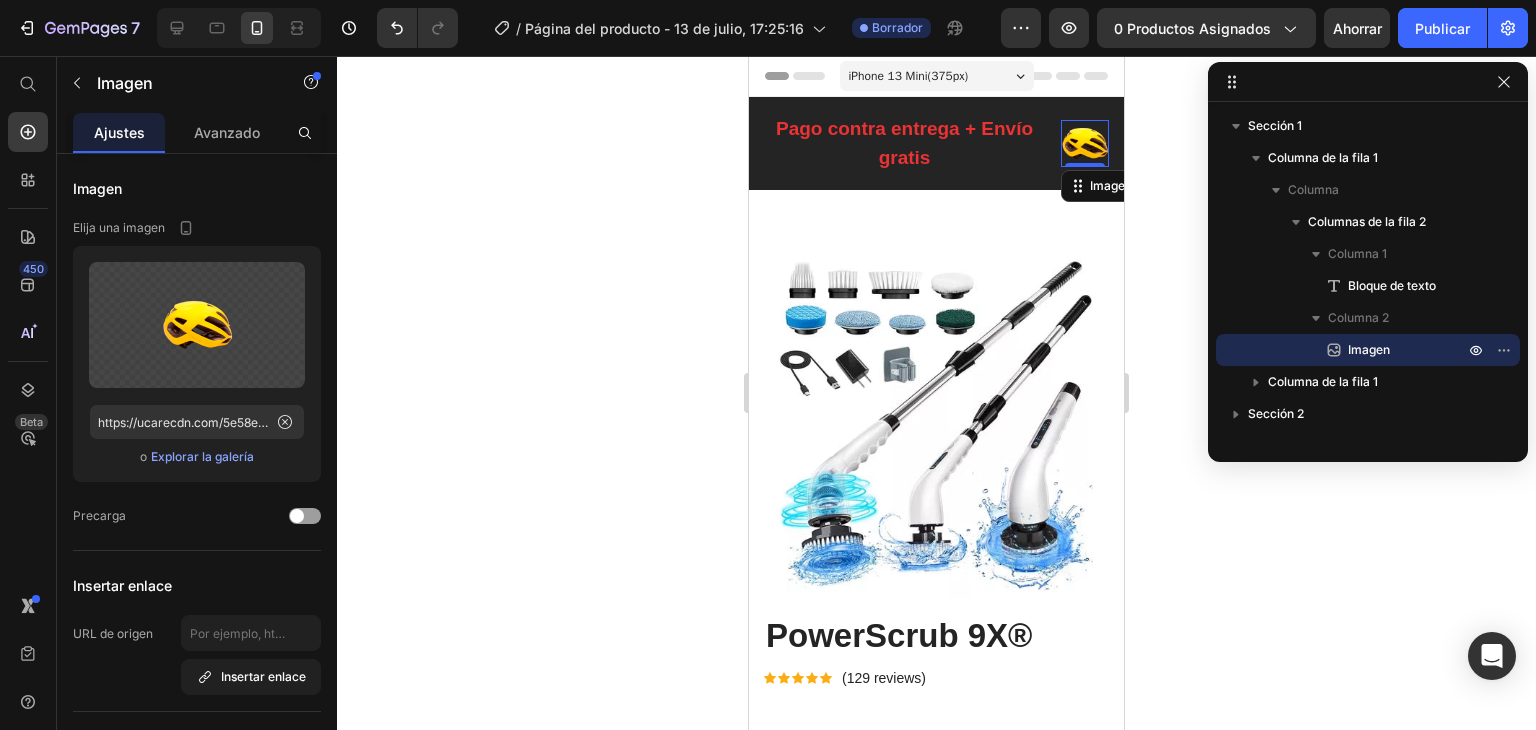 click at bounding box center [1085, 143] 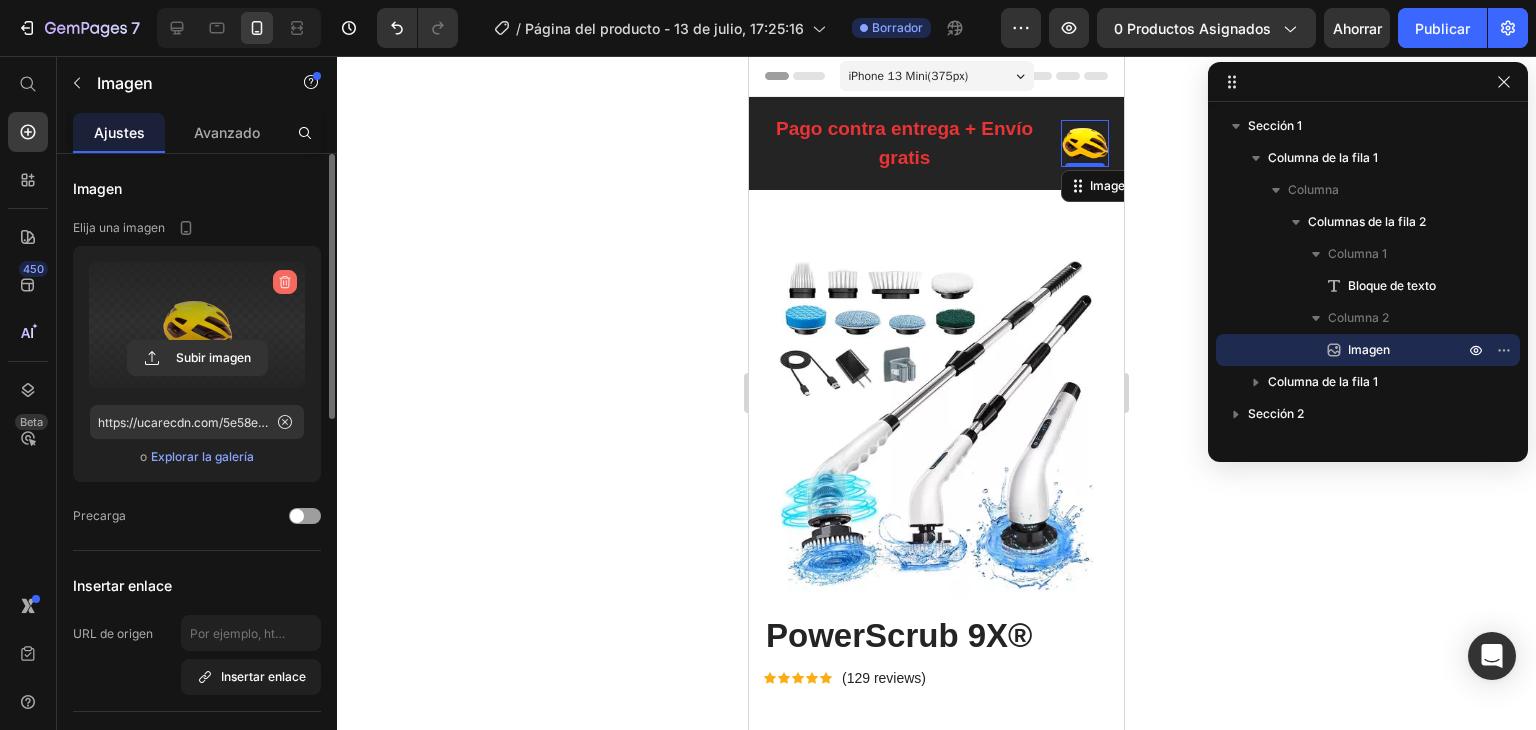 click 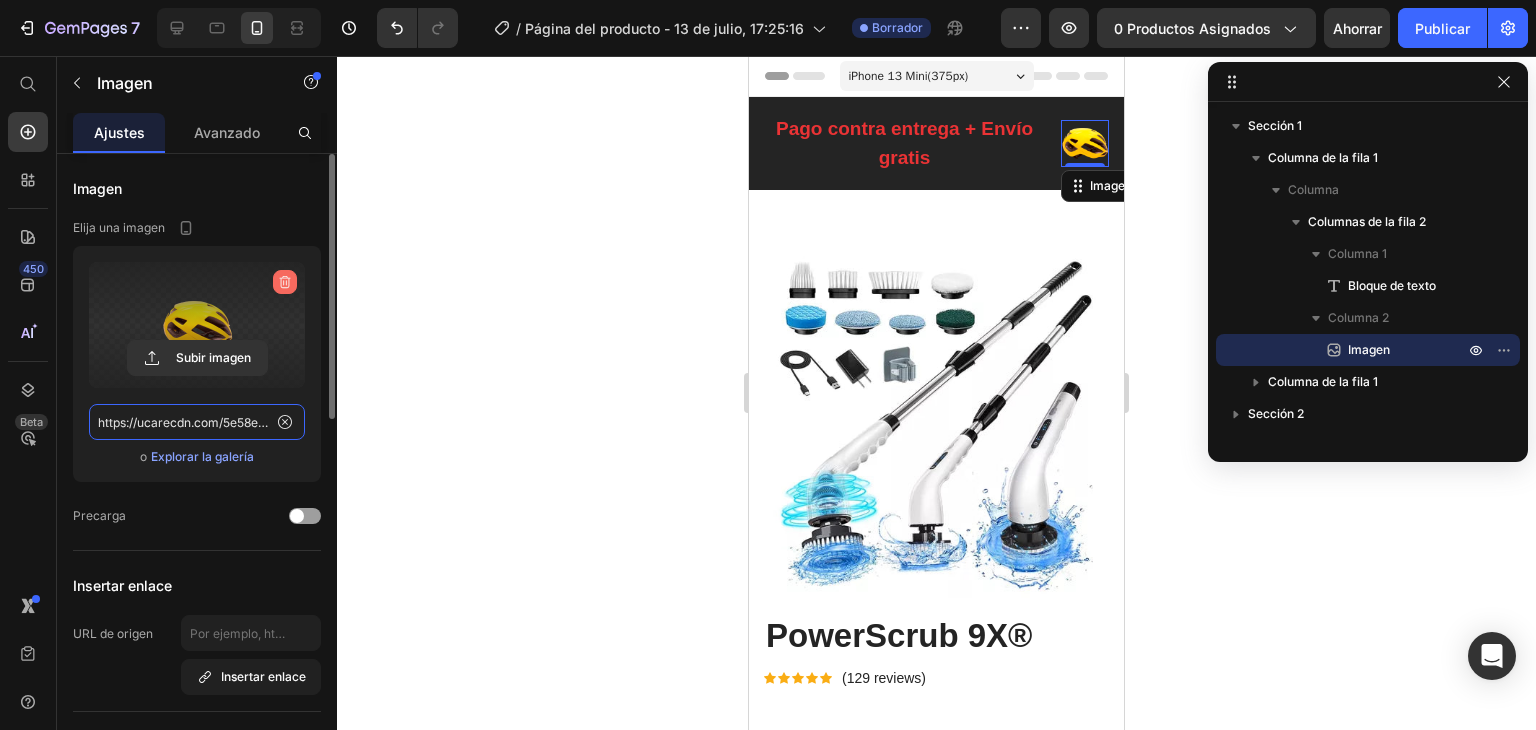type 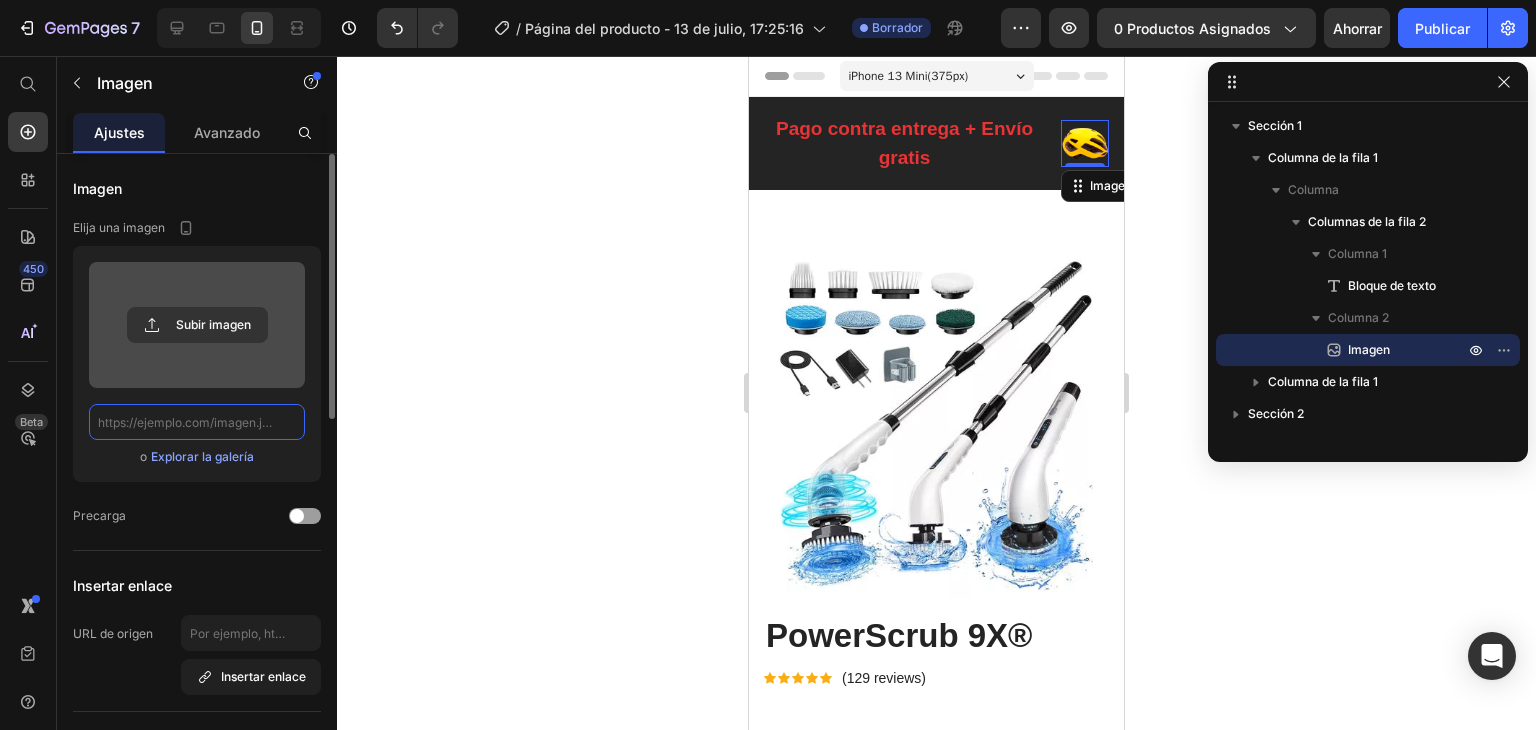 scroll, scrollTop: 0, scrollLeft: 0, axis: both 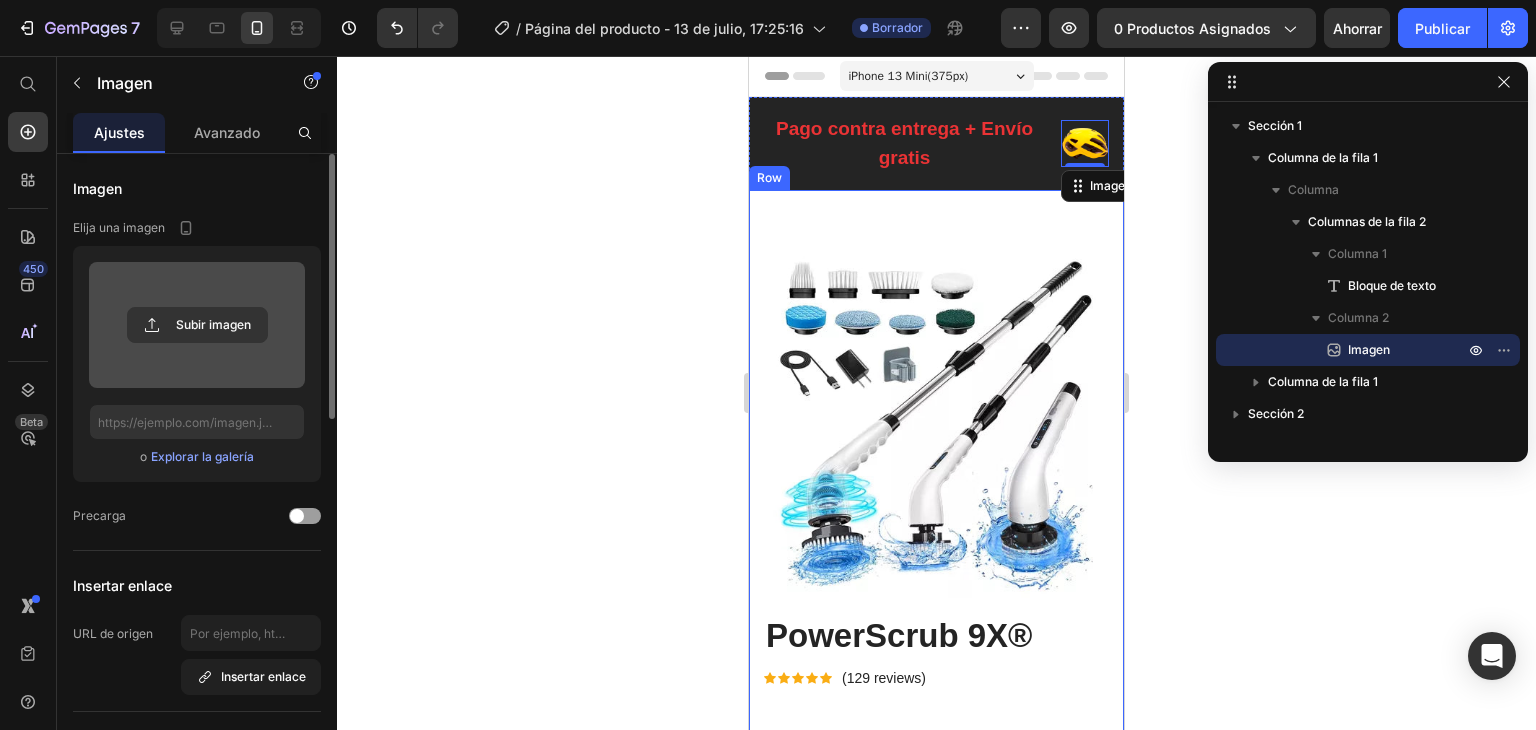 click on "Product Images PowerScrub 9X® (P) Title                Icon                Icon                Icon                Icon                Icon Icon List Hoz (129 reviews) Text block Row $149.900,00 (P) Price $219.900,00 (P) Price                Title Line - 32% OFF (P) Tag Row Row Dile adiós a la suciedad difícil!
¿Cansado de tallar por horas sin resultados?
Las manchas en la cocina, el moho del baño o la grasa acumulada ya no serán un problema. PowerScrub 9X™  es el cepillo eléctrico giratorio  9 en 1  que transforma tu limpieza en segundos.
DSHAHSJ
🎯  Resultados profesionales sin esfuerzo, desde el primer uso.
Ahorro de tiempo, esfuerzo y dinero ✅
Limpia en  menos de la mitad del tiempo  que con métodos tradicionales. Además, no necesitas comprar productos químicos agresivos ni herramientas adicionales. Con  PowerScrub 9X™  lo haces todo.
DSHAHSJ
9 cabezales intercambiables para cada tipo de superficie ✅
Resistente al agua y apto para zonas húmedas 💧" at bounding box center (936, 3368) 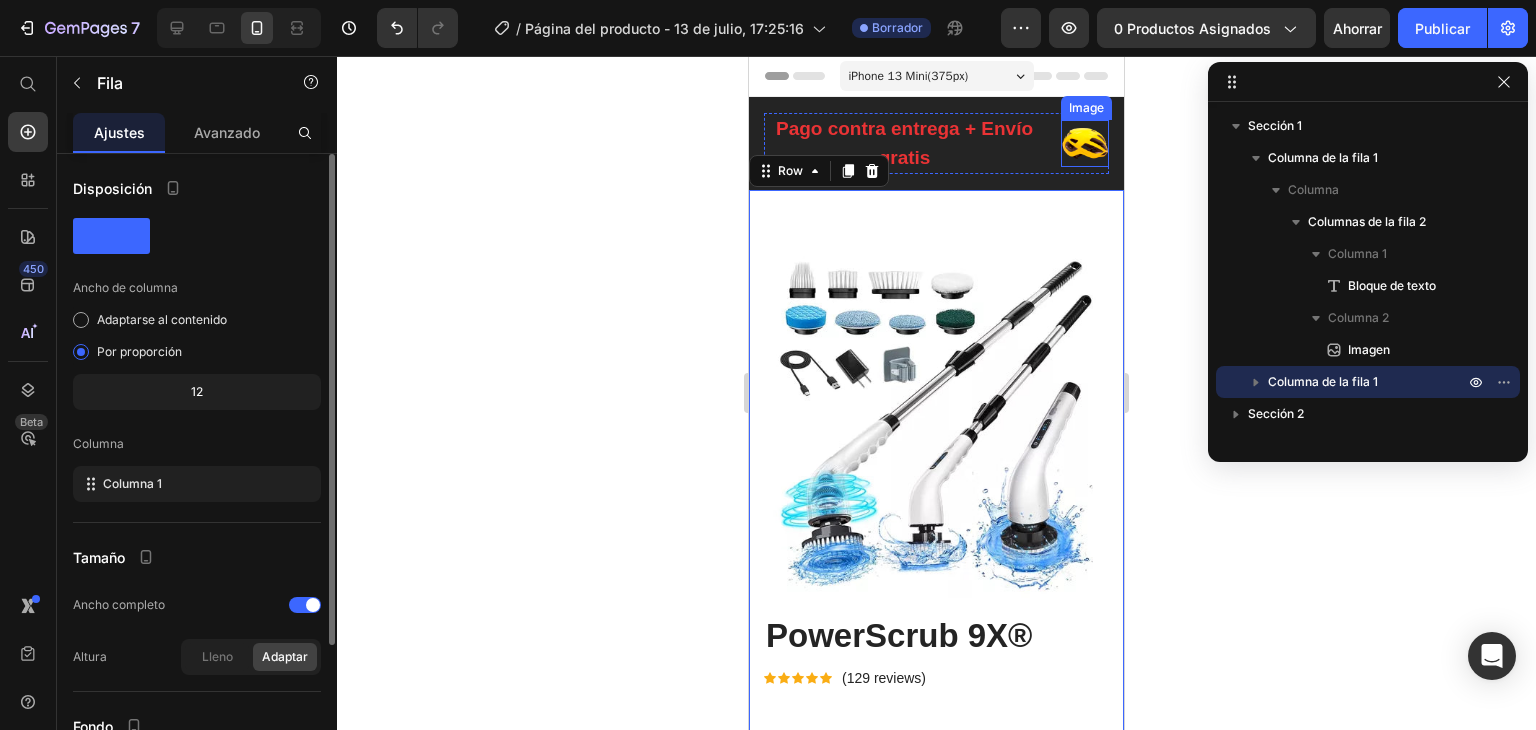 click at bounding box center (1085, 143) 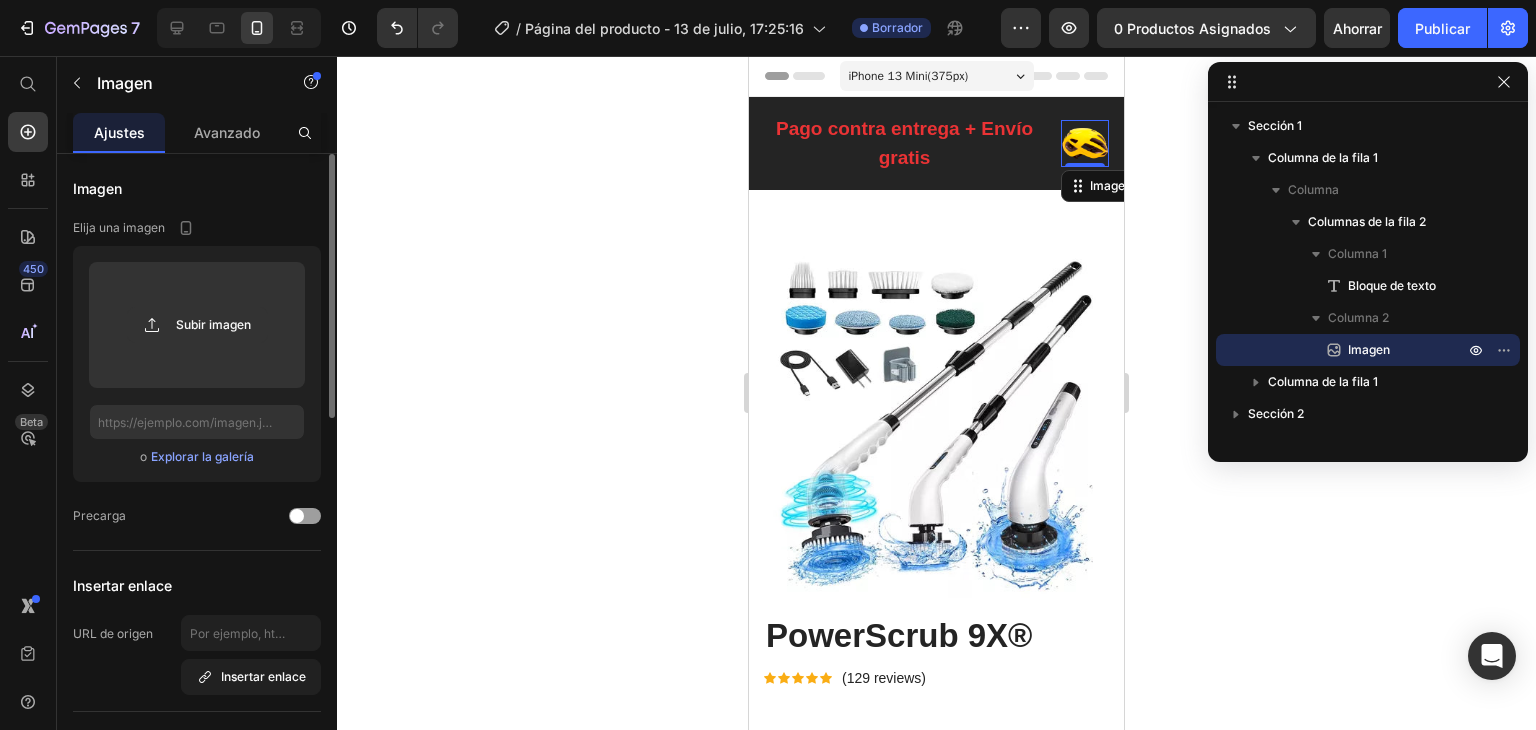 click at bounding box center (1085, 143) 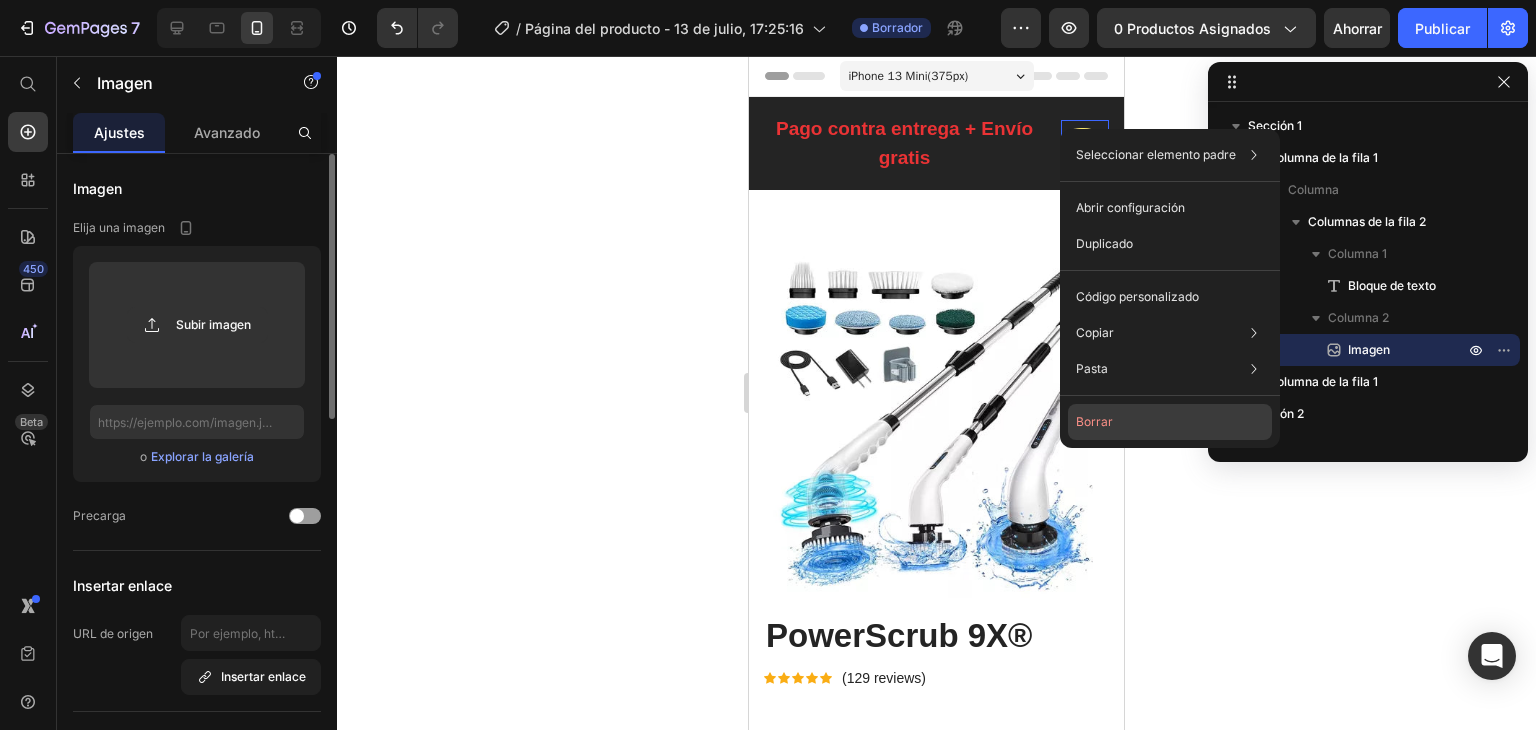 click on "Borrar" 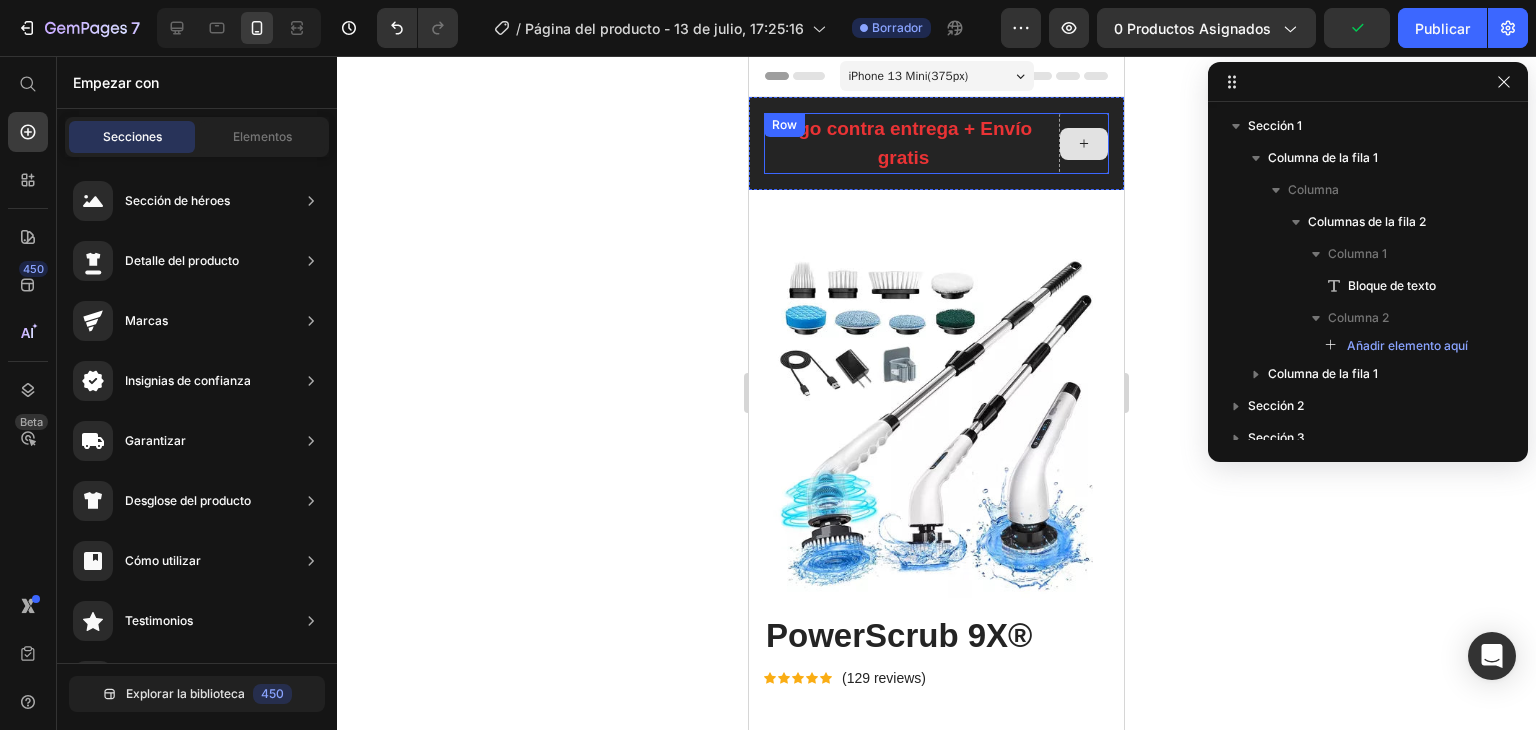 click at bounding box center [1084, 144] 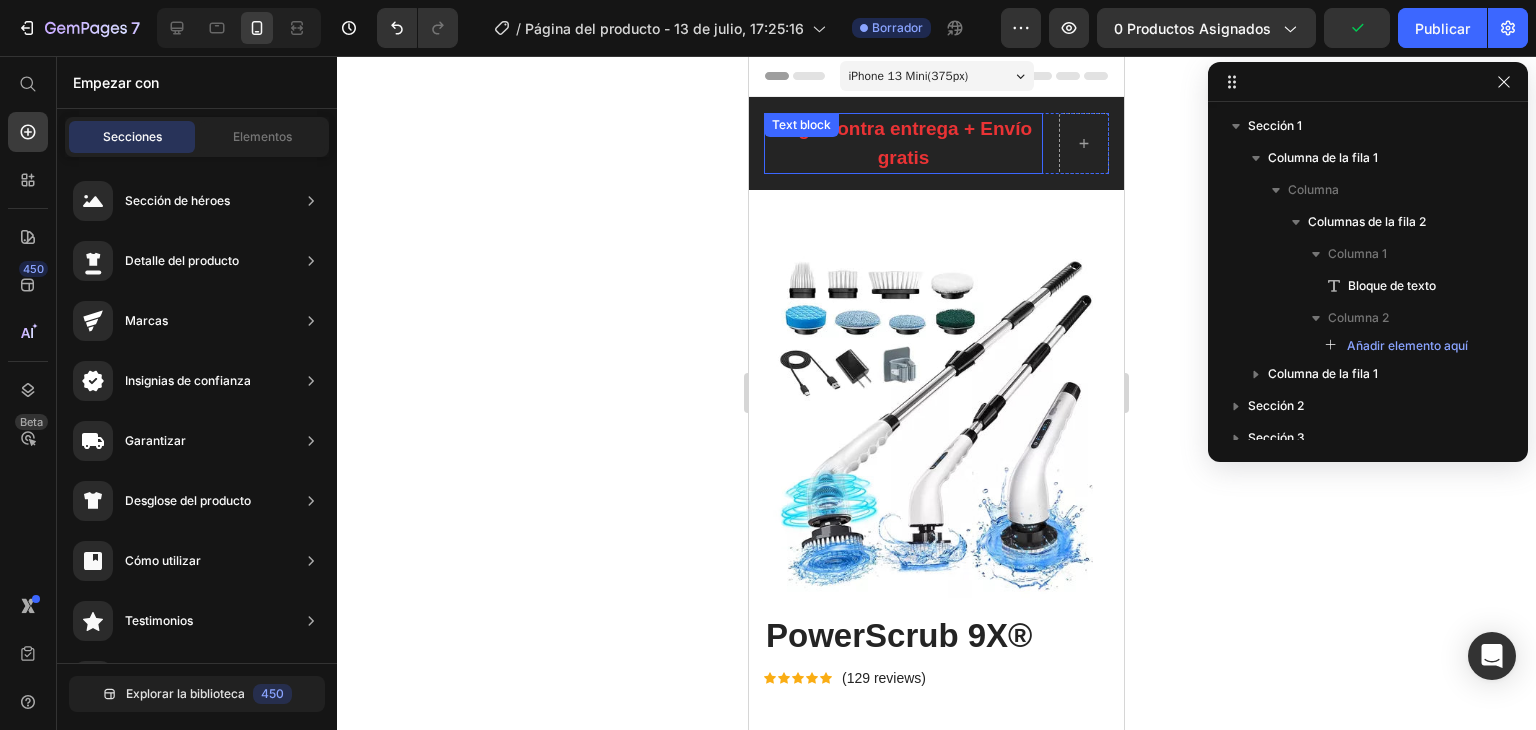 click on "Pago contra entrega + Envío gratis" at bounding box center (903, 143) 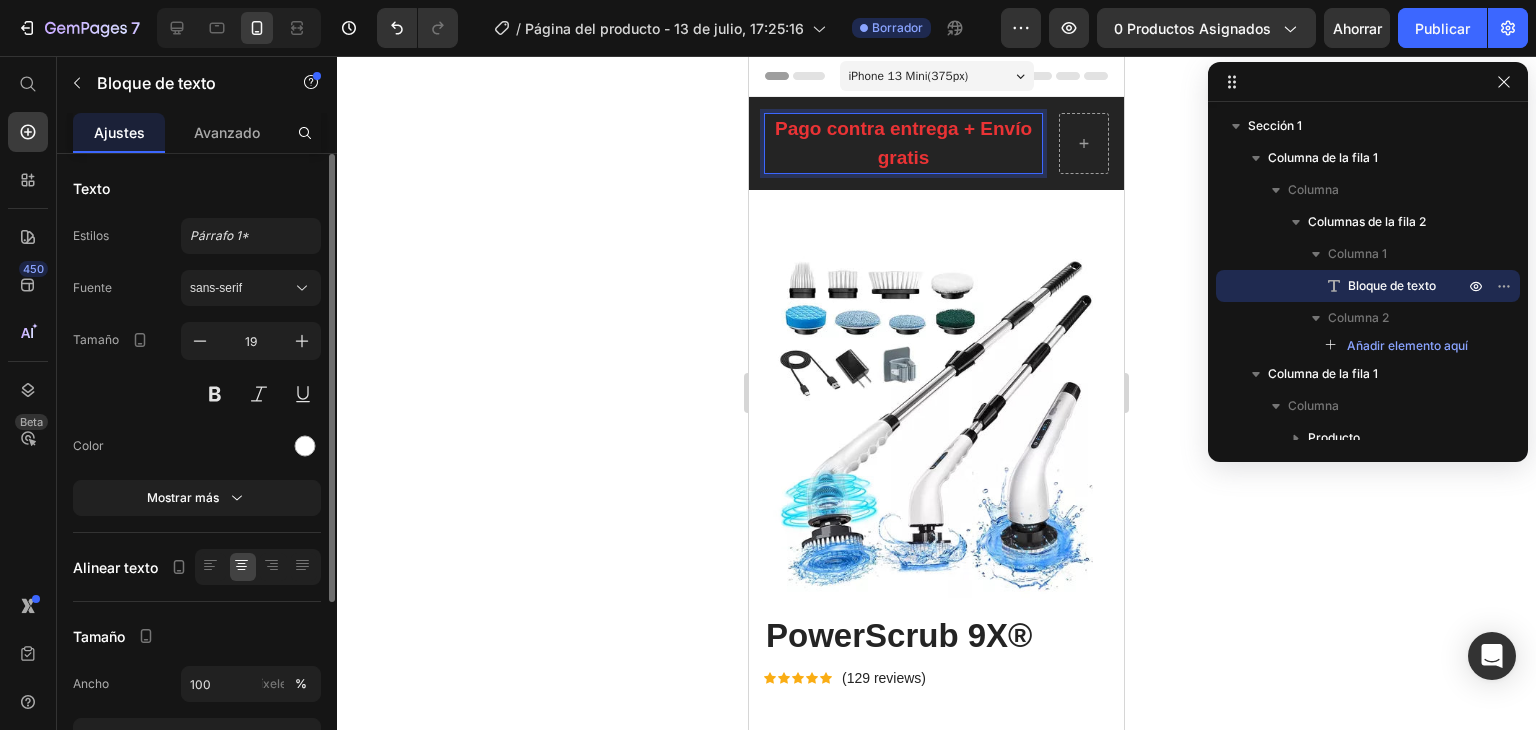 drag, startPoint x: 960, startPoint y: 158, endPoint x: 1004, endPoint y: 158, distance: 44 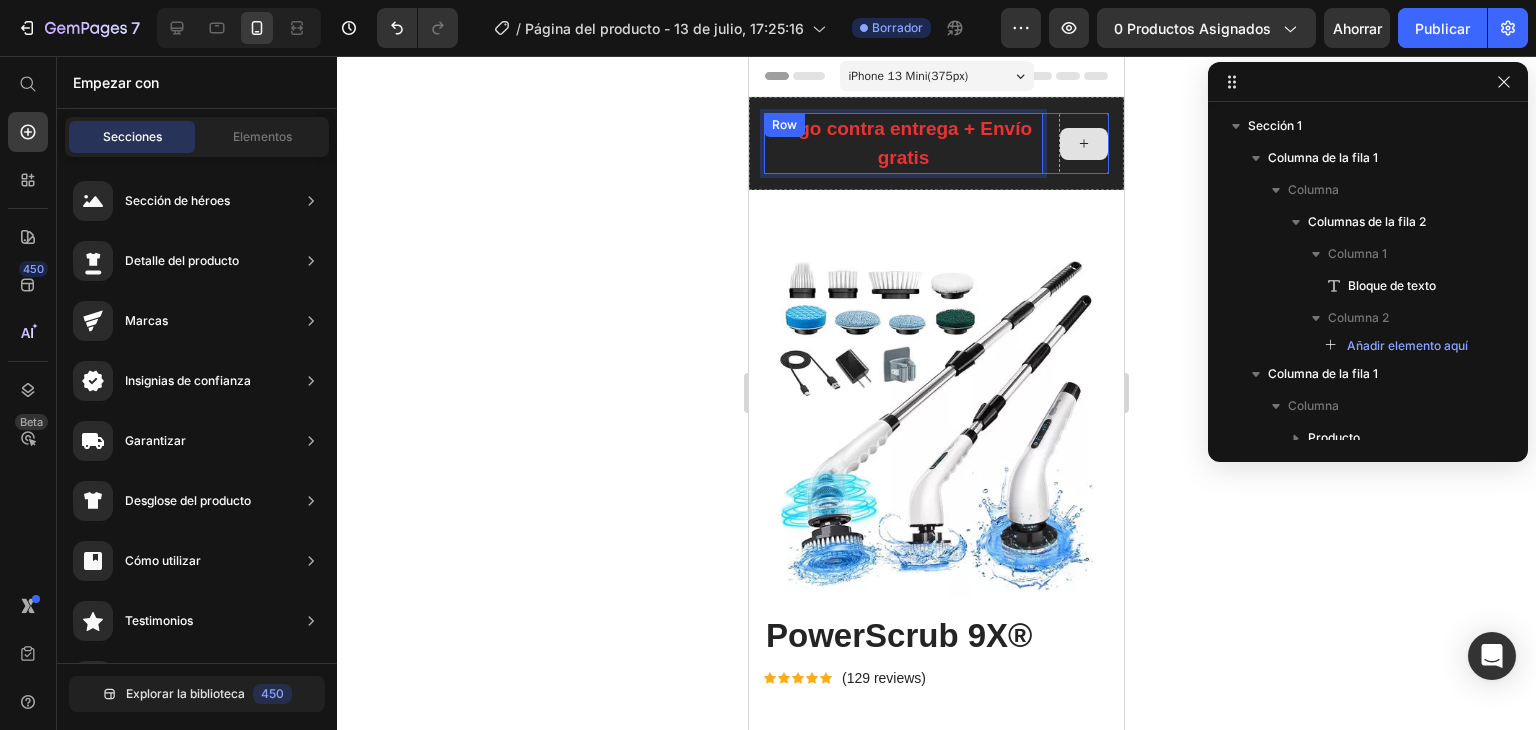 click at bounding box center [1084, 144] 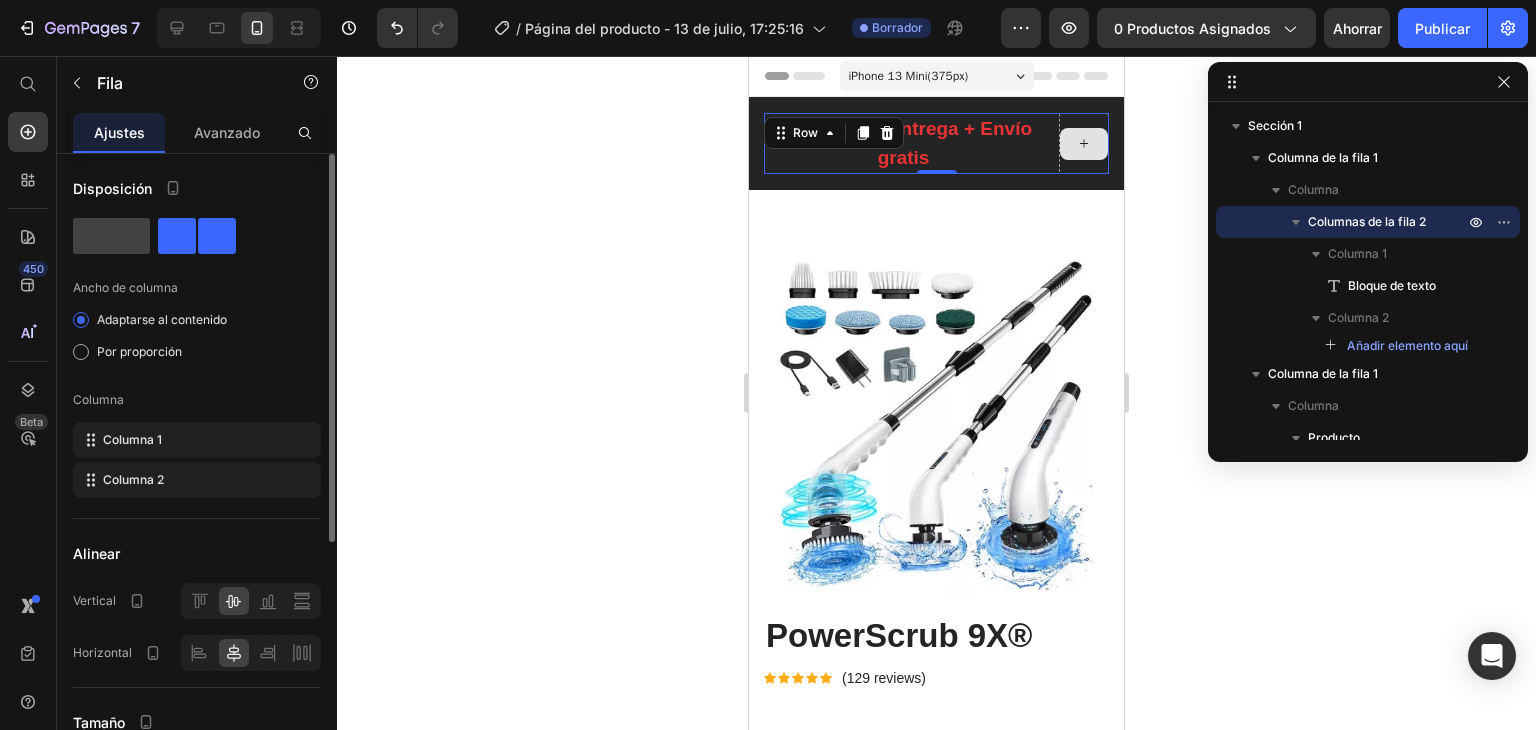 click at bounding box center (1084, 143) 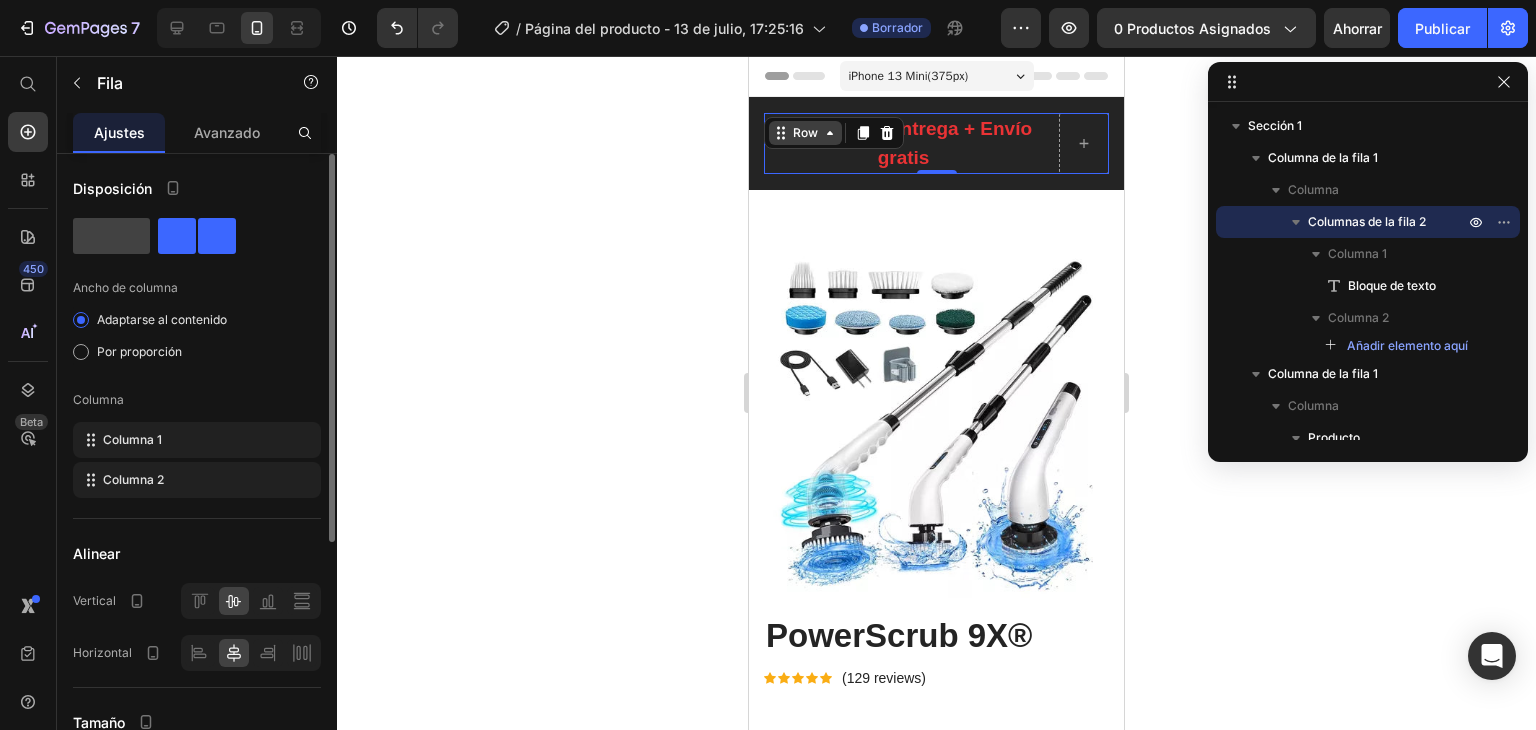click on "Row" at bounding box center [805, 133] 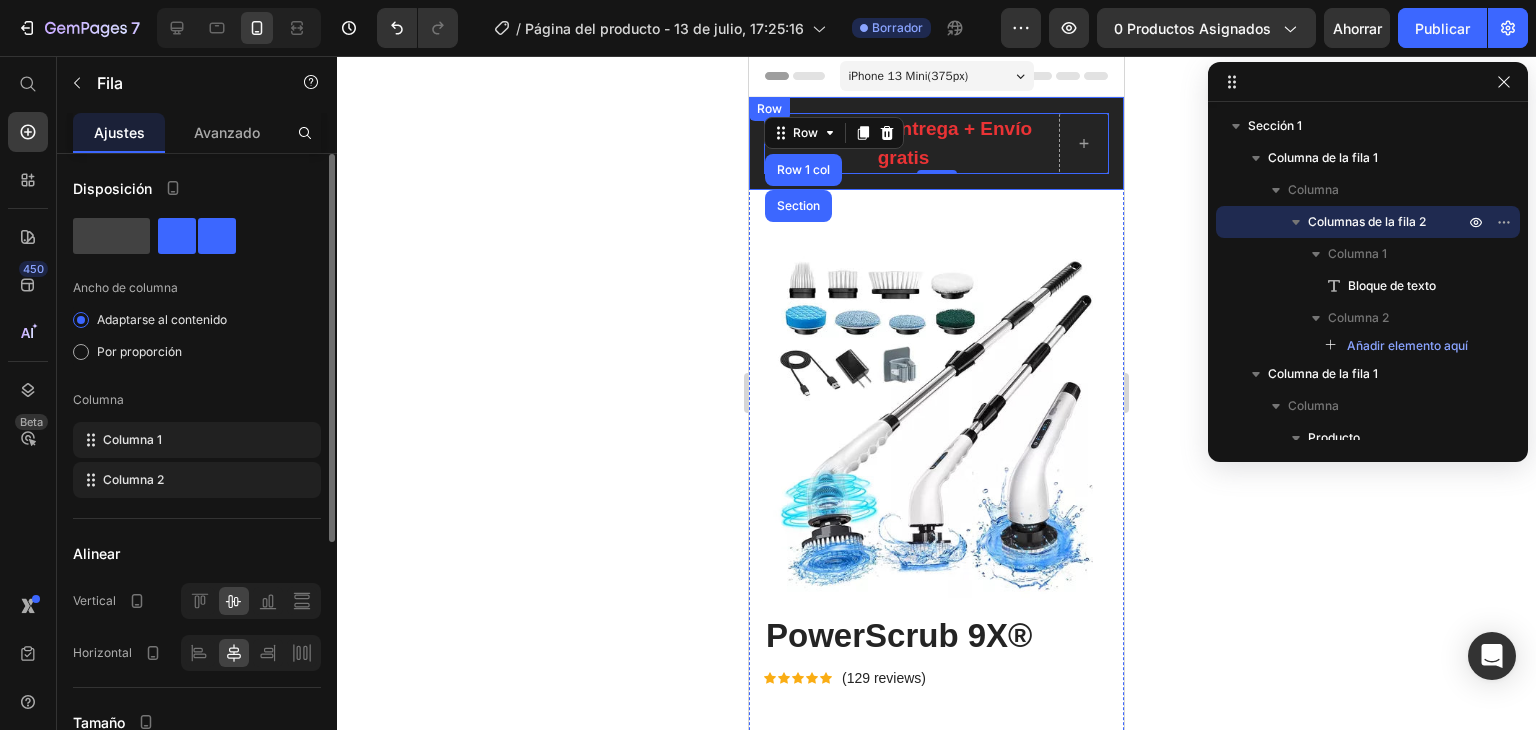 click on "Product Images PowerScrub 9X® (P) Title                Icon                Icon                Icon                Icon                Icon Icon List Hoz (129 reviews) Text block Row $149.900,00 (P) Price $219.900,00 (P) Price                Title Line - 32% OFF (P) Tag Row Row Dile adiós a la suciedad difícil!
¿Cansado de tallar por horas sin resultados?
Las manchas en la cocina, el moho del baño o la grasa acumulada ya no serán un problema. PowerScrub 9X™  es el cepillo eléctrico giratorio  9 en 1  que transforma tu limpieza en segundos.
DSHAHSJ
🎯  Resultados profesionales sin esfuerzo, desde el primer uso.
Ahorro de tiempo, esfuerzo y dinero ✅
Limpia en  menos de la mitad del tiempo  que con métodos tradicionales. Además, no necesitas comprar productos químicos agresivos ni herramientas adicionales. Con  PowerScrub 9X™  lo haces todo.
DSHAHSJ
9 cabezales intercambiables para cada tipo de superficie ✅
Resistente al agua y apto para zonas húmedas 💧" at bounding box center (936, 3368) 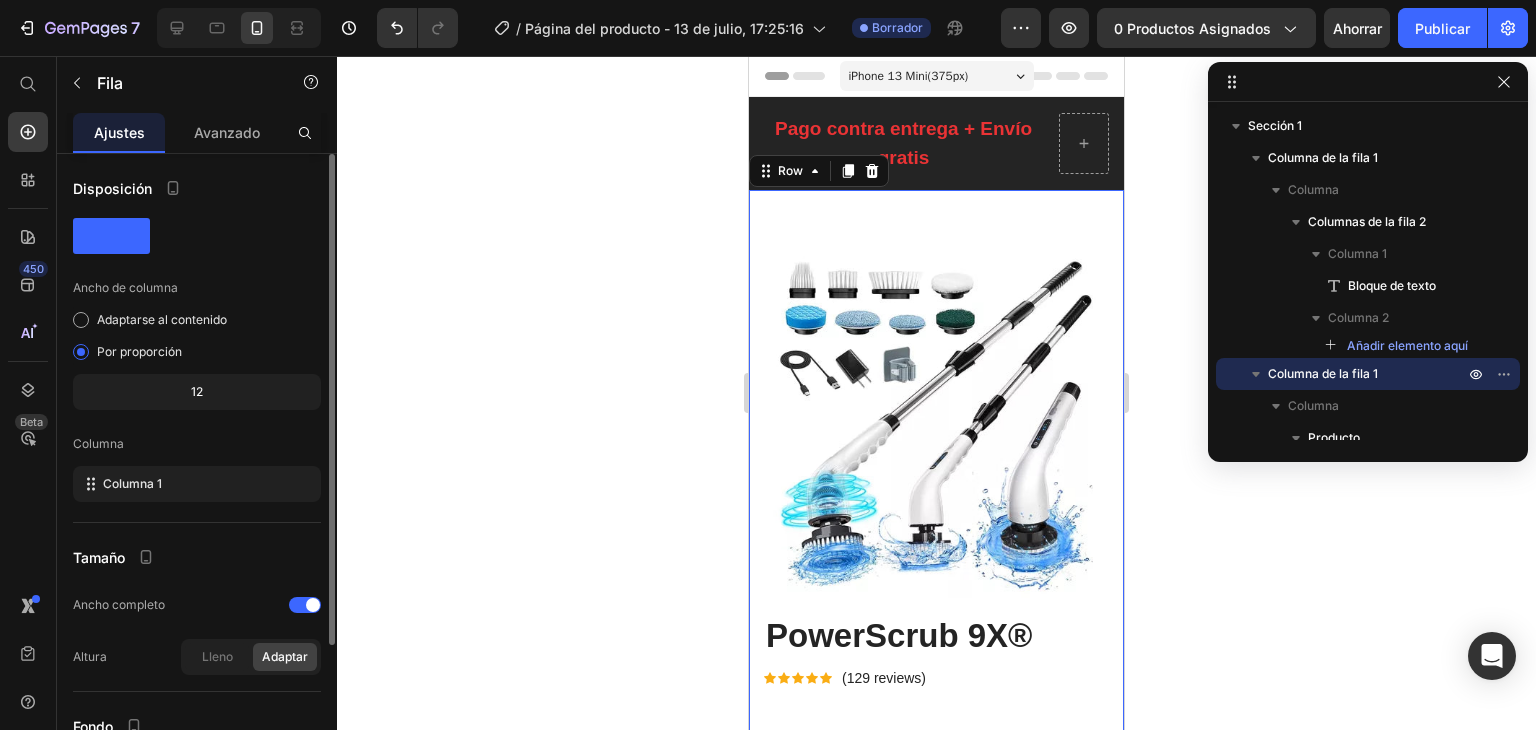 click 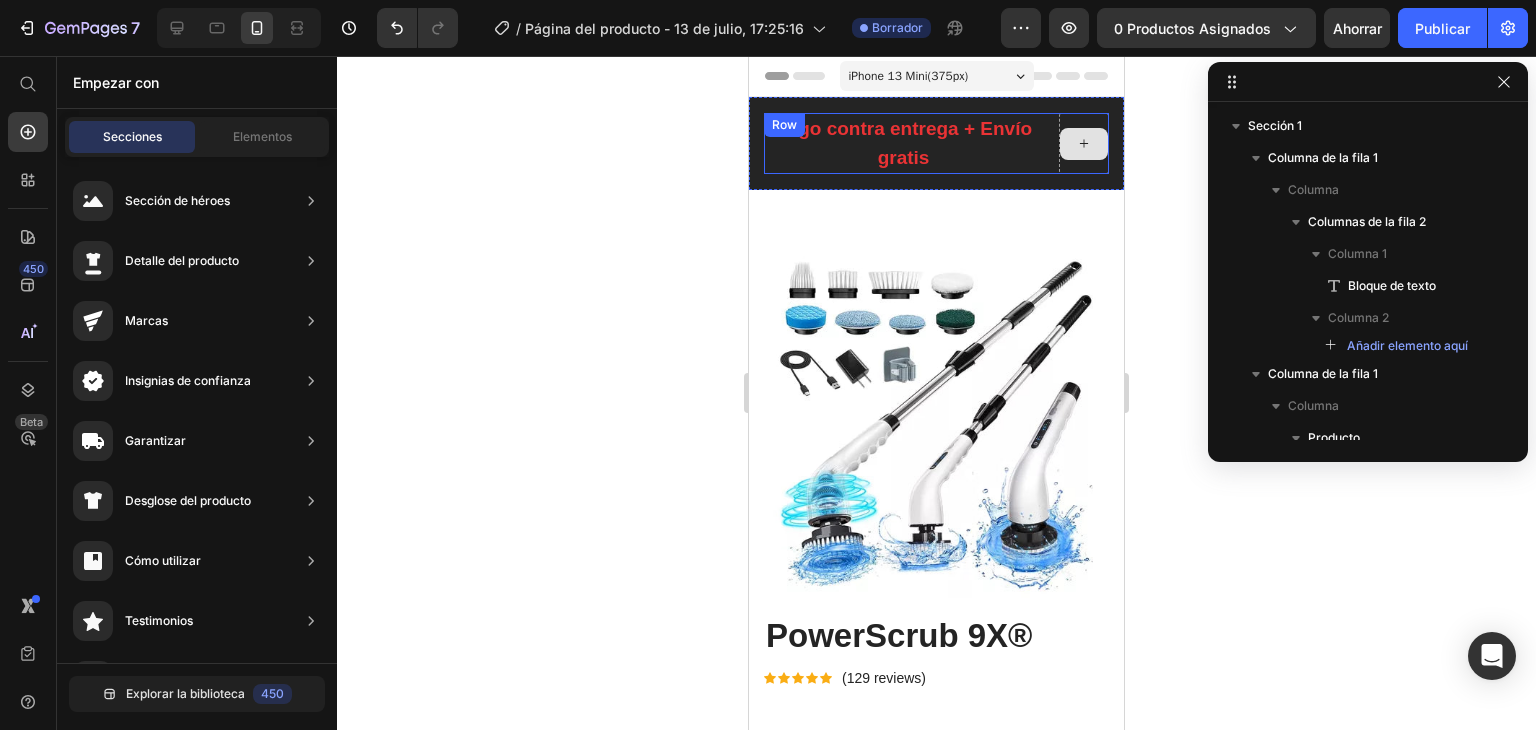 click at bounding box center (1084, 143) 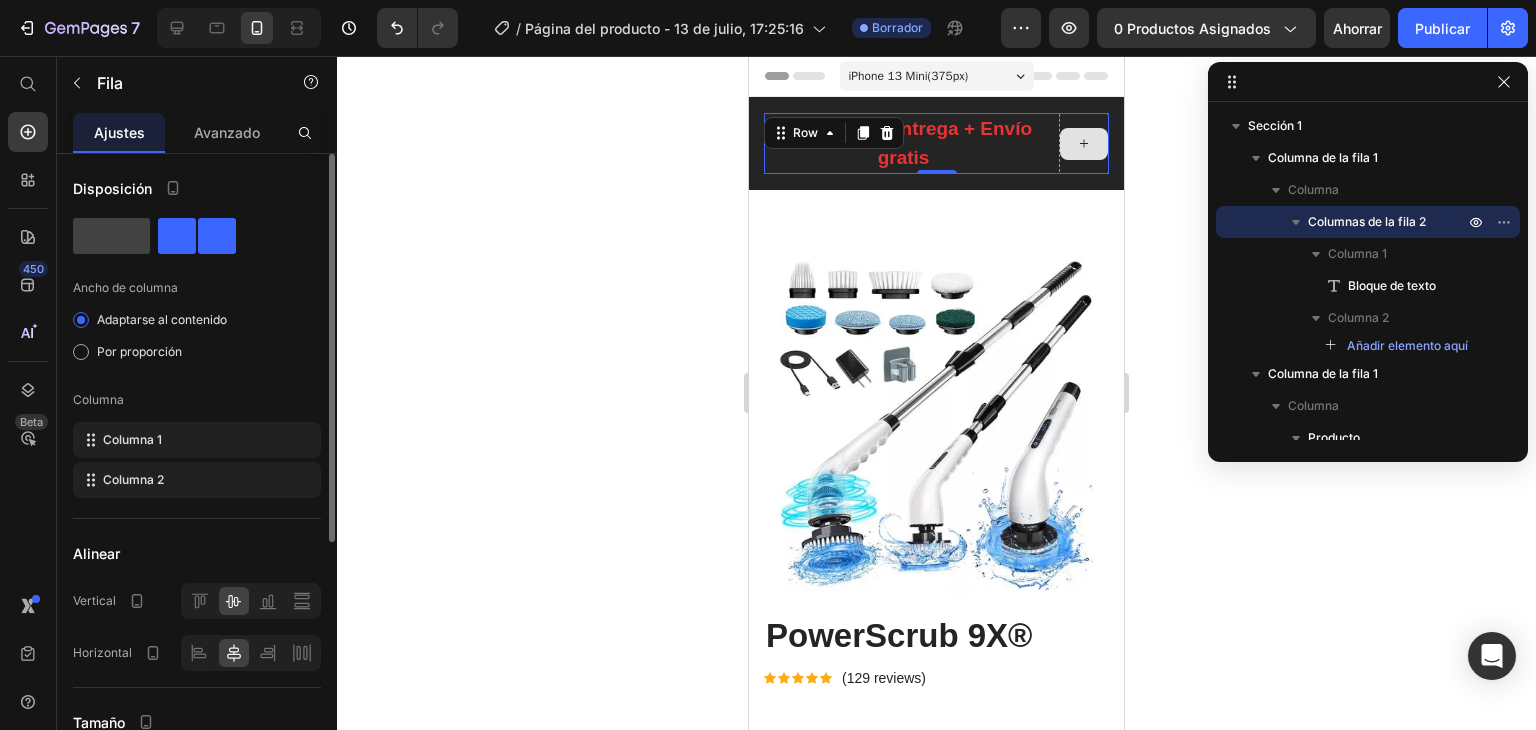 click 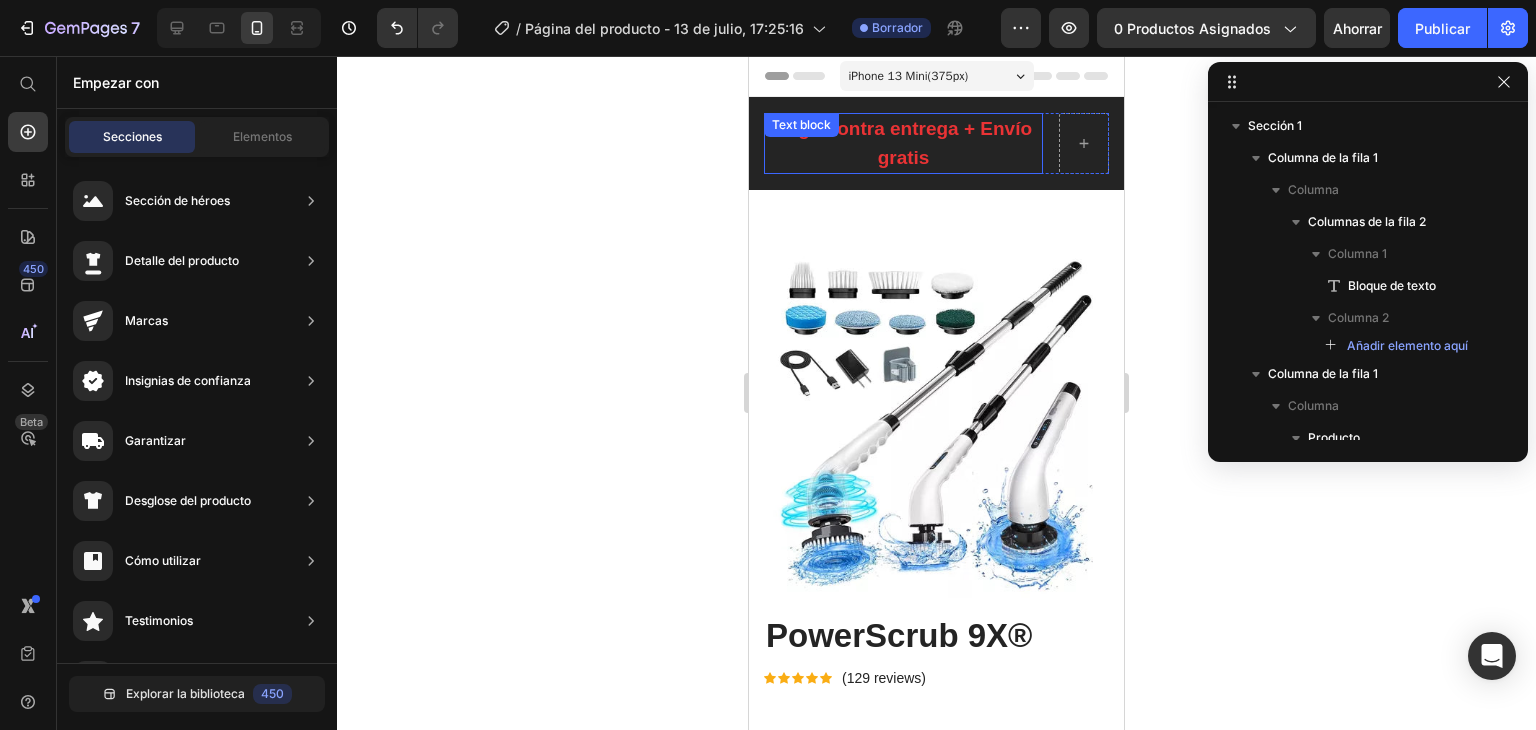 click on "Pago contra entrega + Envío gratis" at bounding box center [903, 143] 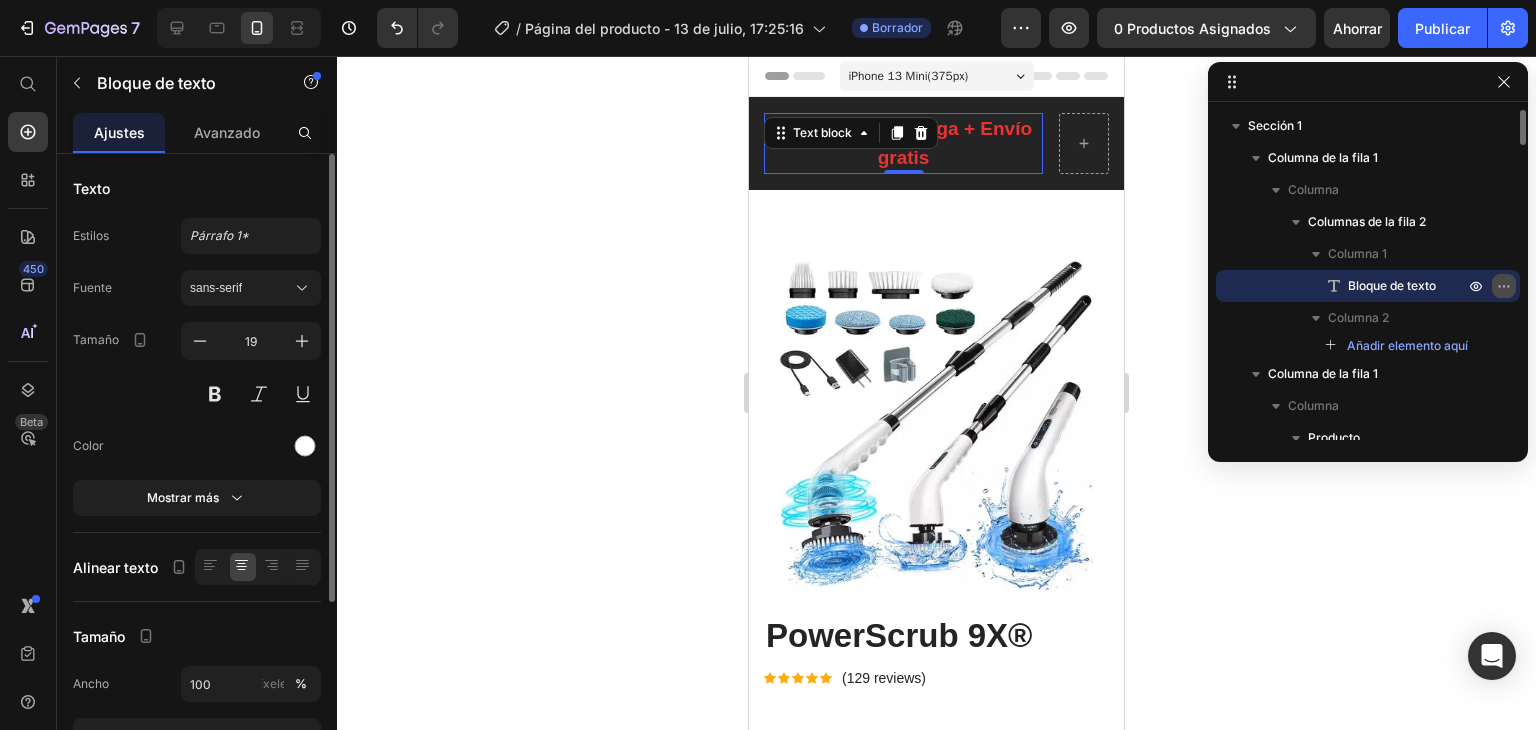 click at bounding box center [1504, 286] 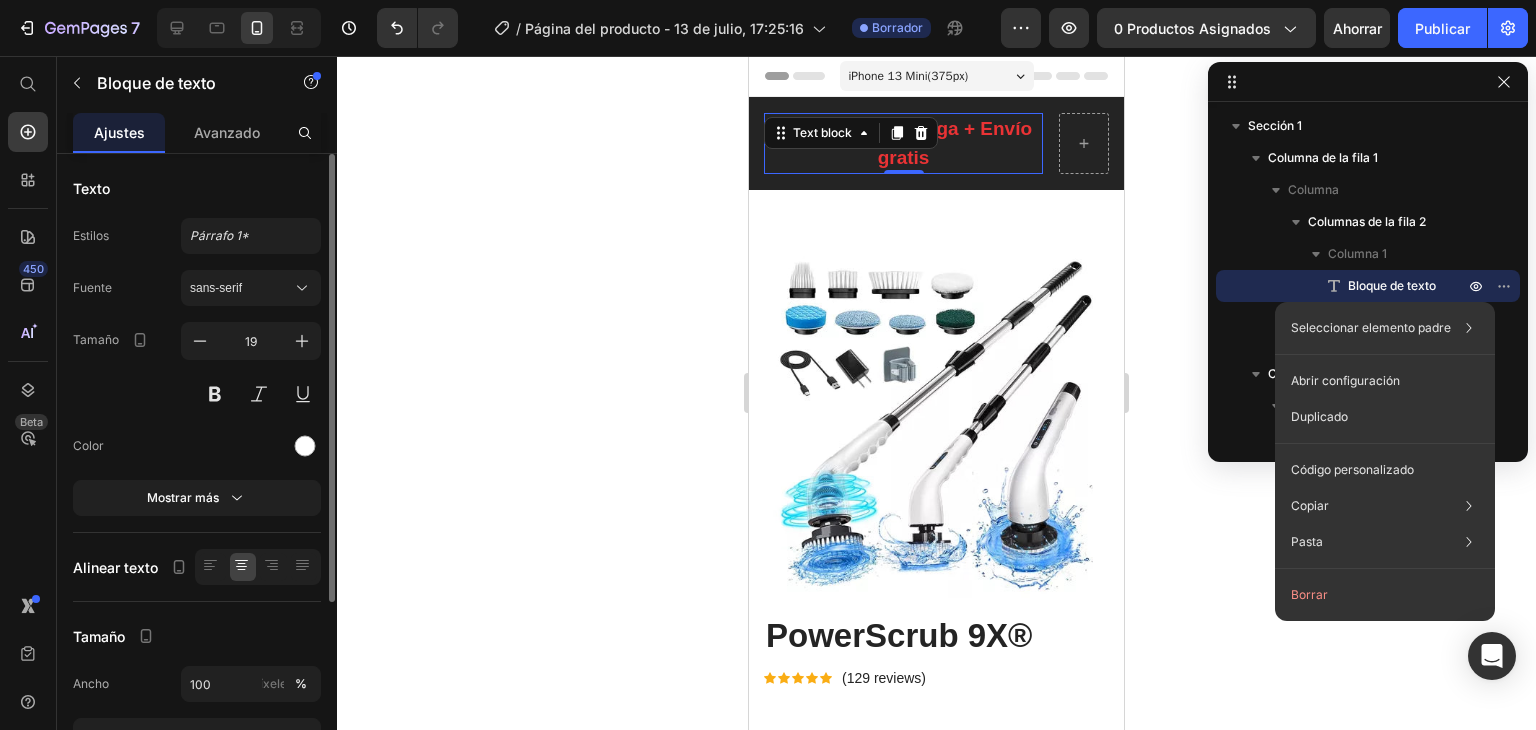 click 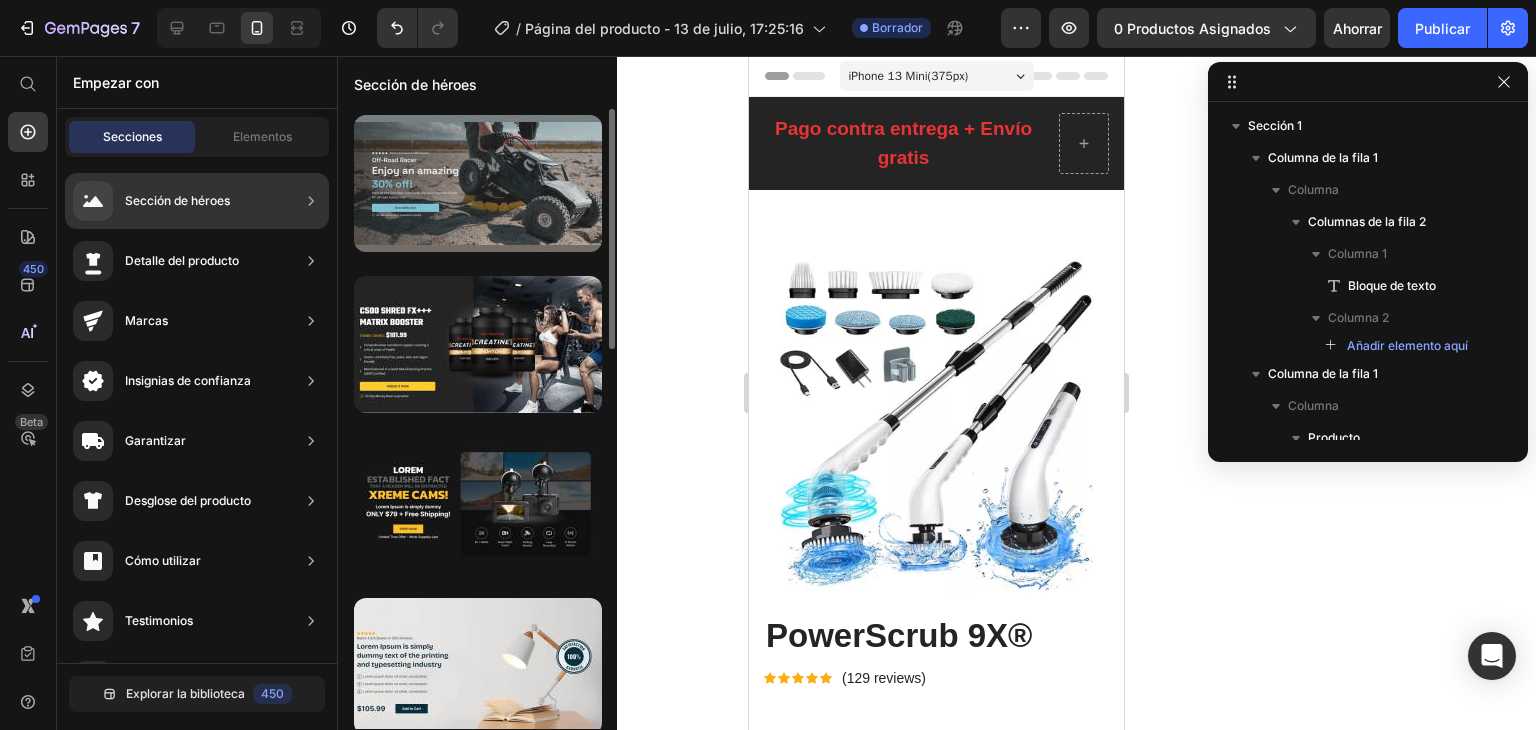 click at bounding box center [478, 183] 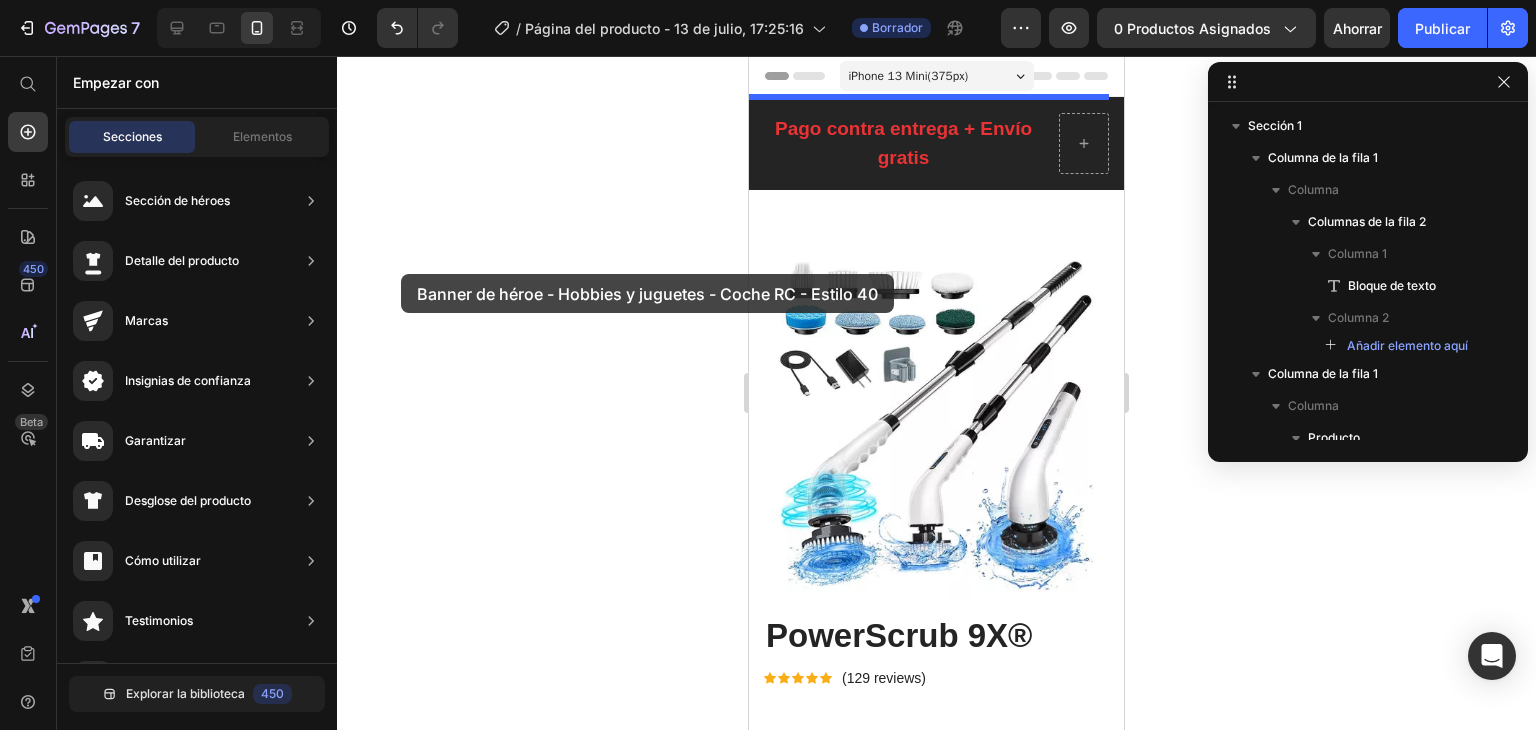 drag, startPoint x: 494, startPoint y: 184, endPoint x: 404, endPoint y: 274, distance: 127.27922 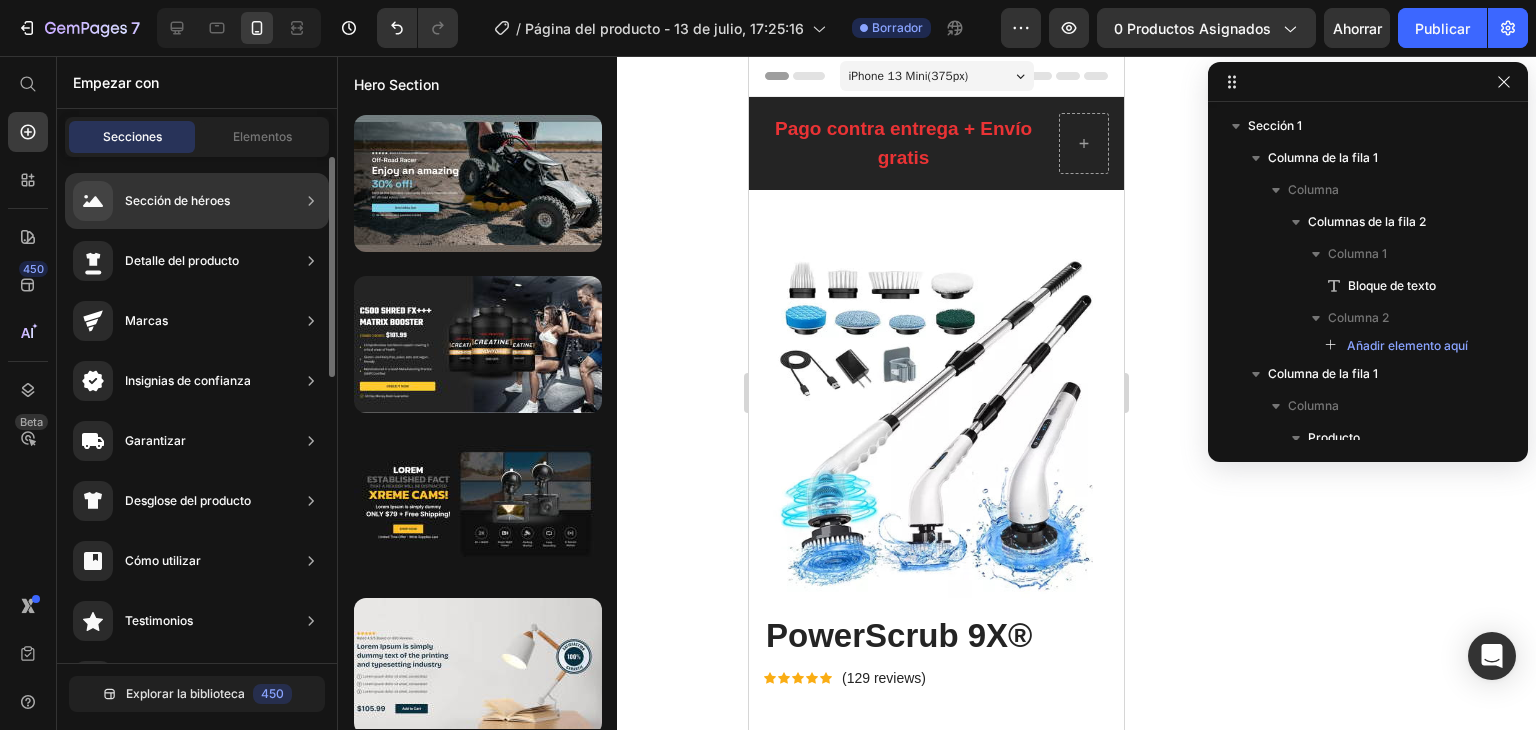 click on "Sección de héroes" 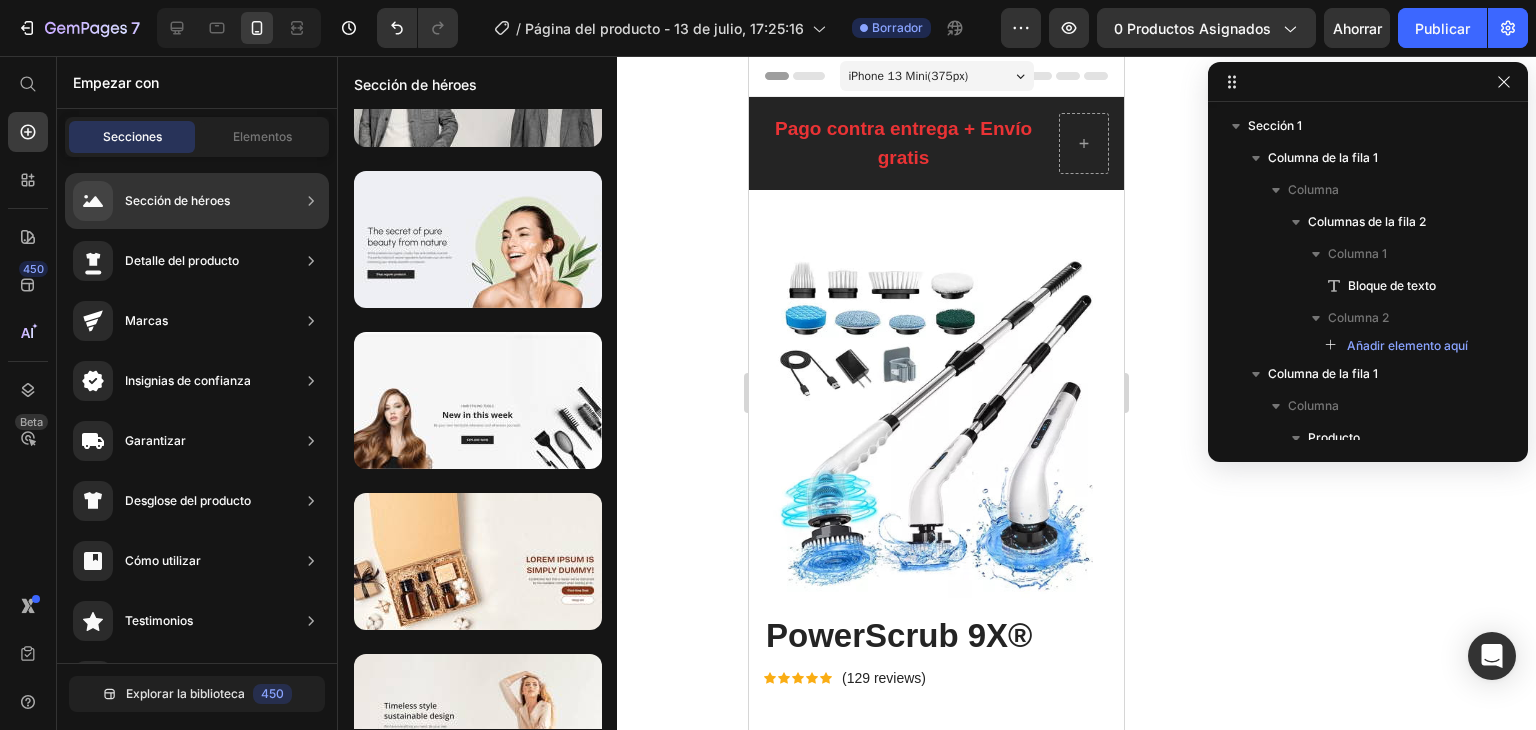scroll, scrollTop: 5957, scrollLeft: 0, axis: vertical 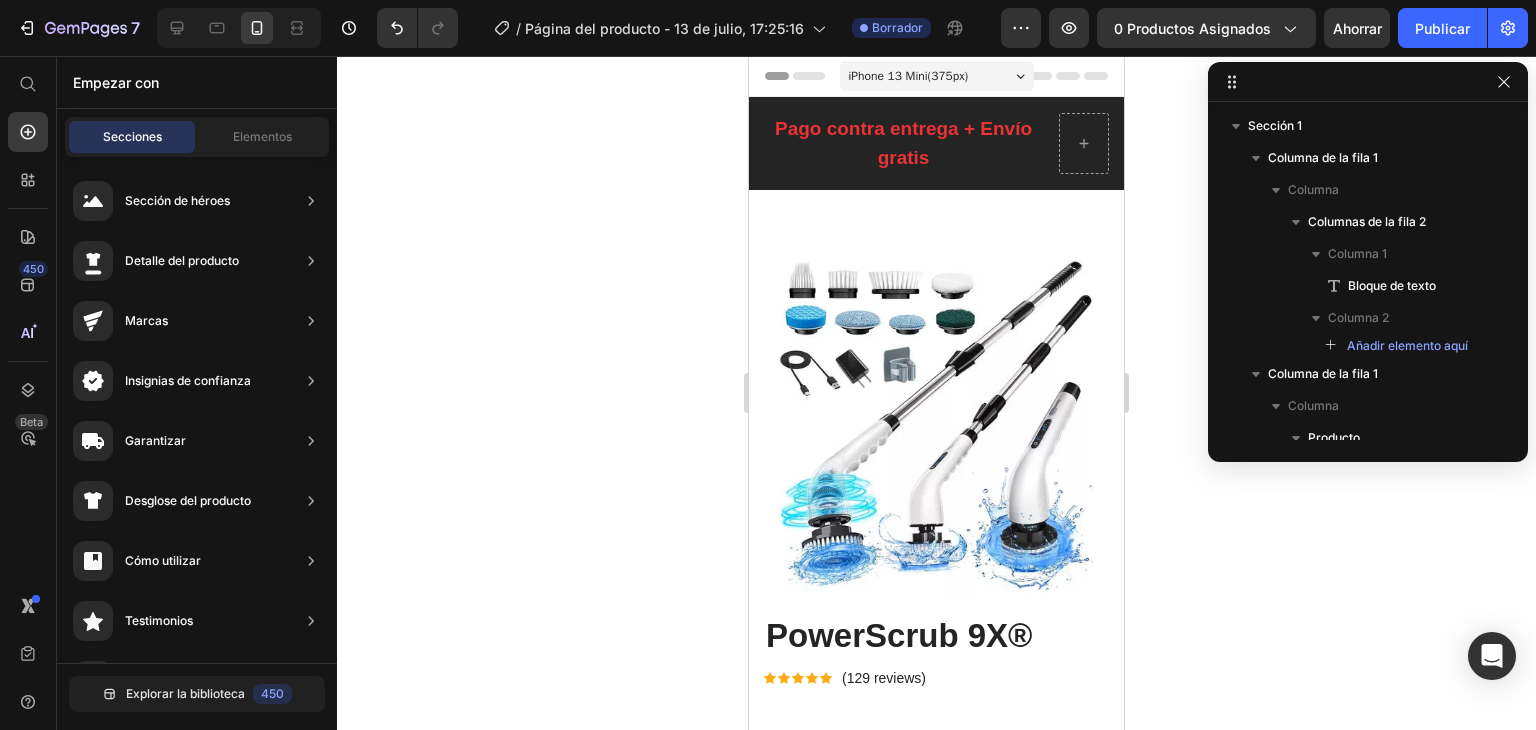 click 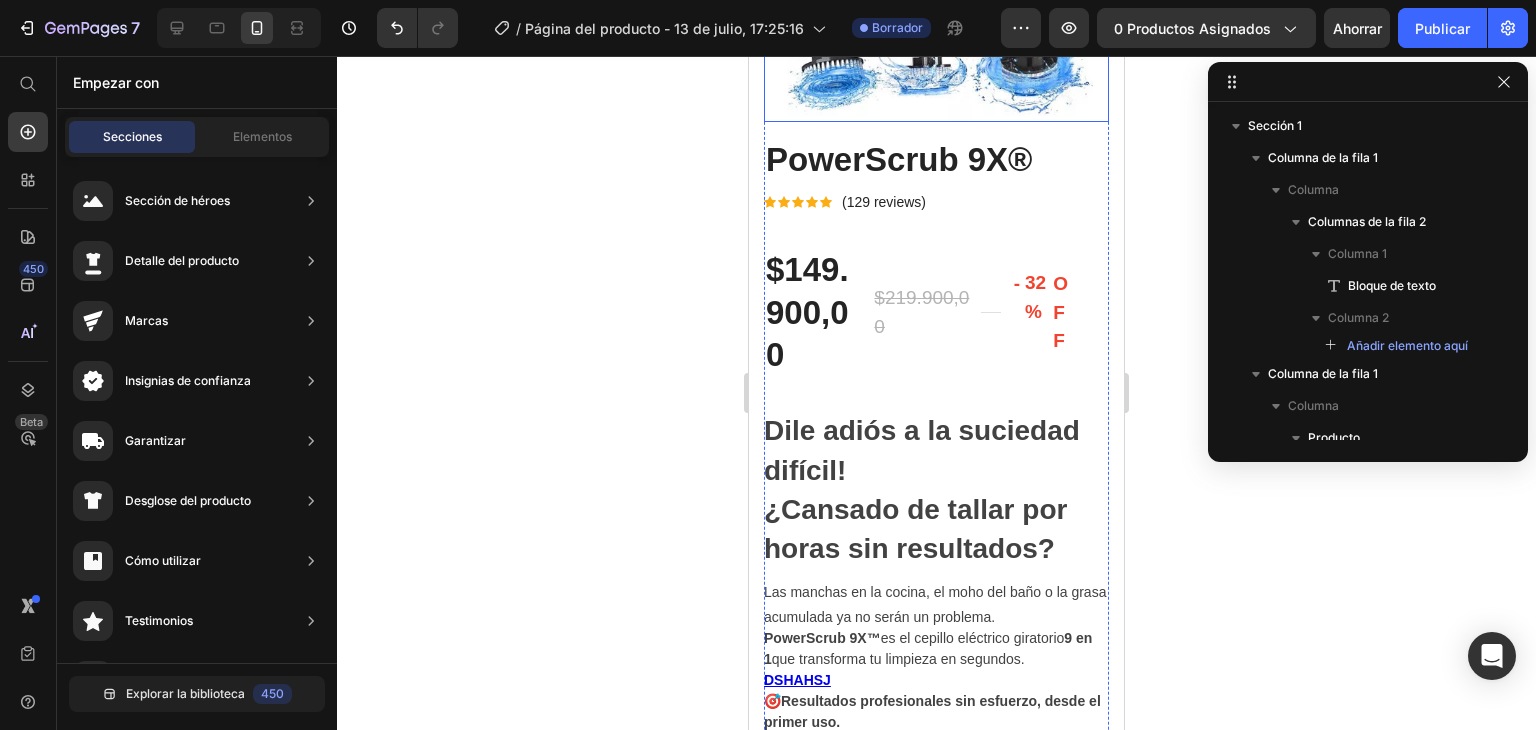 scroll, scrollTop: 388, scrollLeft: 0, axis: vertical 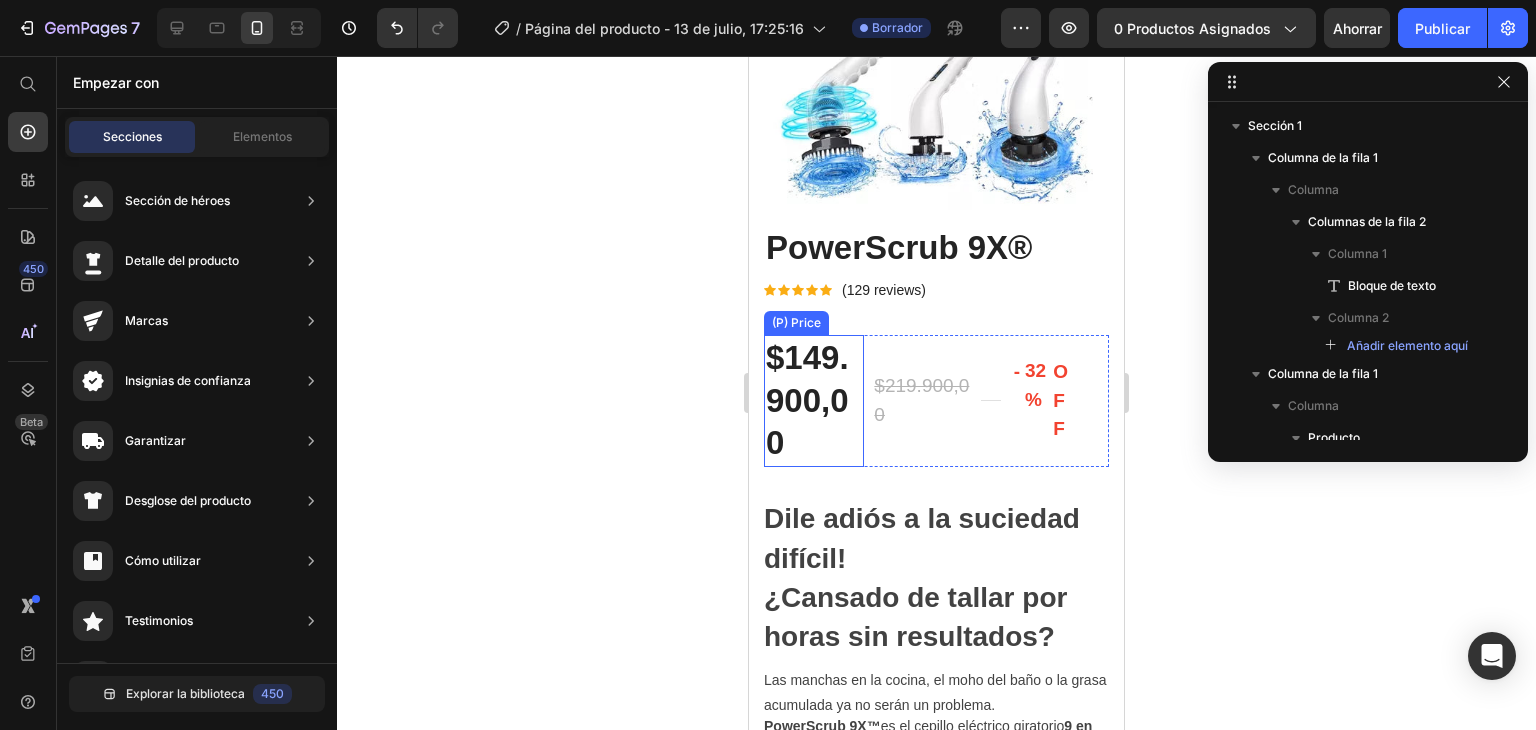 click on "$149.900,00" at bounding box center [814, 401] 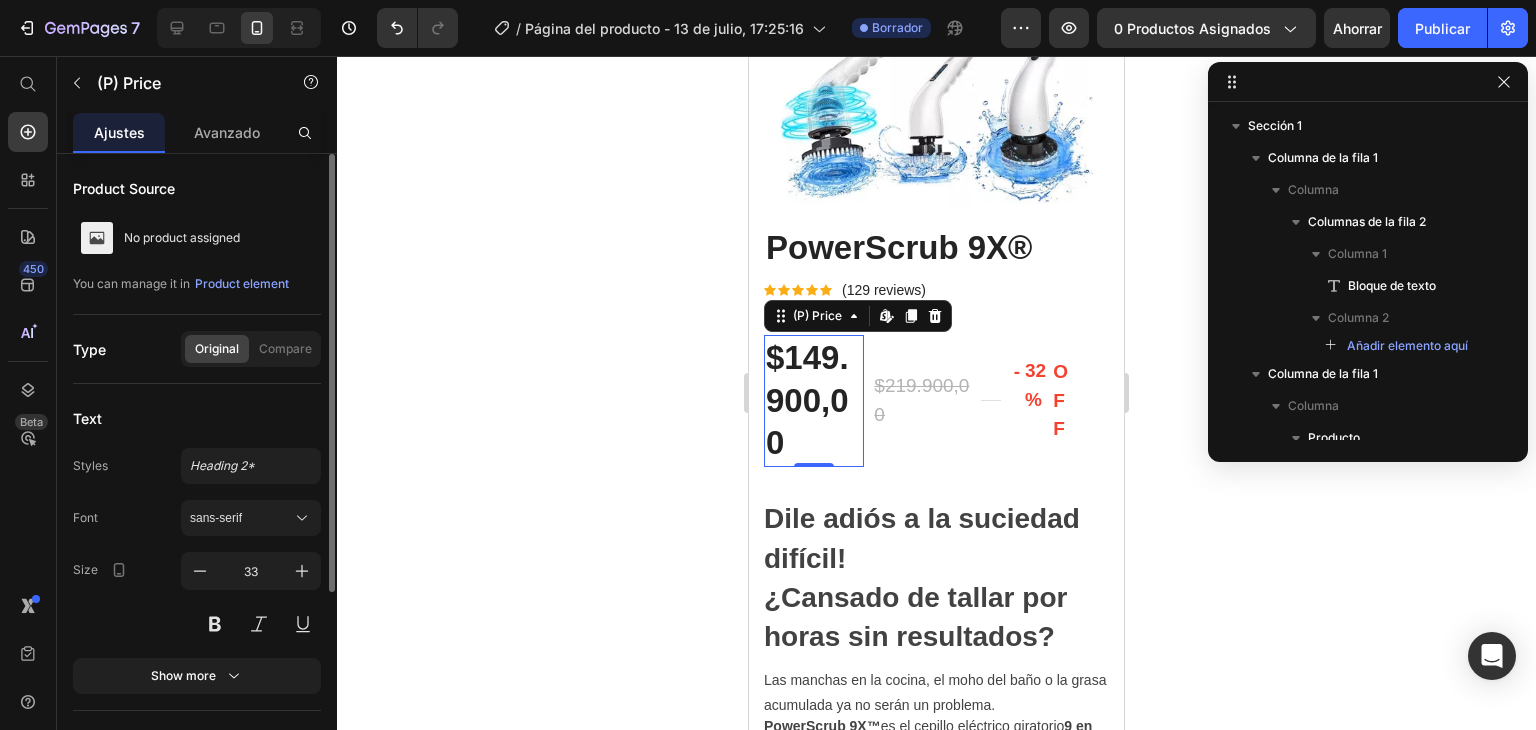 scroll, scrollTop: 882, scrollLeft: 0, axis: vertical 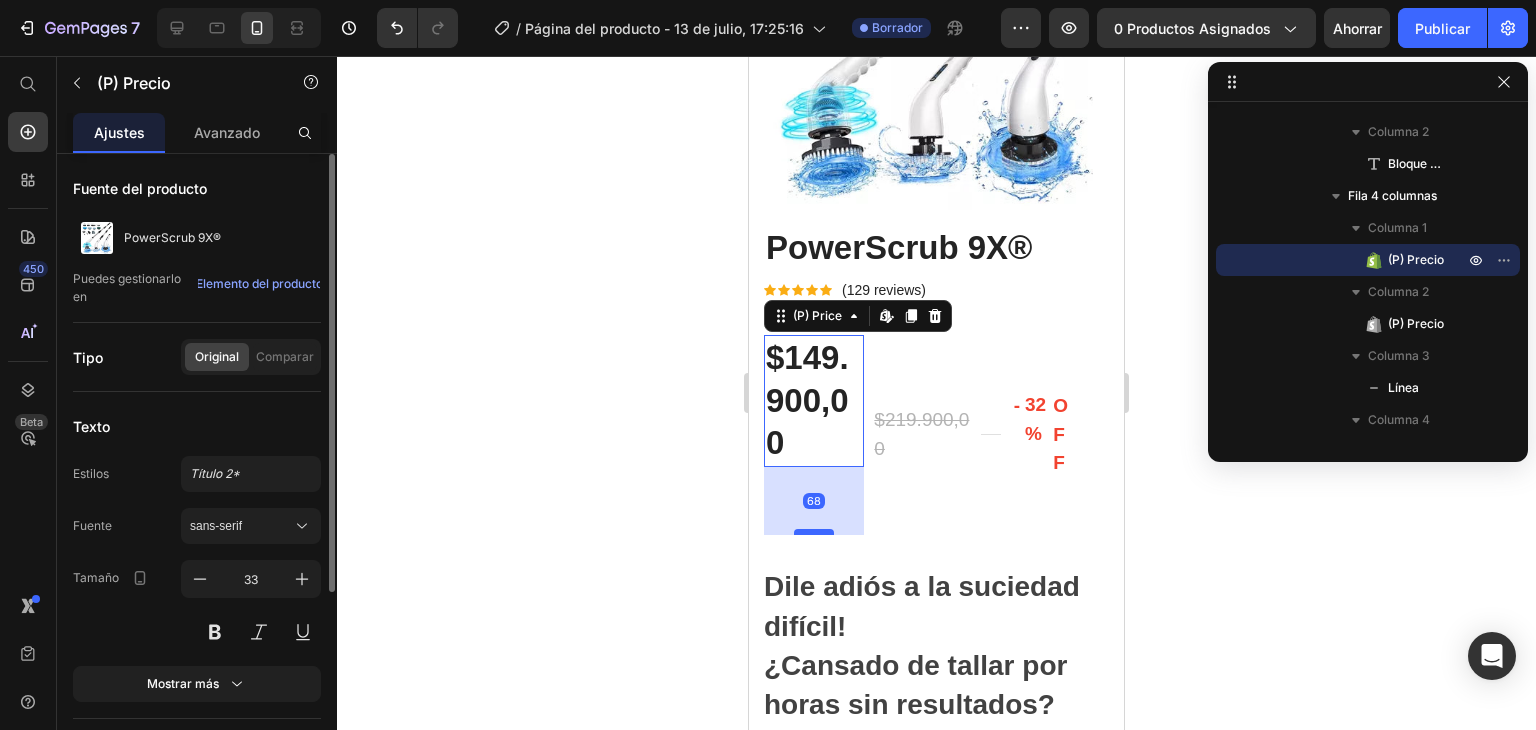 drag, startPoint x: 812, startPoint y: 449, endPoint x: 808, endPoint y: 517, distance: 68.117546 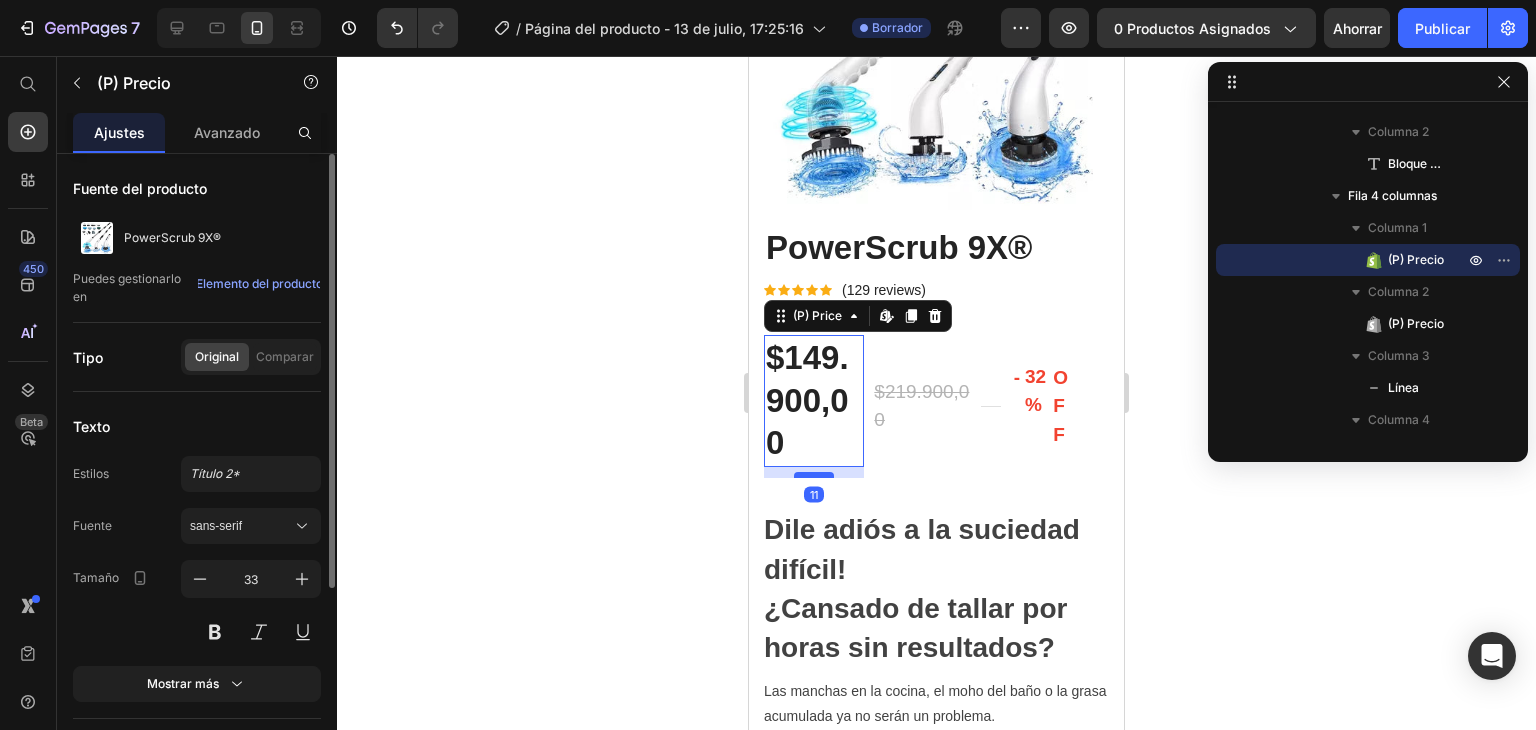 drag, startPoint x: 812, startPoint y: 516, endPoint x: 814, endPoint y: 454, distance: 62.03225 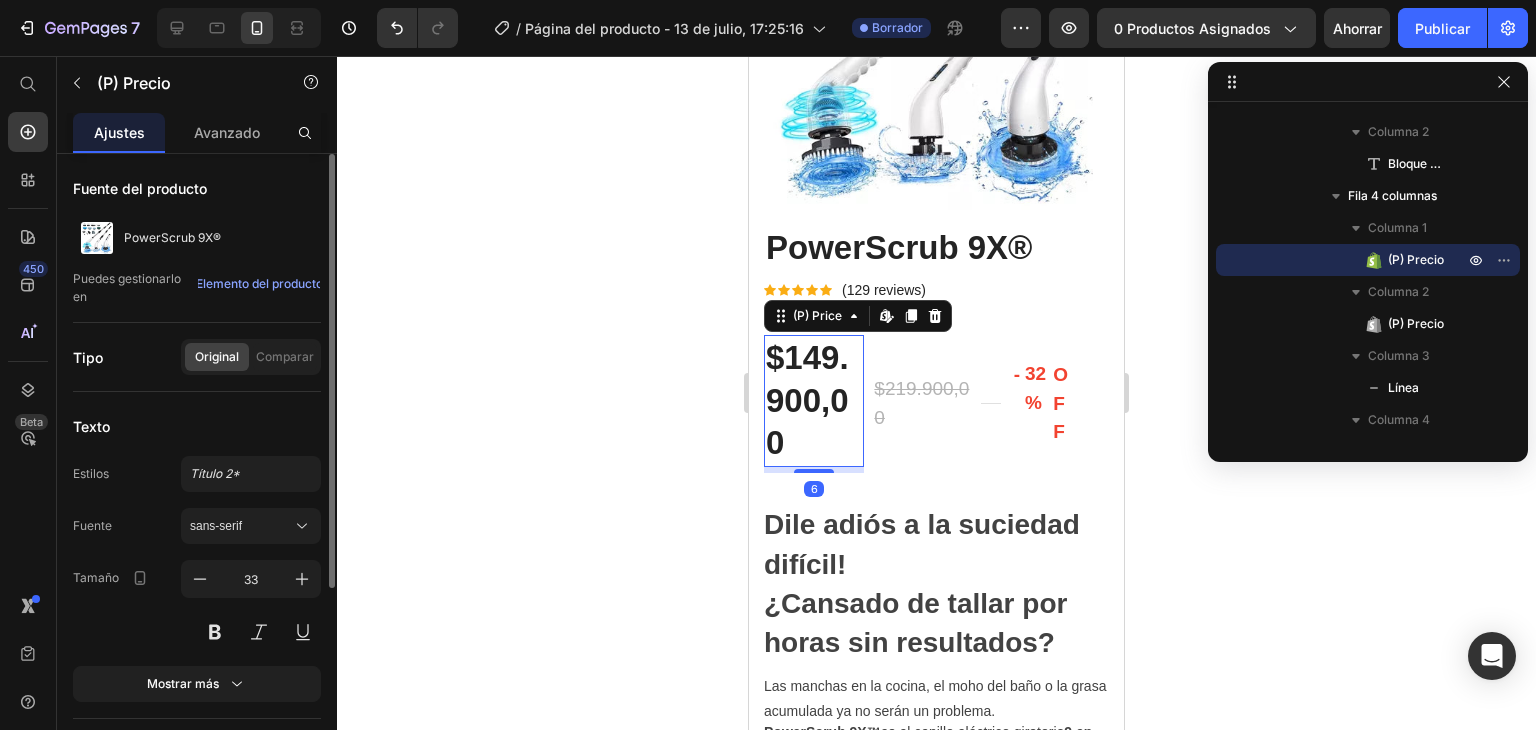 click on "$149.900,00" at bounding box center [814, 401] 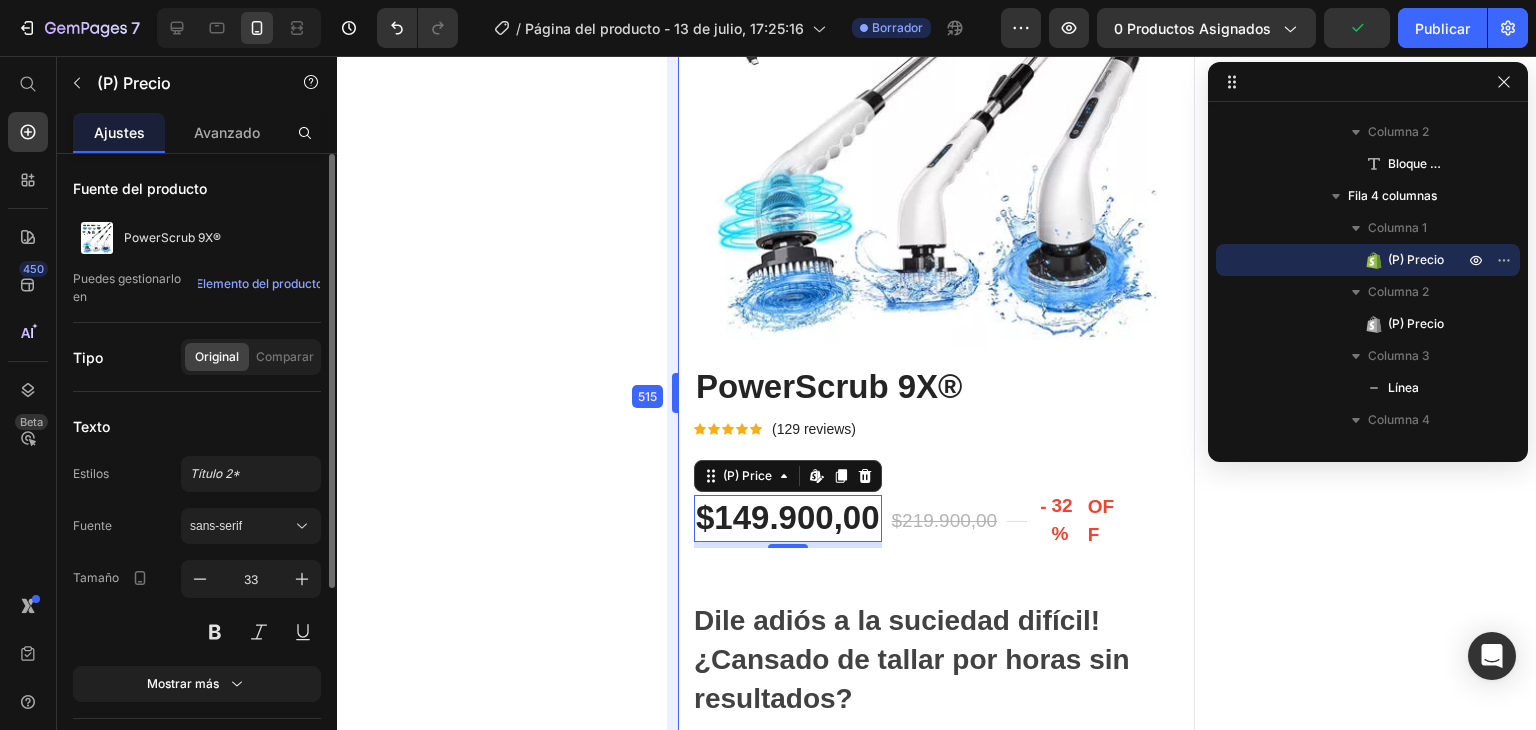 drag, startPoint x: 745, startPoint y: 381, endPoint x: 596, endPoint y: 406, distance: 151.08276 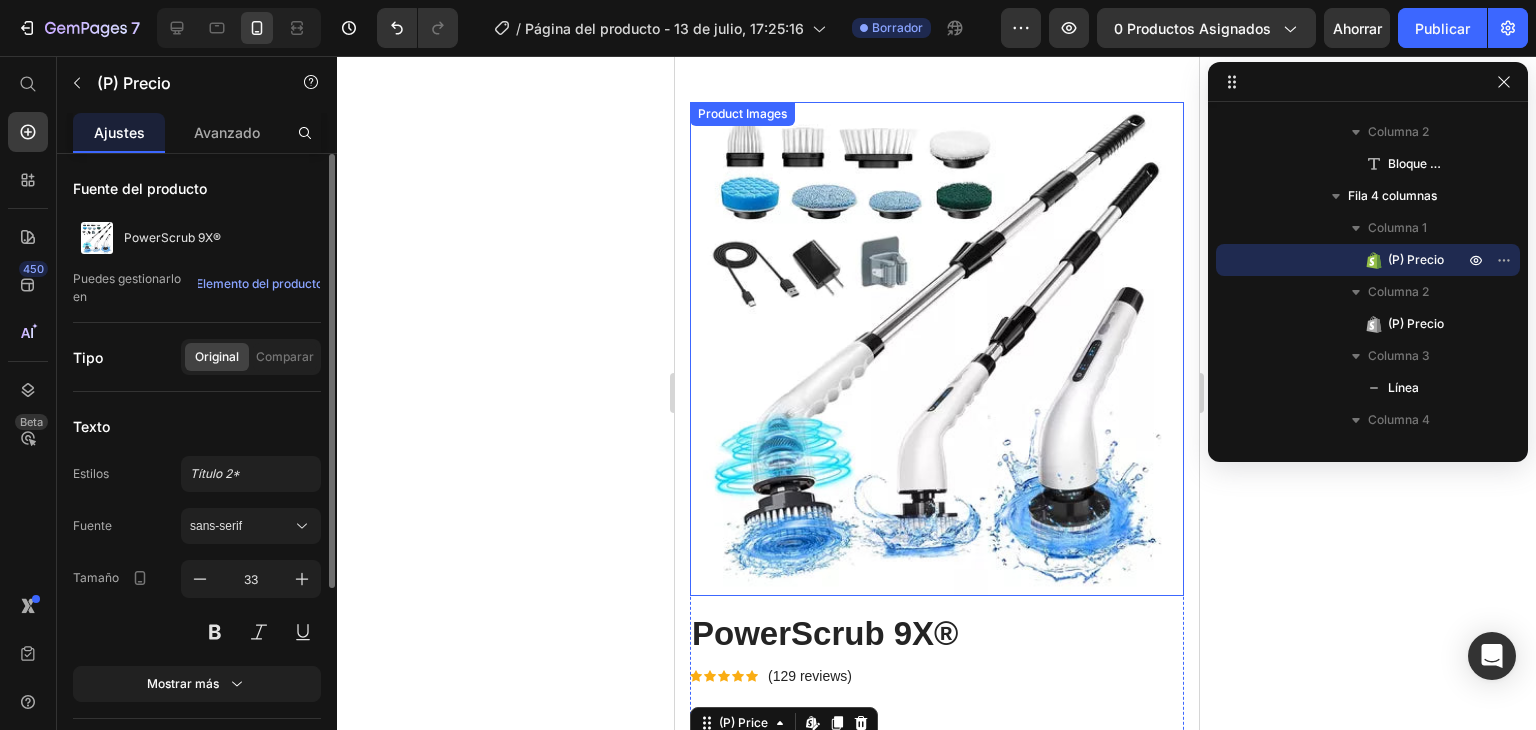 scroll, scrollTop: 560, scrollLeft: 0, axis: vertical 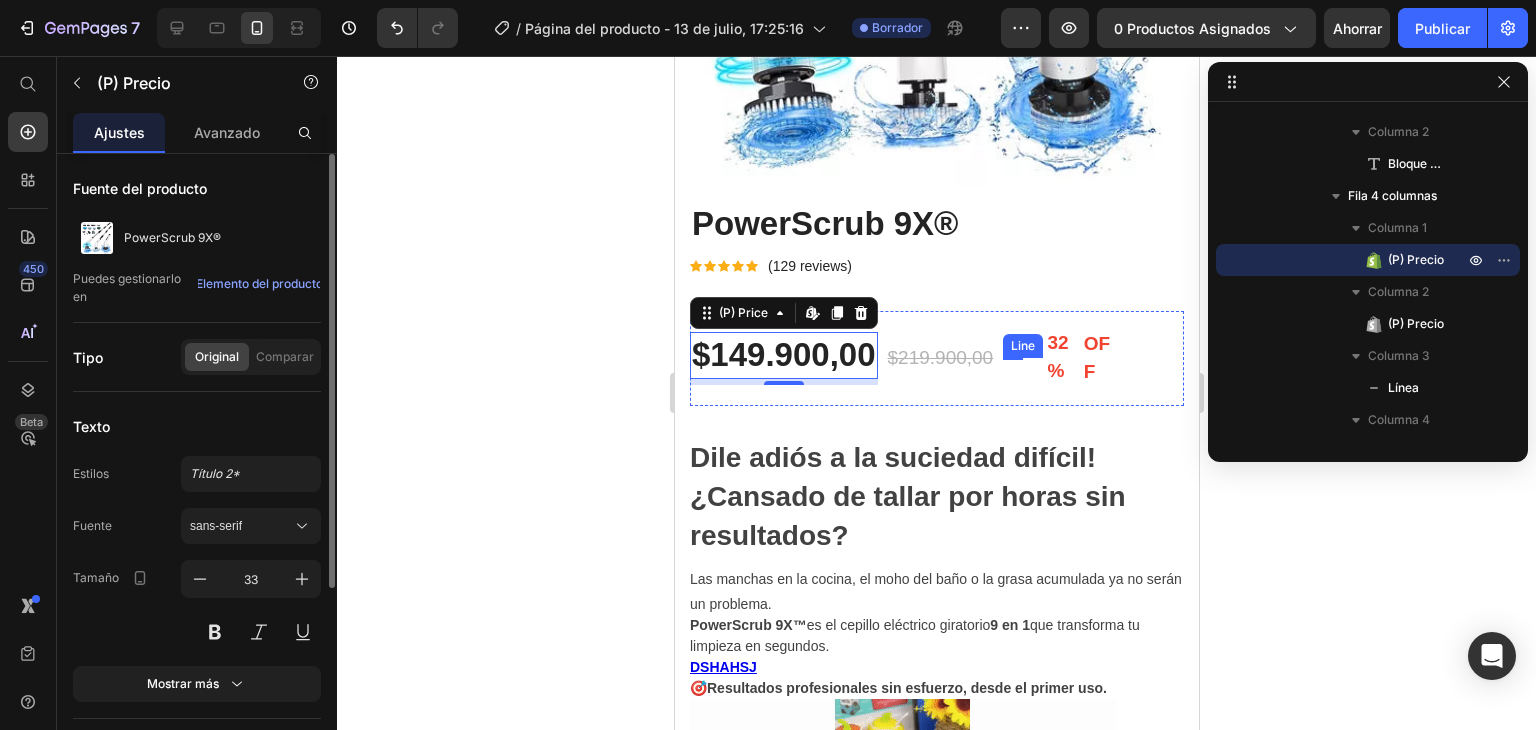 click on "-" at bounding box center (1038, 344) 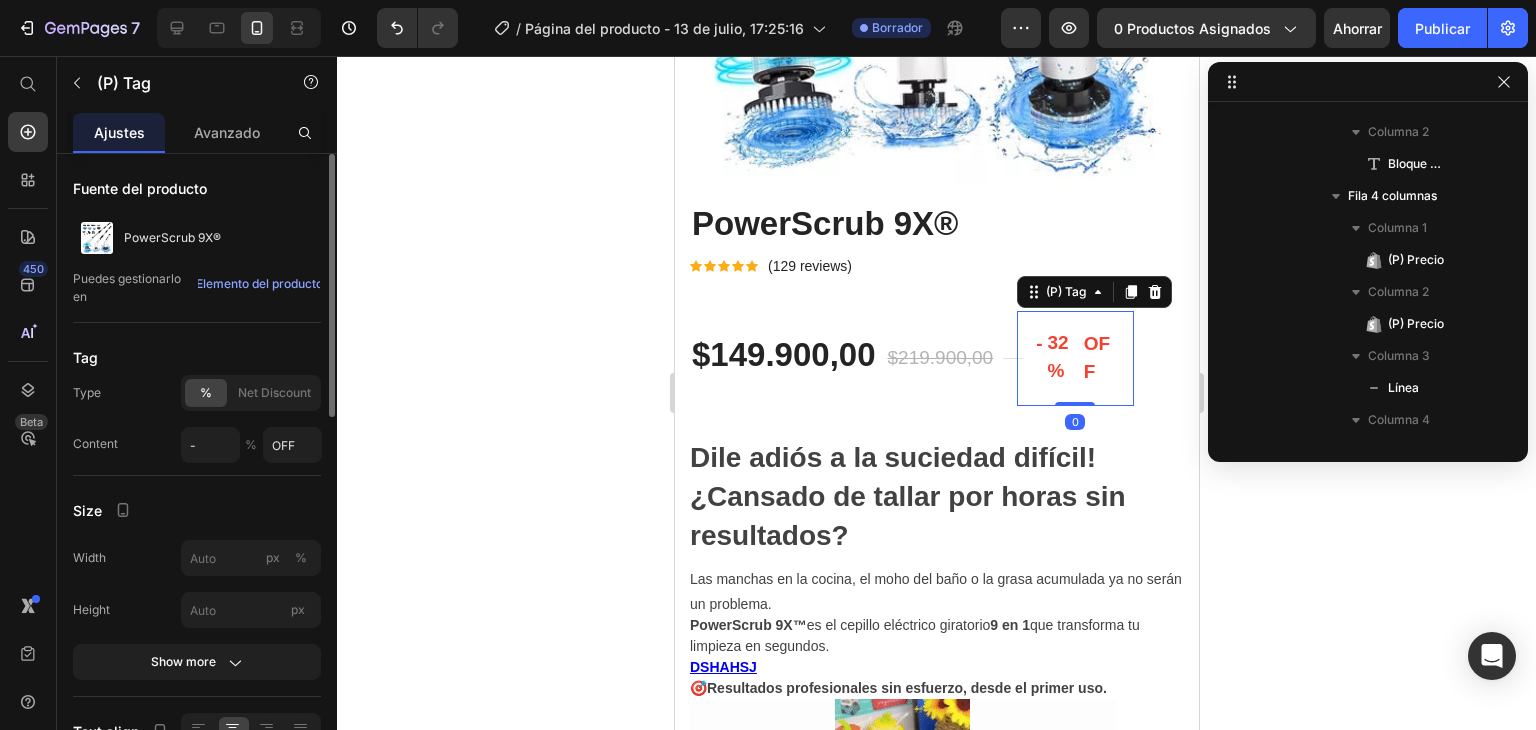 scroll, scrollTop: 1138, scrollLeft: 0, axis: vertical 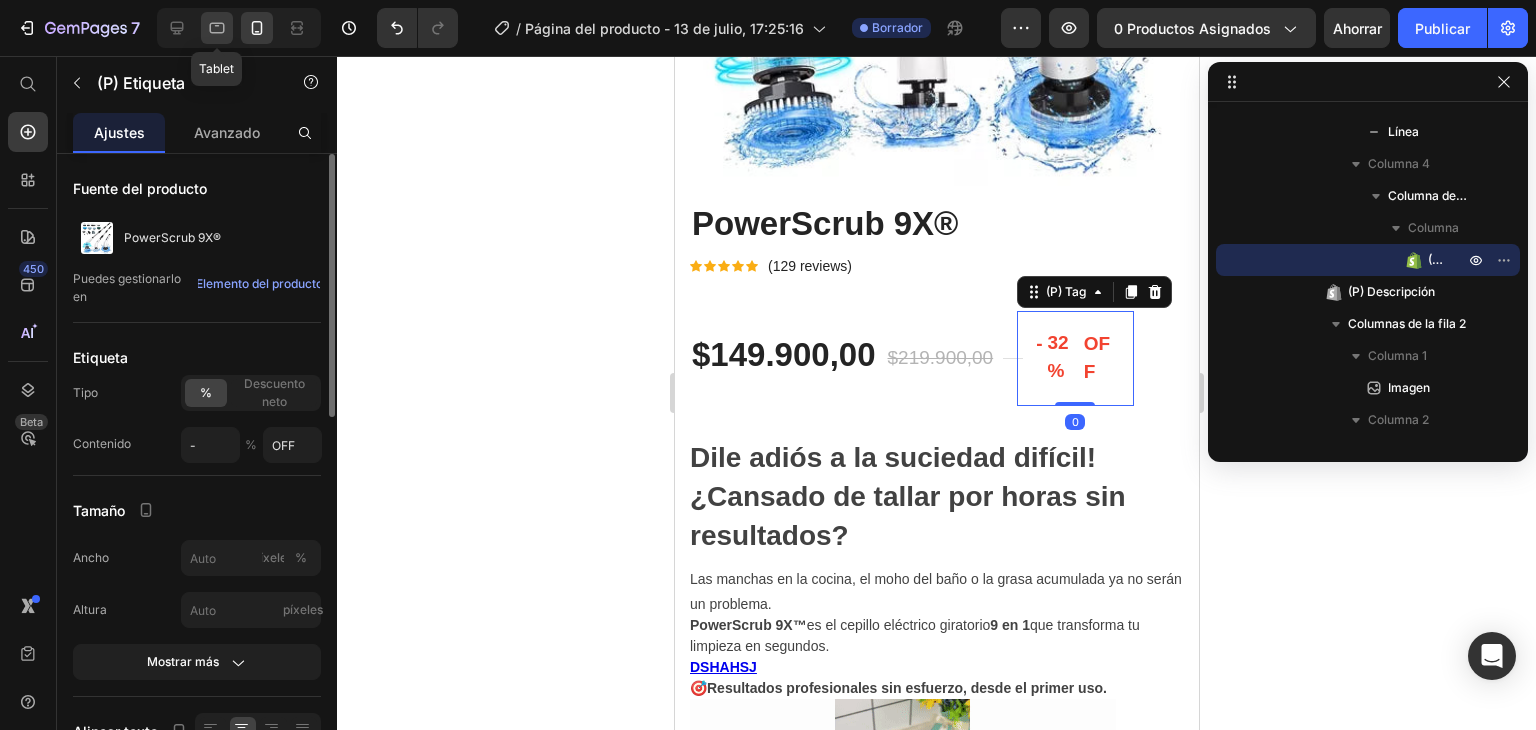 click 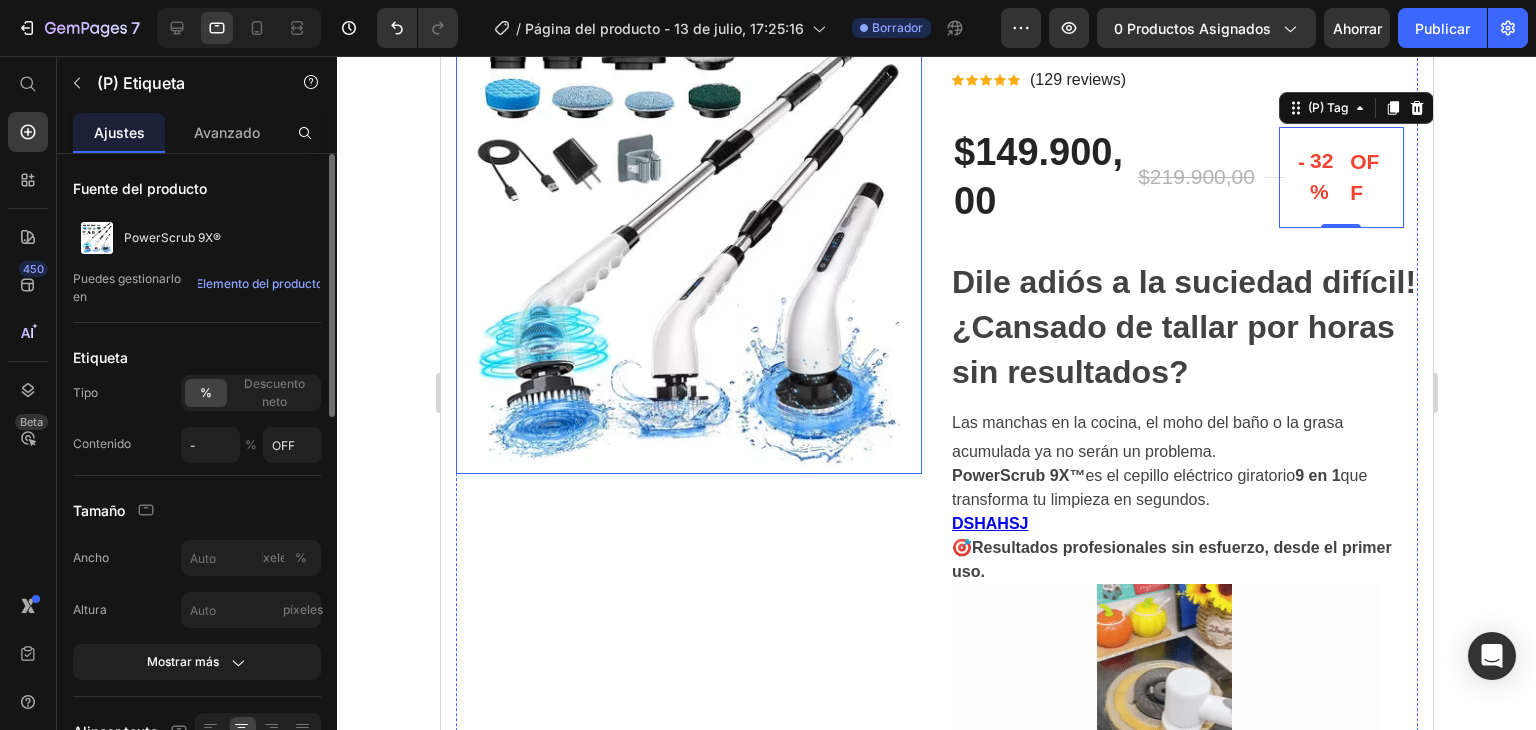scroll, scrollTop: 0, scrollLeft: 0, axis: both 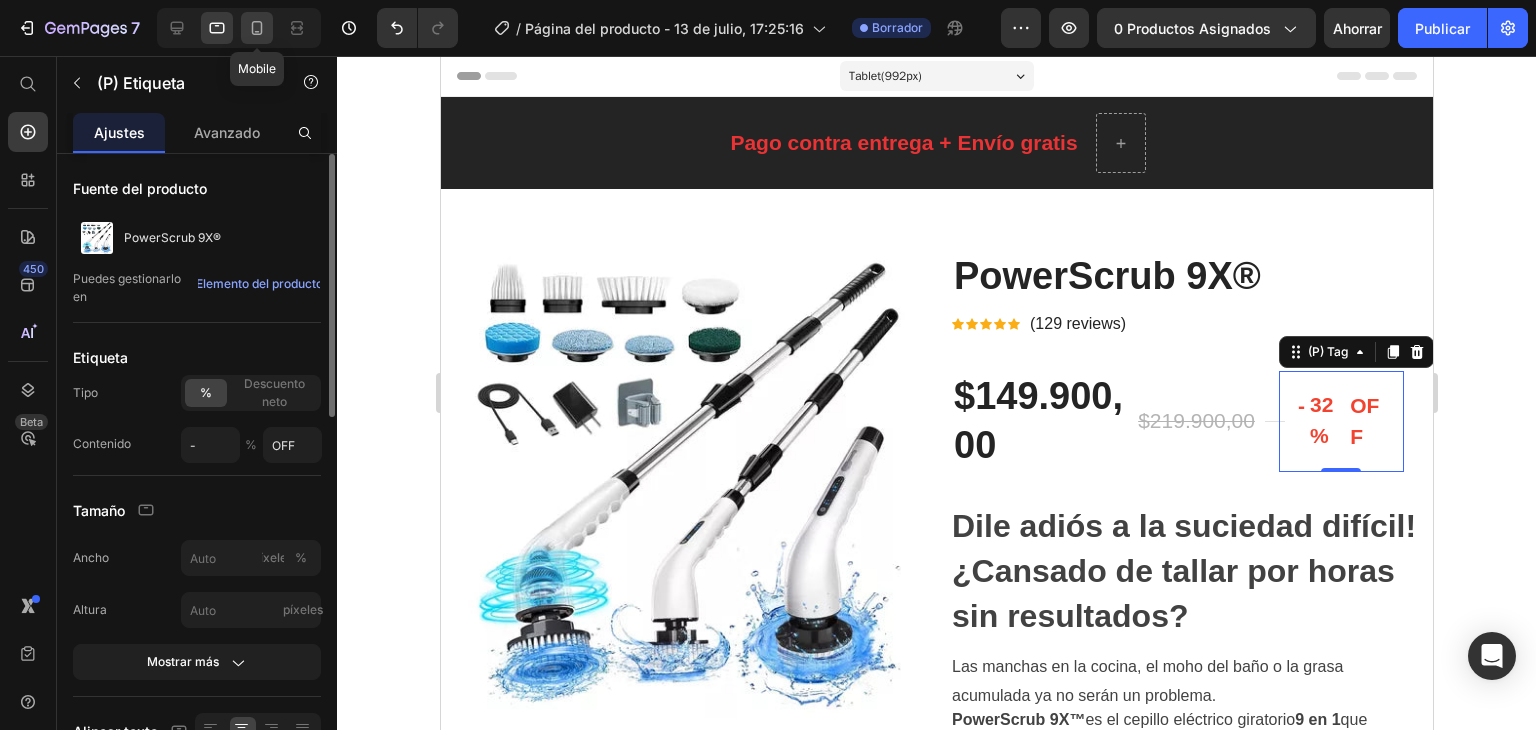 click 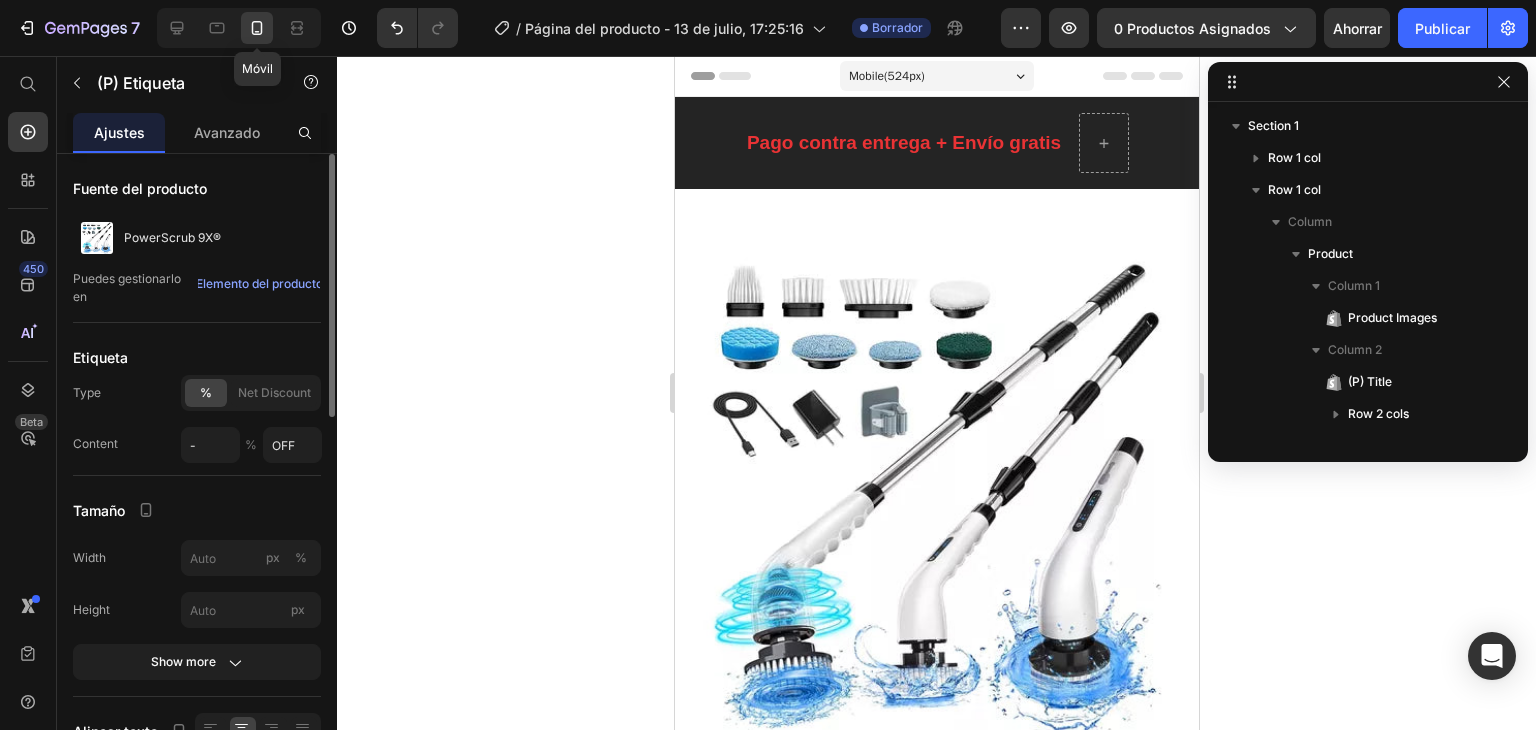 scroll, scrollTop: 506, scrollLeft: 0, axis: vertical 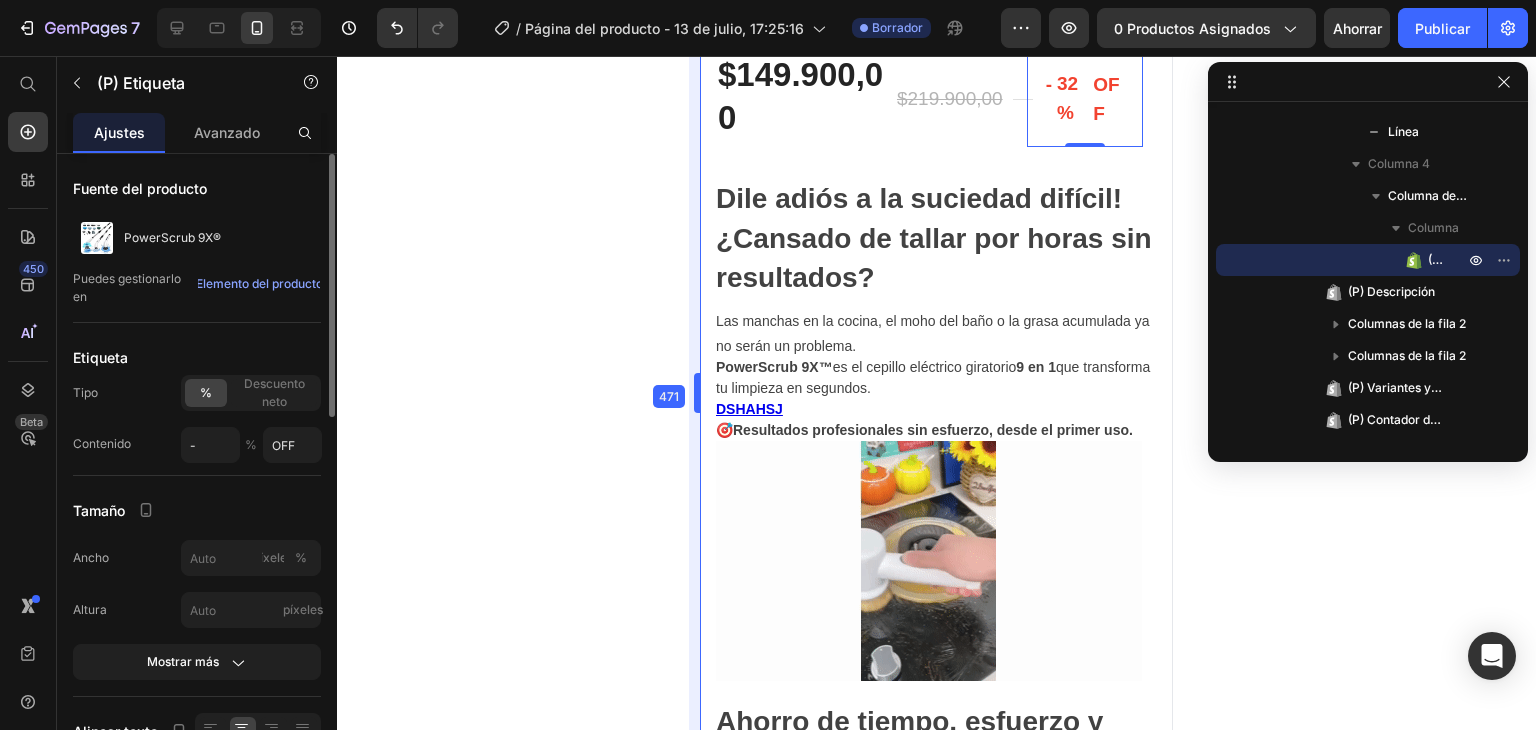 drag, startPoint x: 672, startPoint y: 385, endPoint x: 794, endPoint y: 354, distance: 125.87692 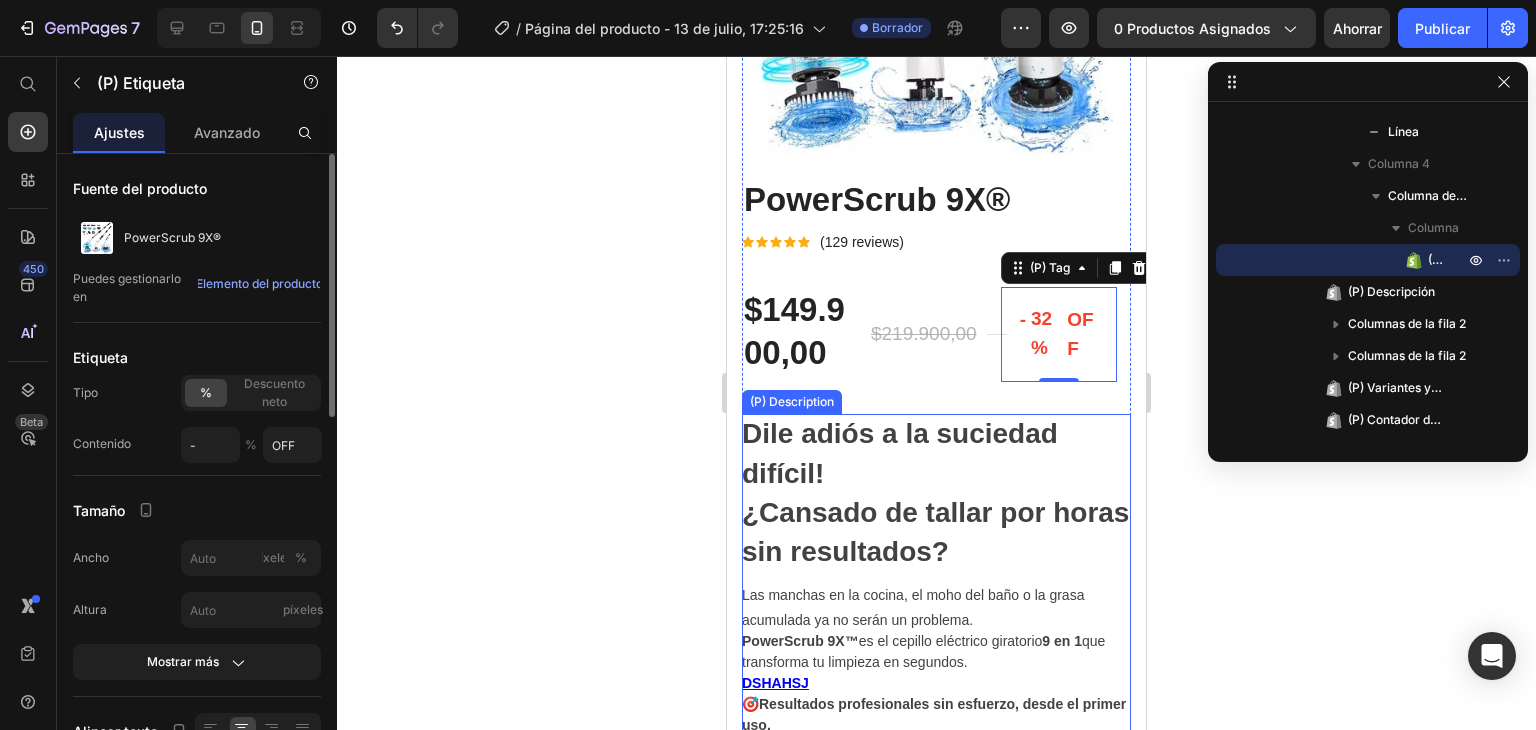 scroll, scrollTop: 478, scrollLeft: 0, axis: vertical 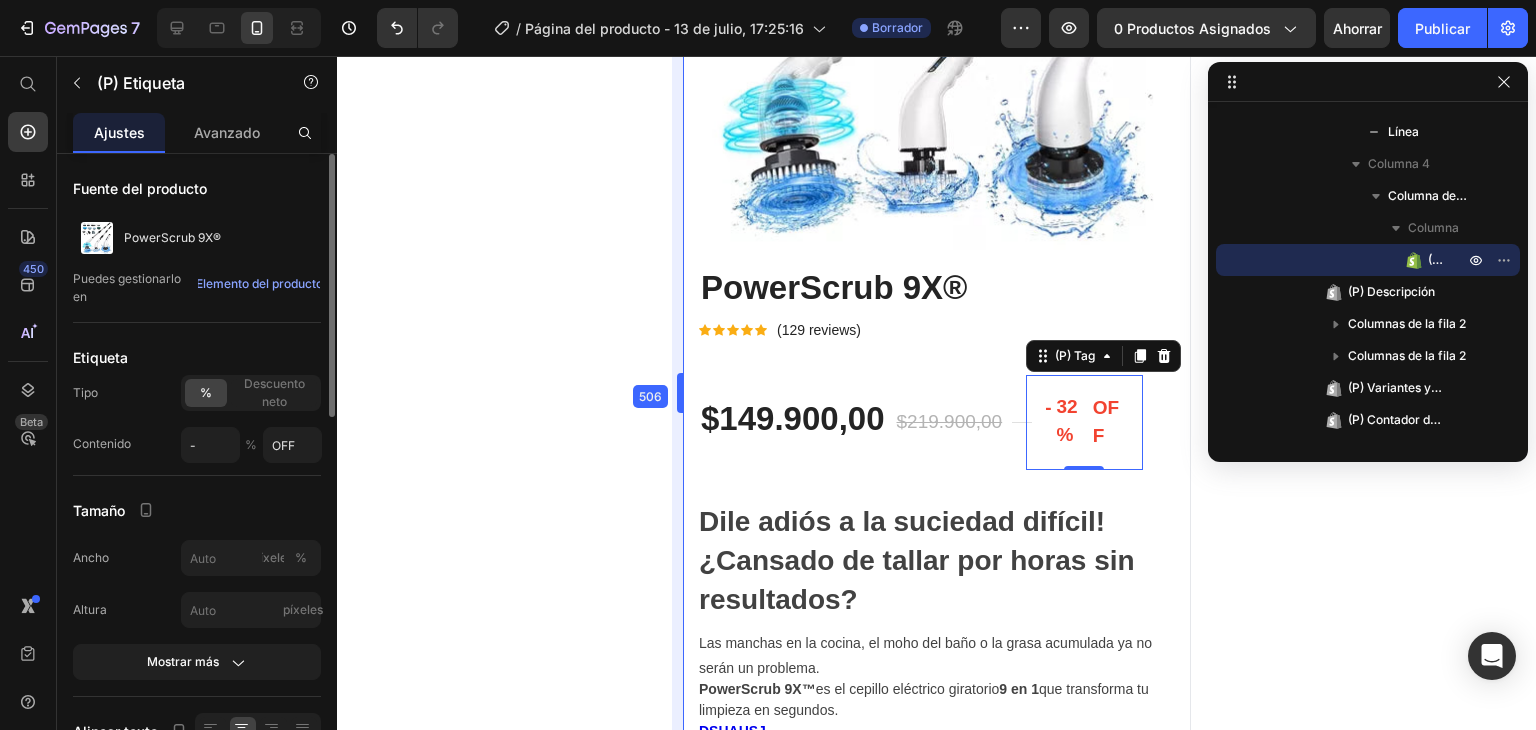 drag, startPoint x: 718, startPoint y: 384, endPoint x: 632, endPoint y: 394, distance: 86.579445 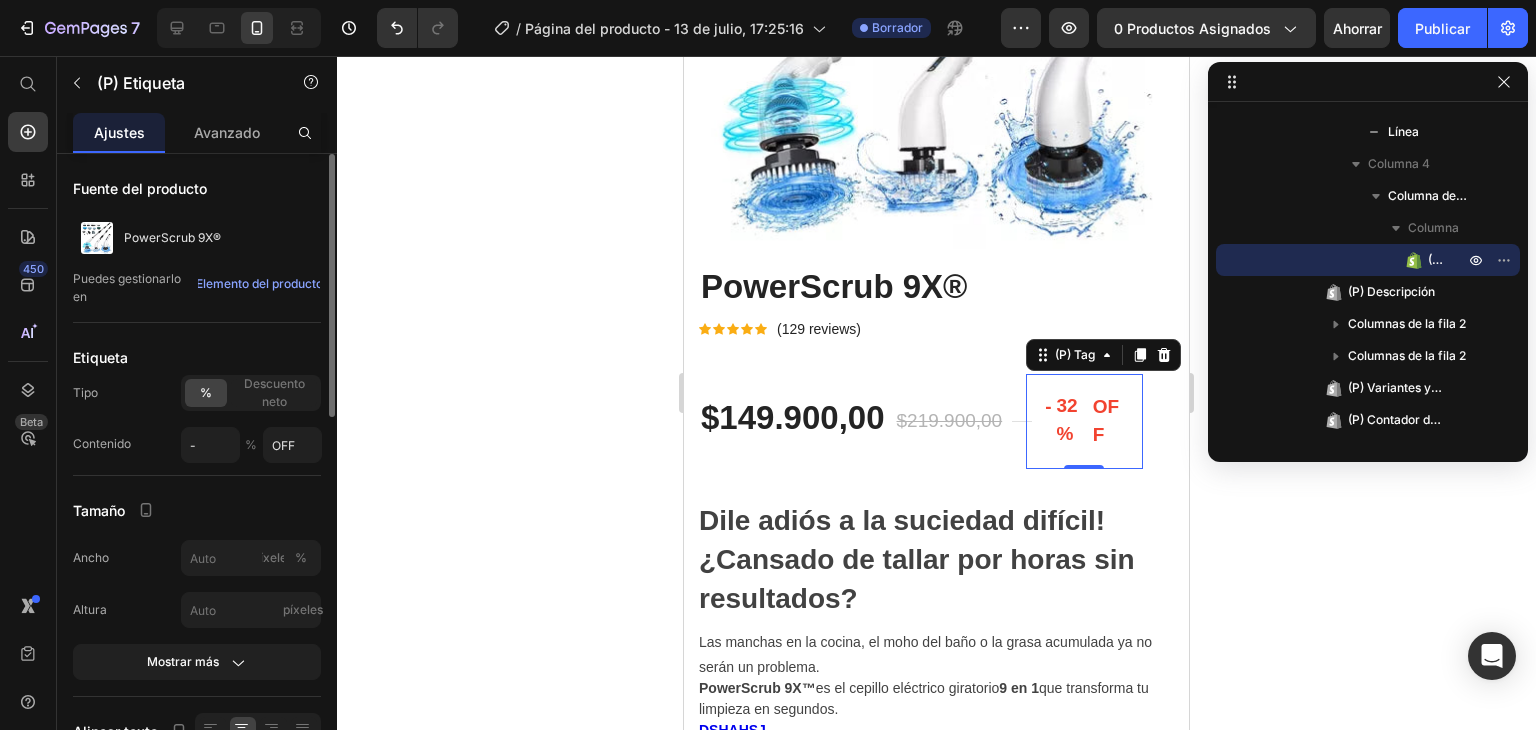 click on "OFF" at bounding box center [1108, 421] 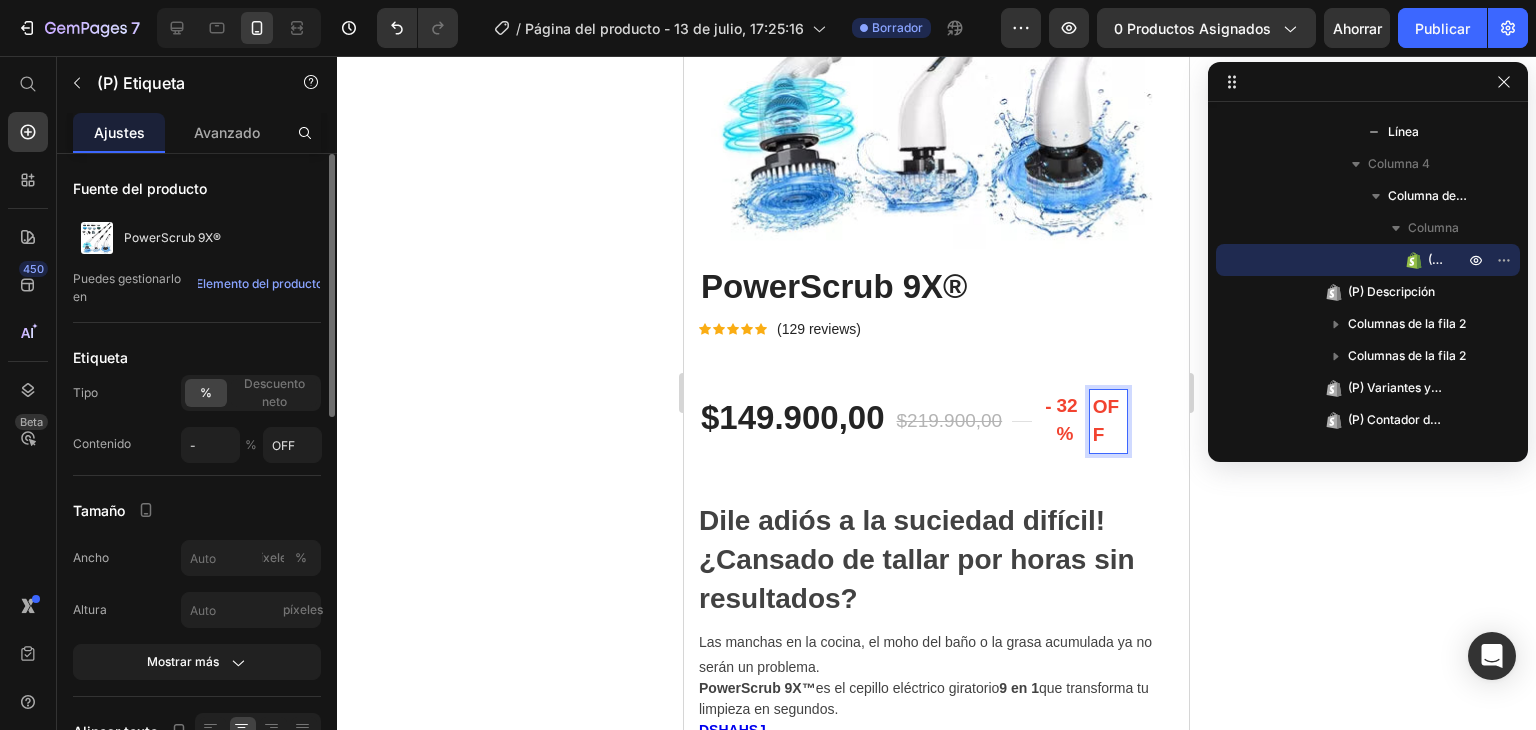 click on "32%" at bounding box center [1072, 420] 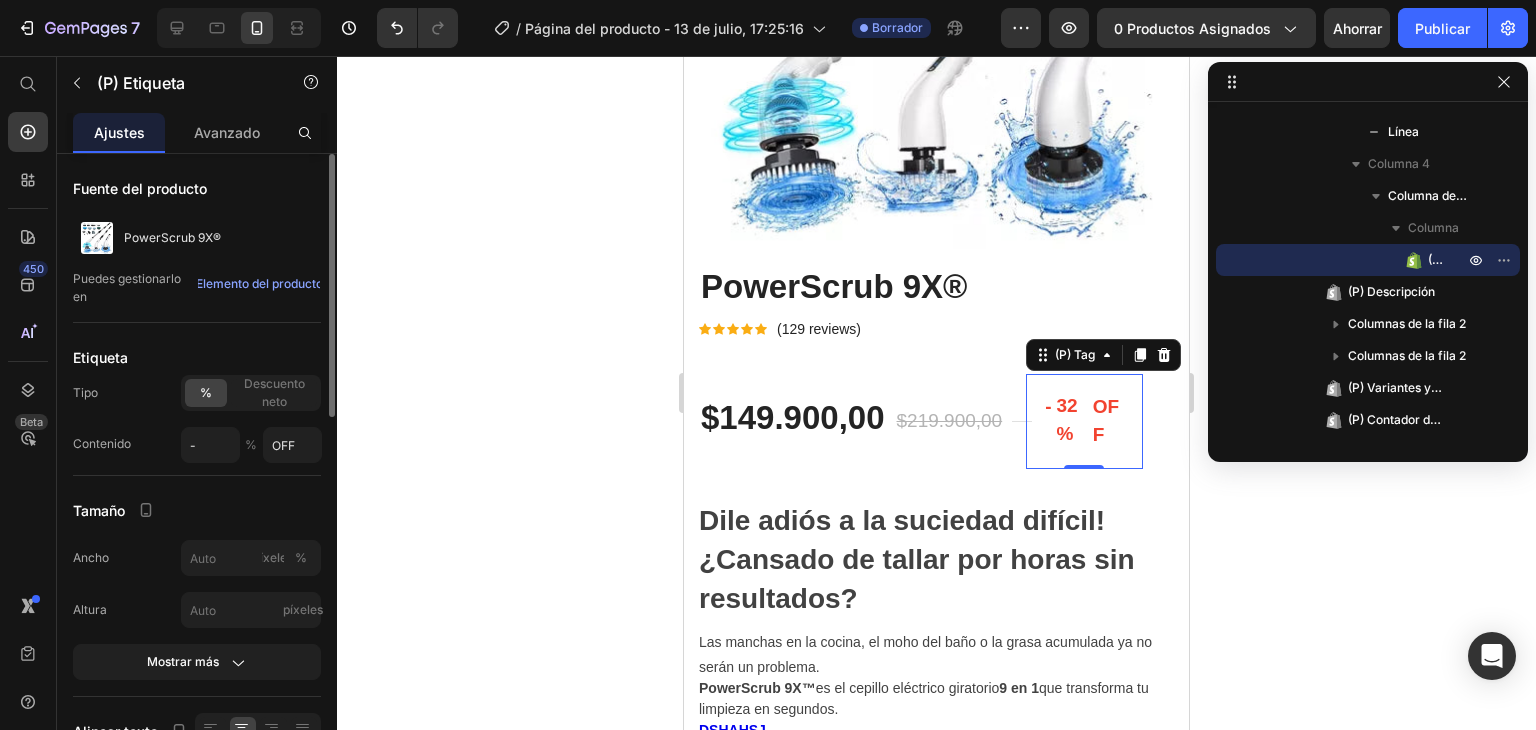 click on "OFF" at bounding box center [1108, 421] 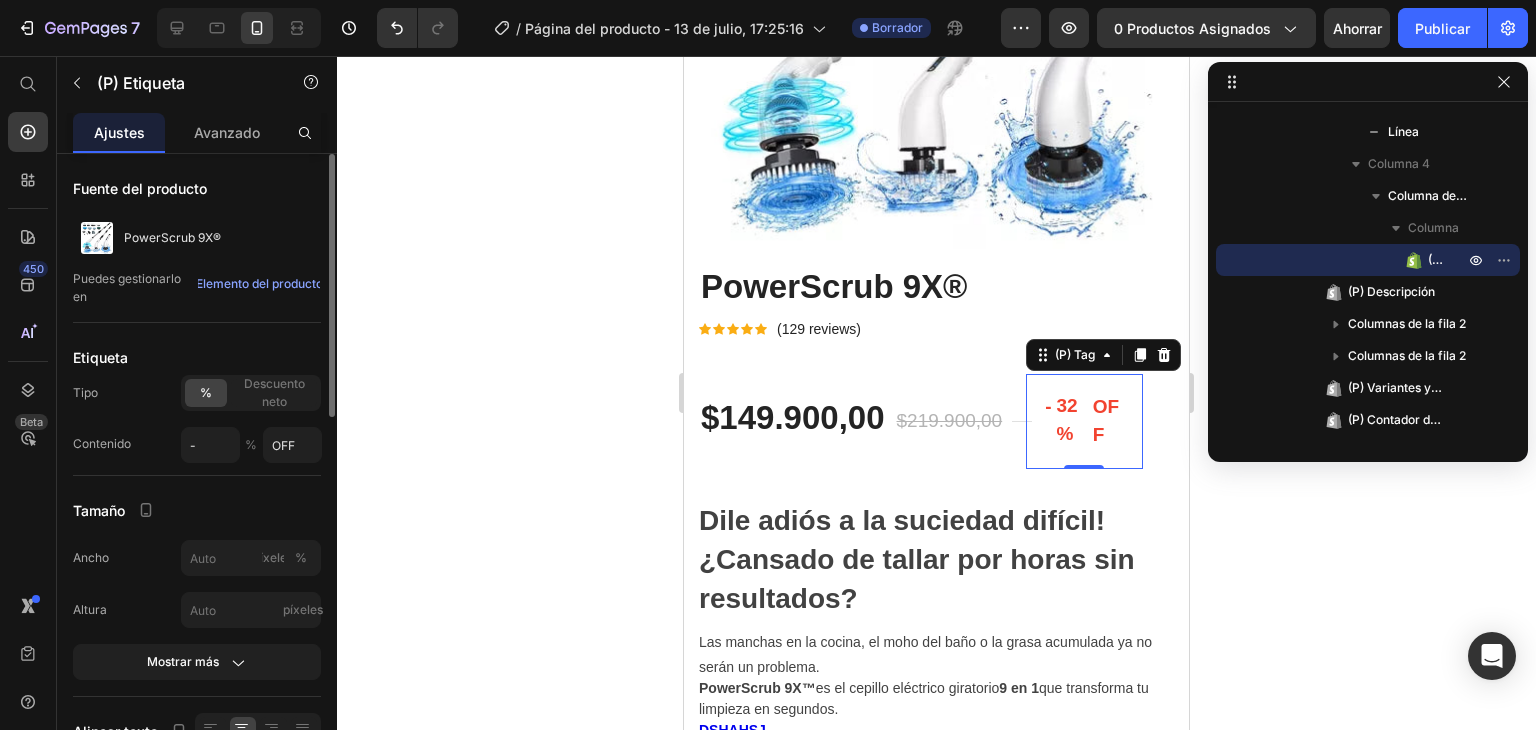 drag, startPoint x: 1128, startPoint y: 405, endPoint x: 1143, endPoint y: 403, distance: 15.132746 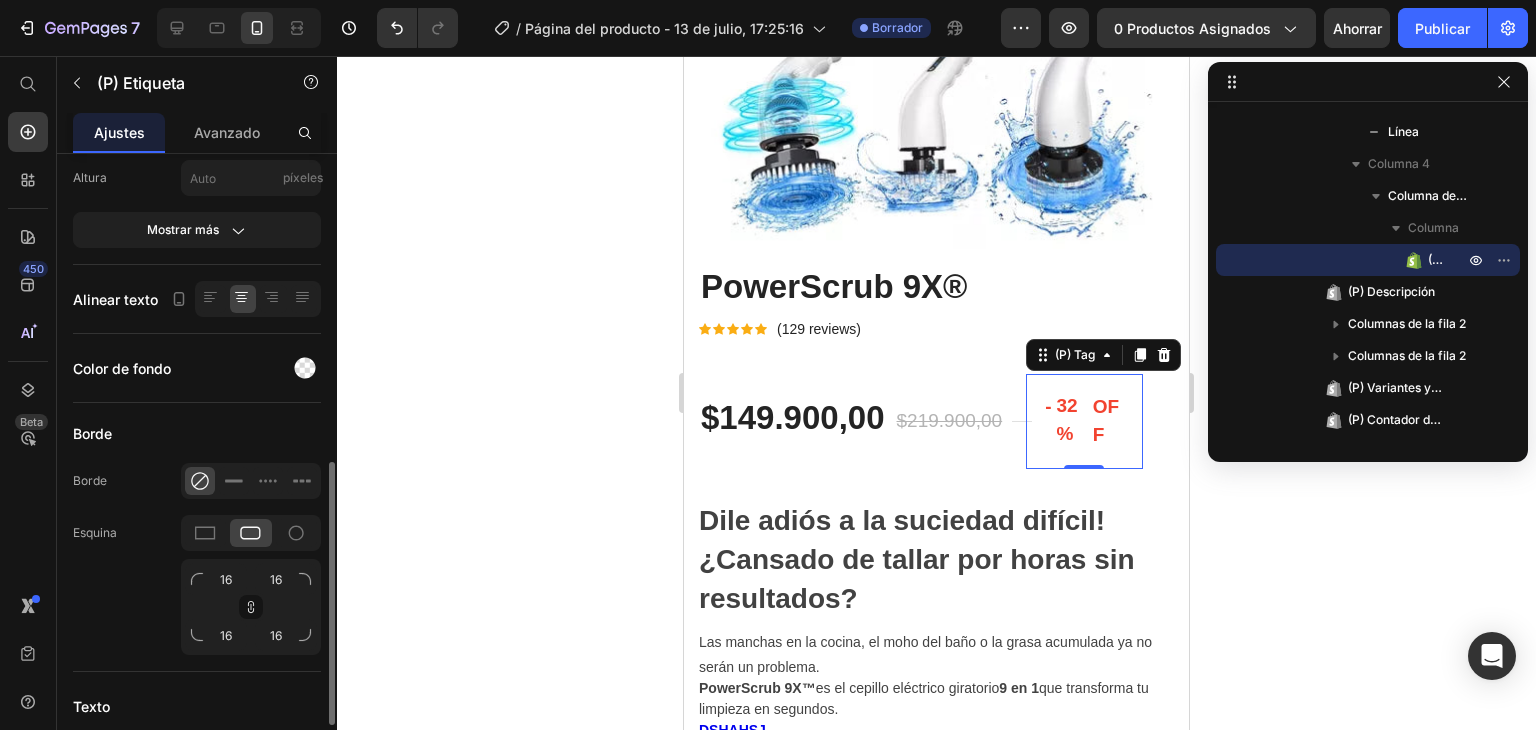 scroll, scrollTop: 526, scrollLeft: 0, axis: vertical 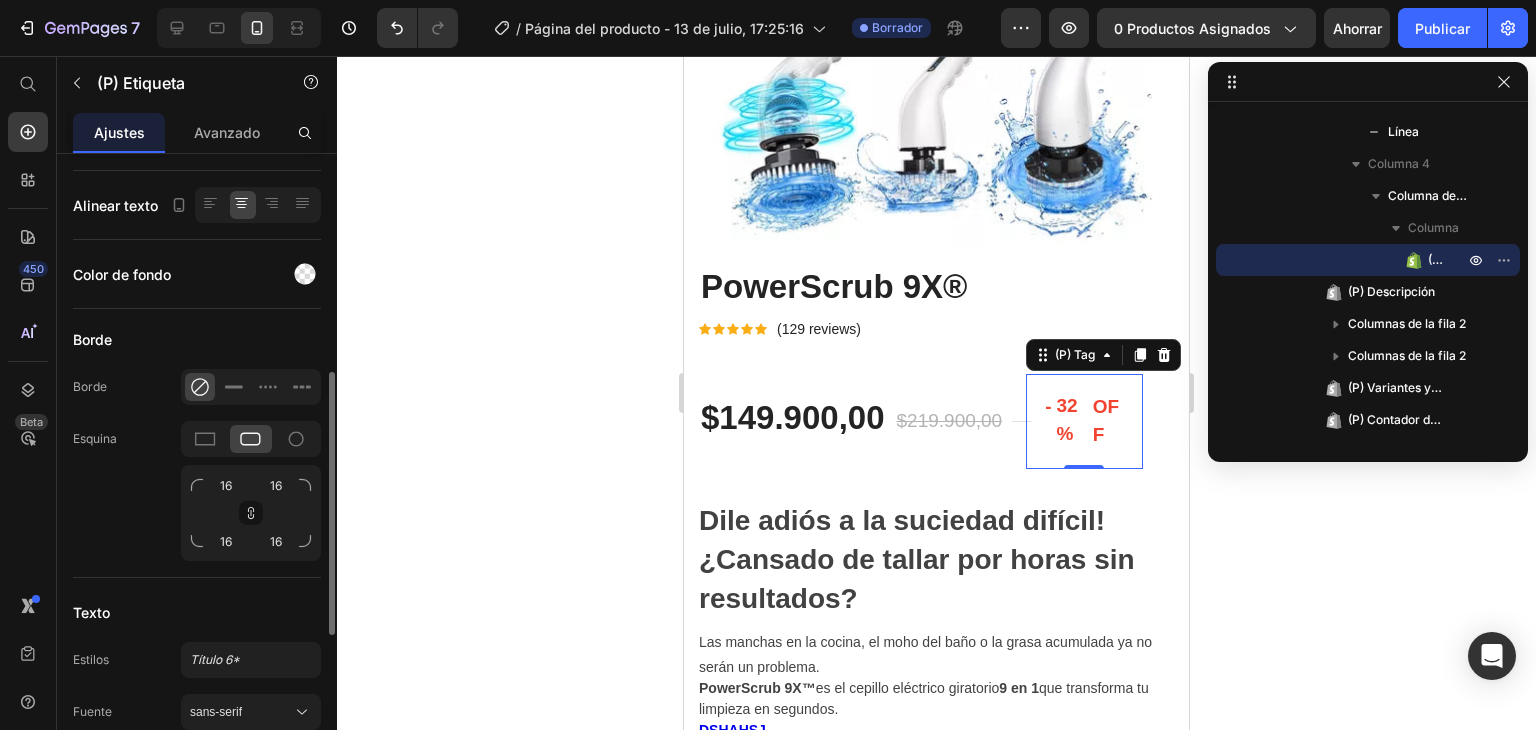 click at bounding box center [305, 485] 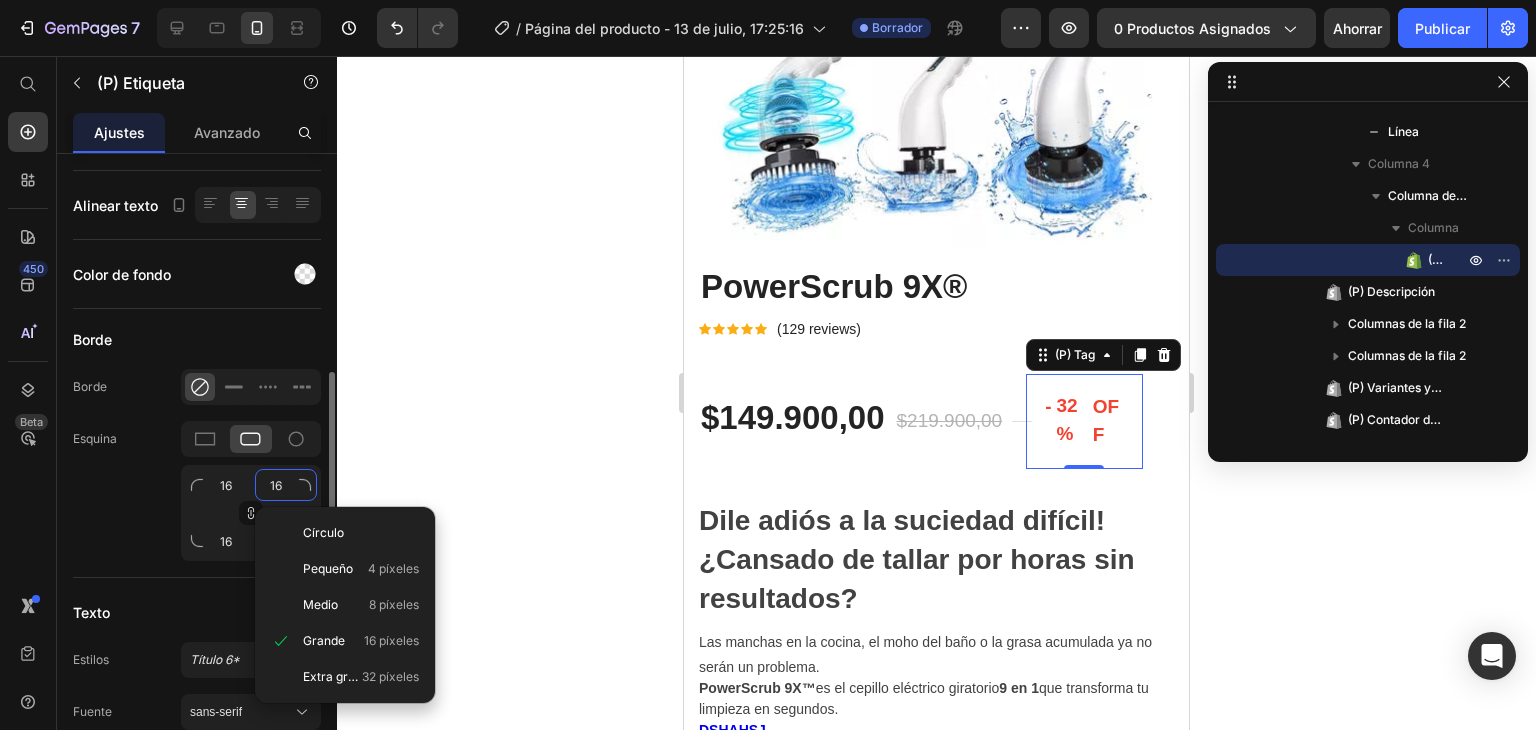 click on "16" 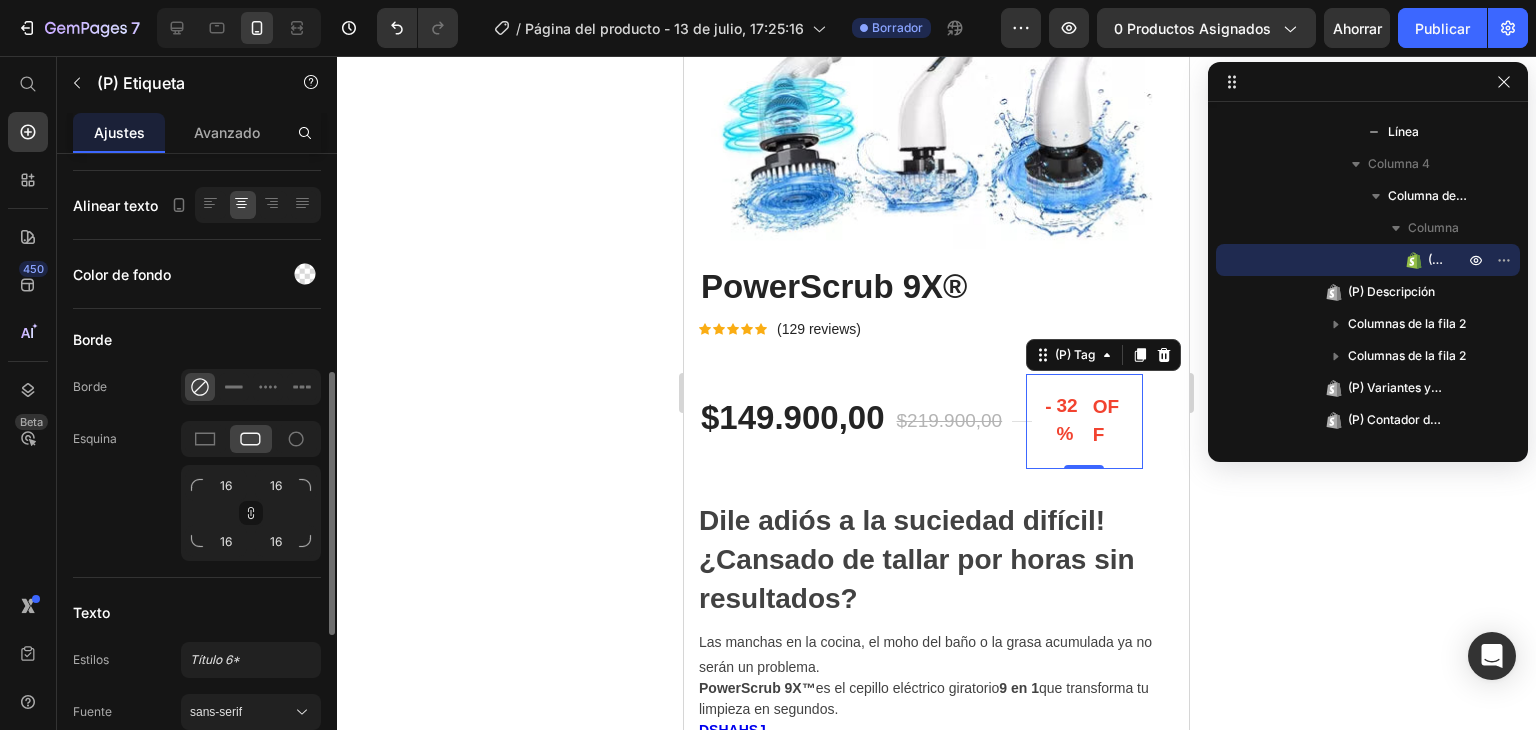 click 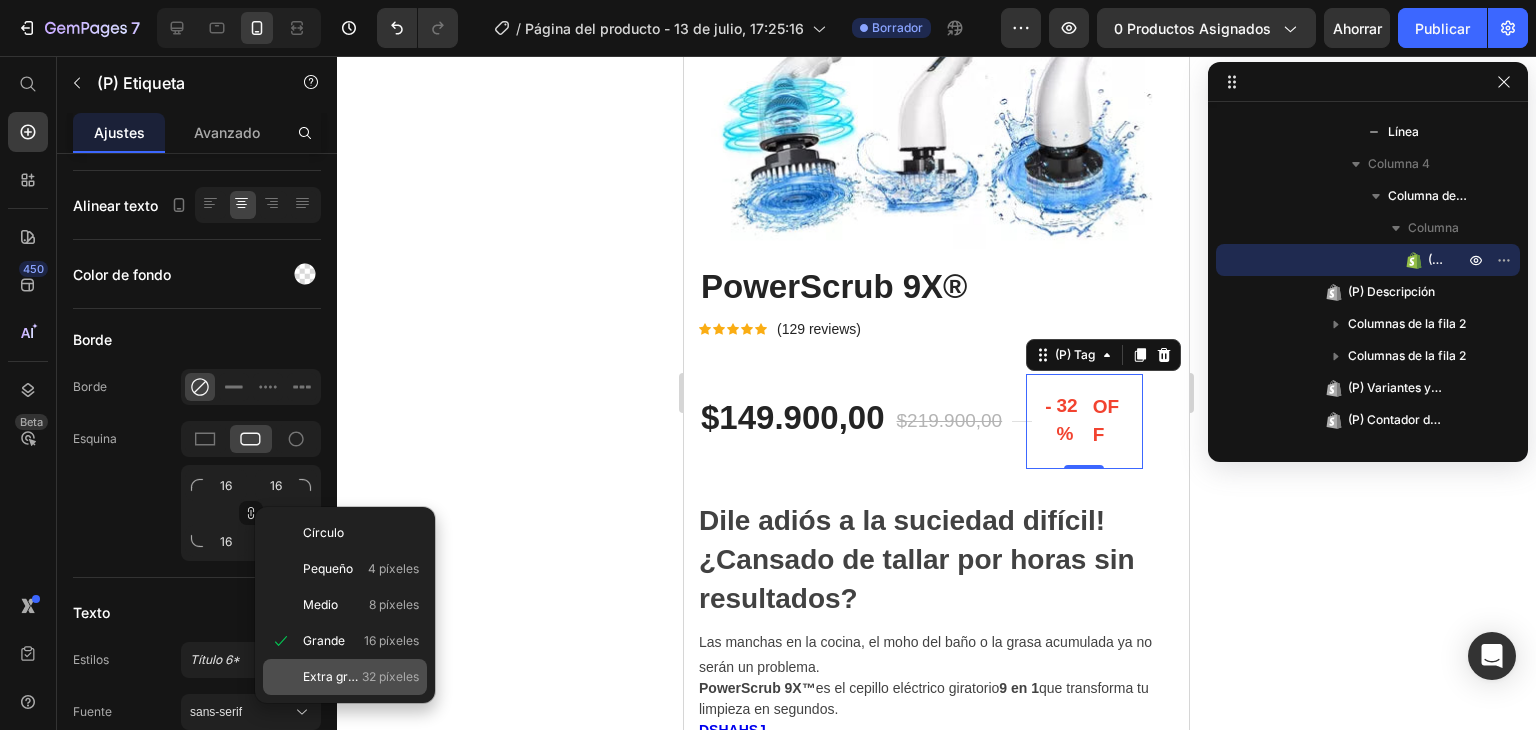click on "Extra grande 32 píxeles" 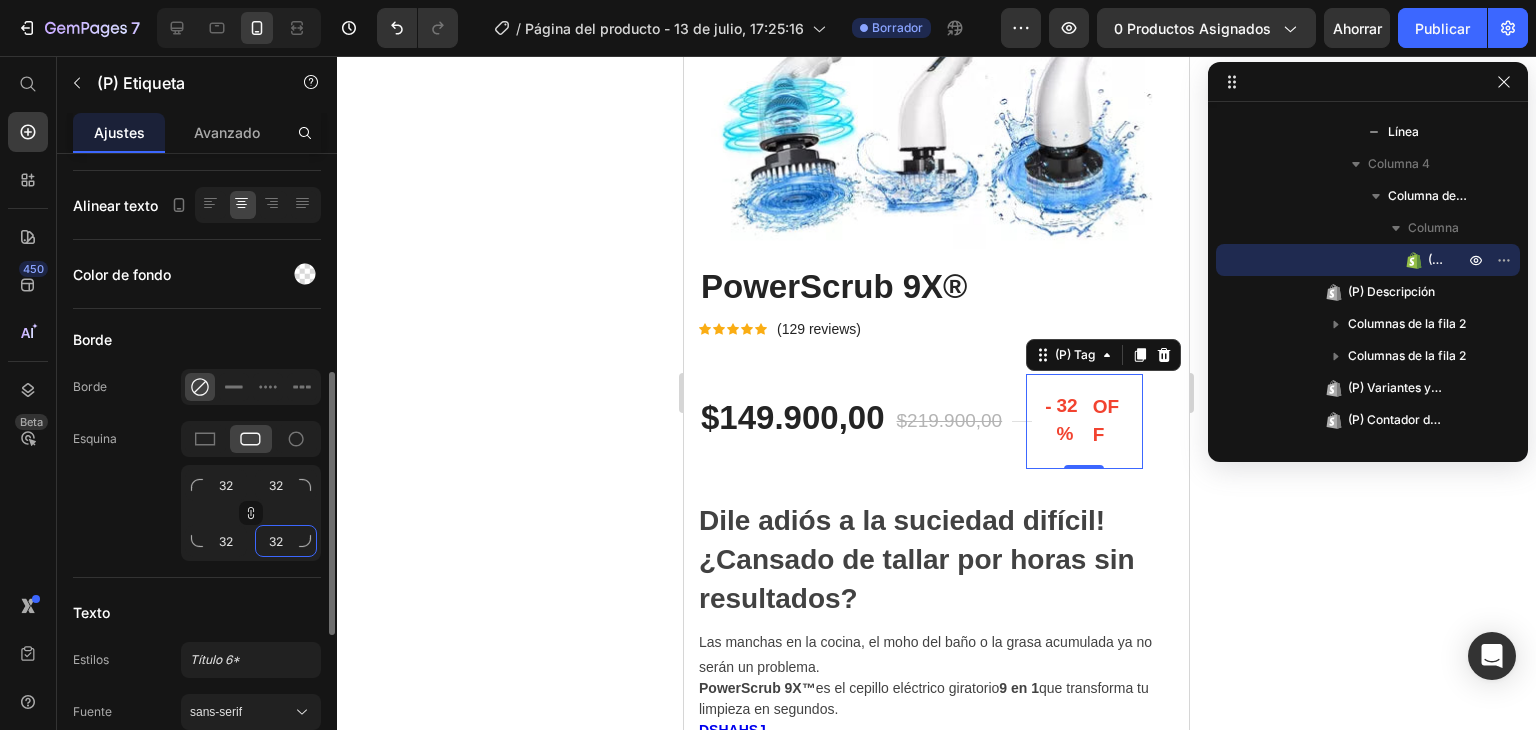 click on "32" 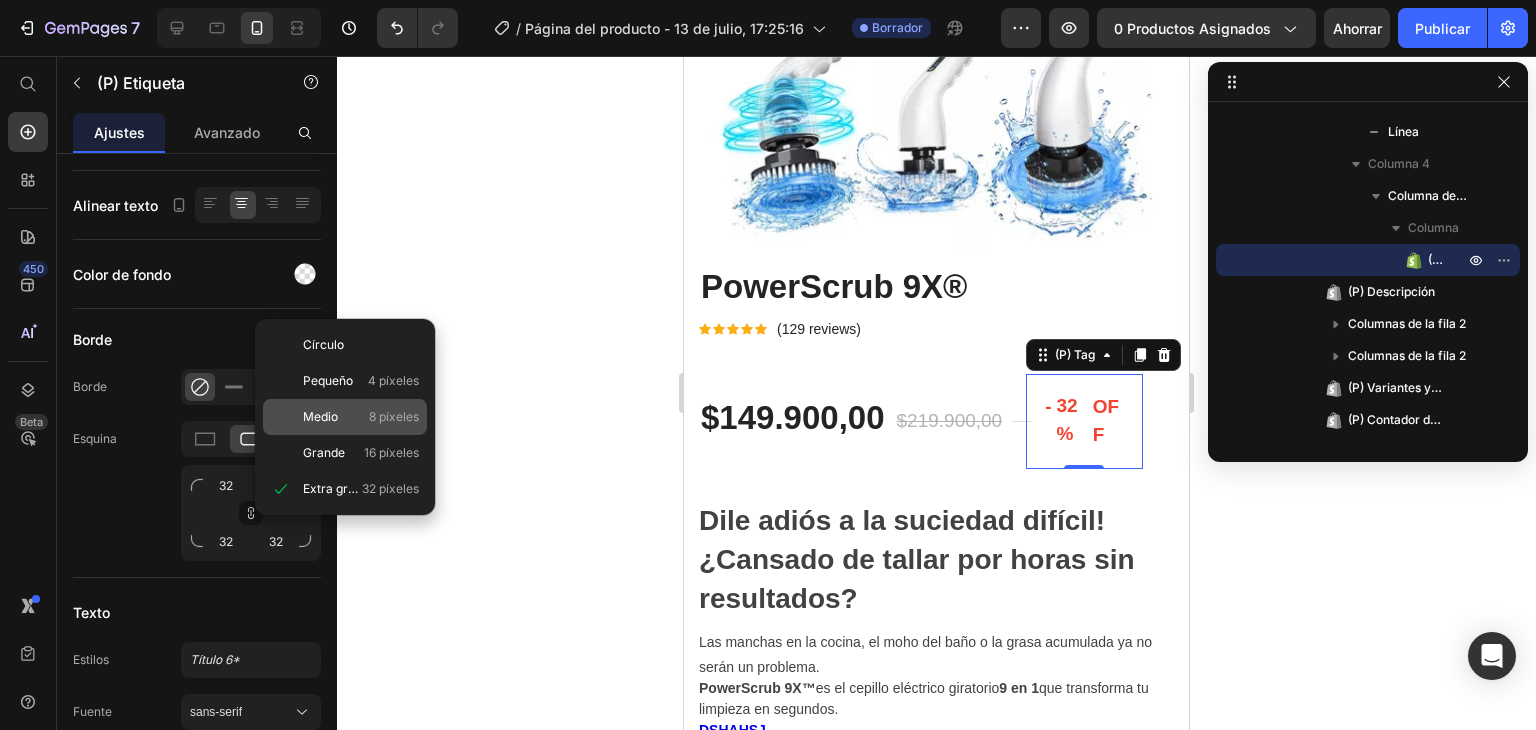 click on "Medio 8 píxeles" 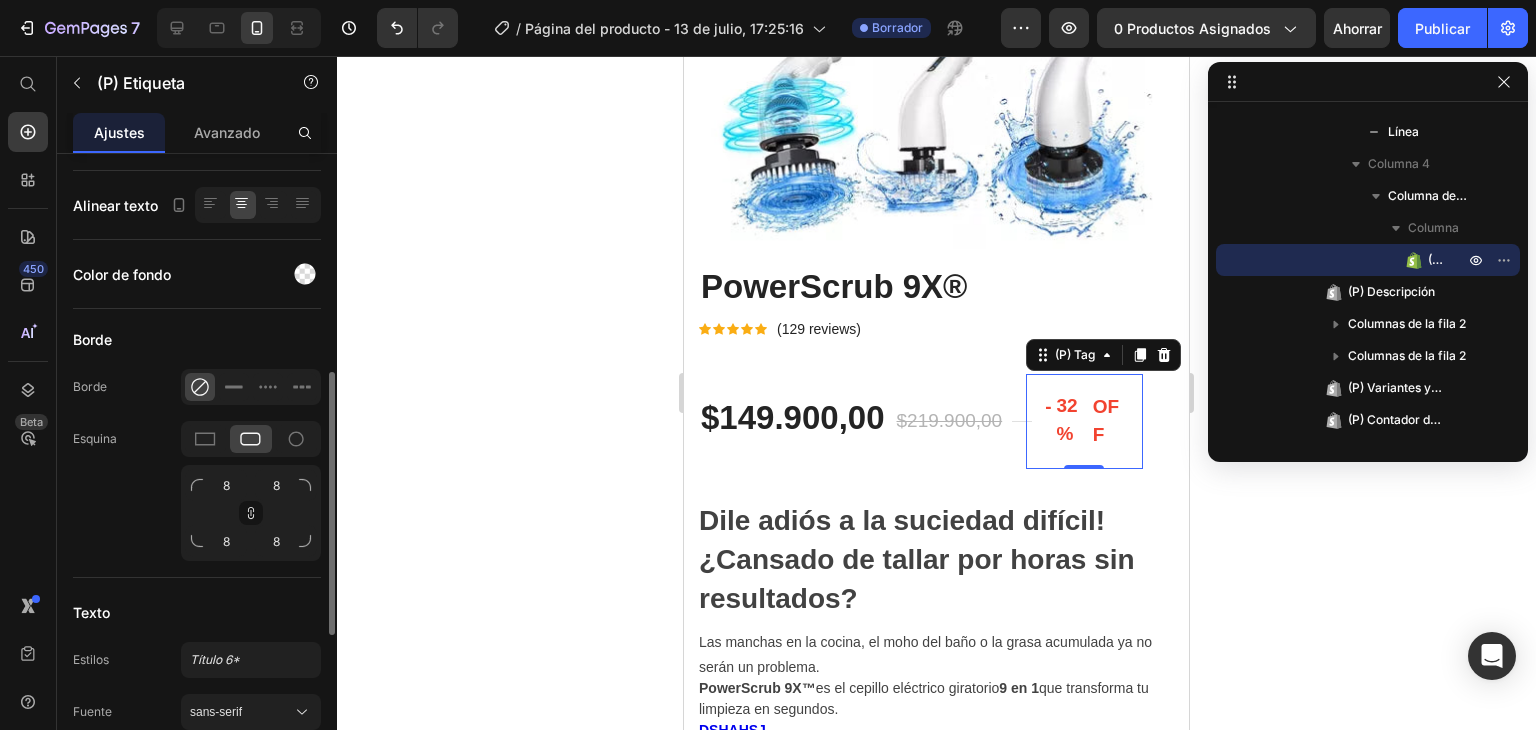 click at bounding box center (305, 541) 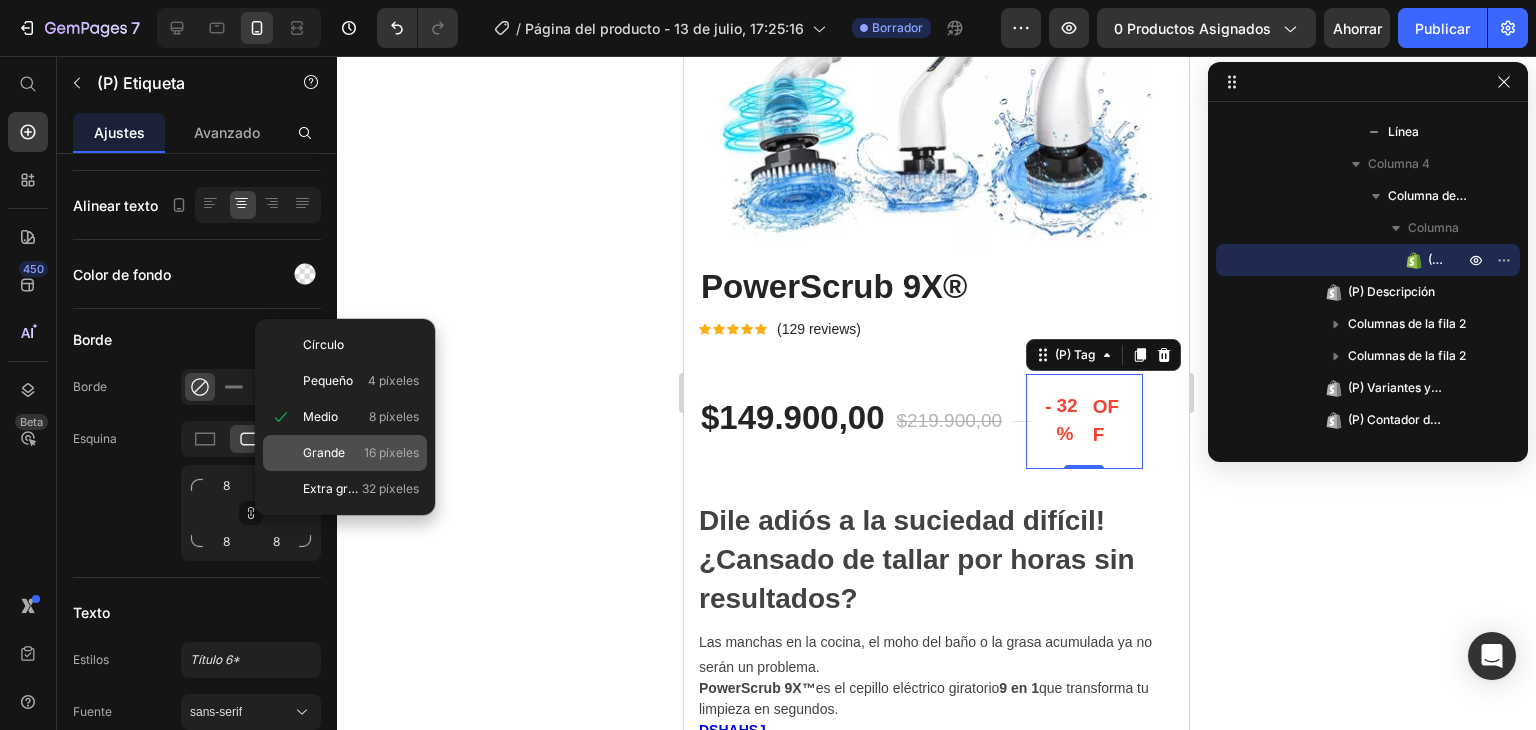 click on "Grande" at bounding box center [324, 452] 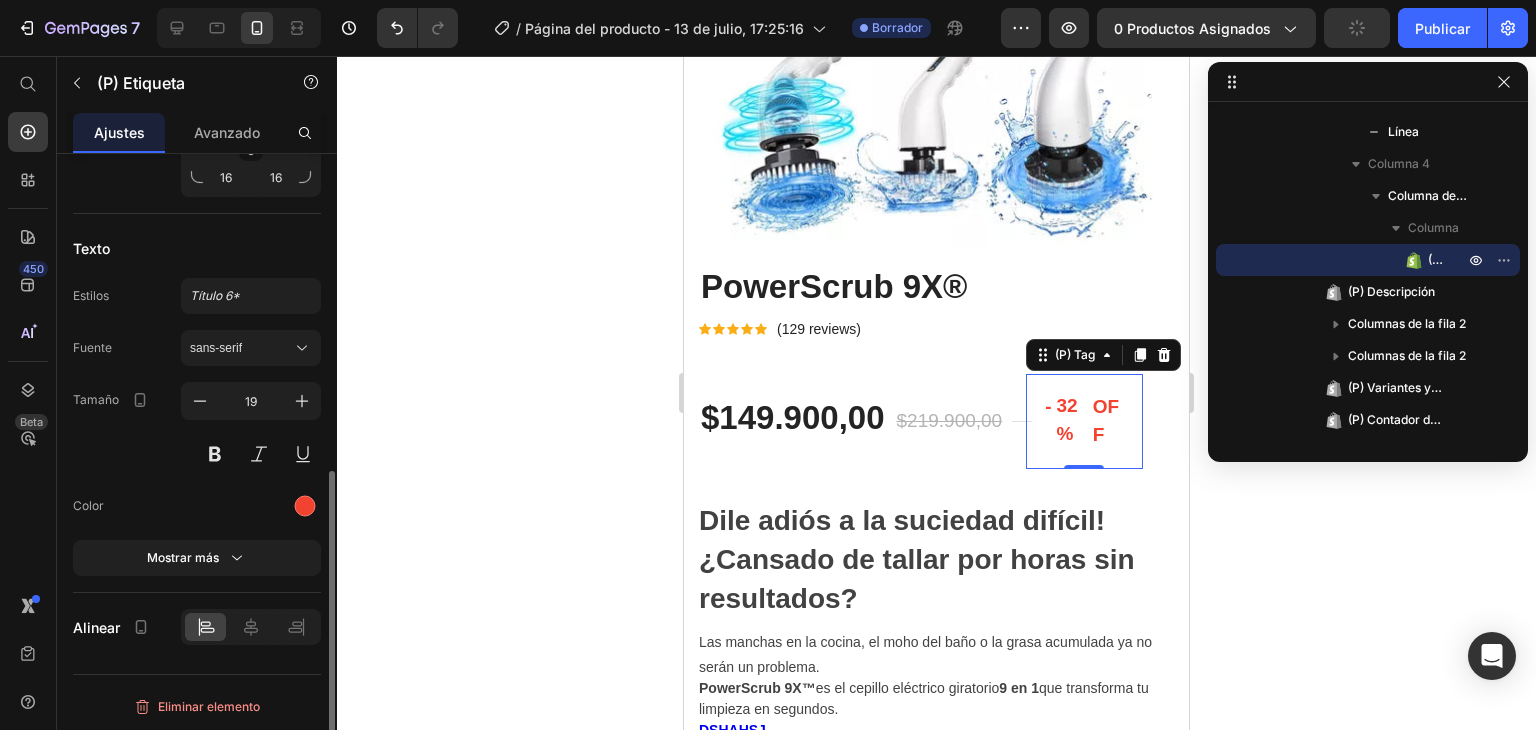 scroll, scrollTop: 854, scrollLeft: 0, axis: vertical 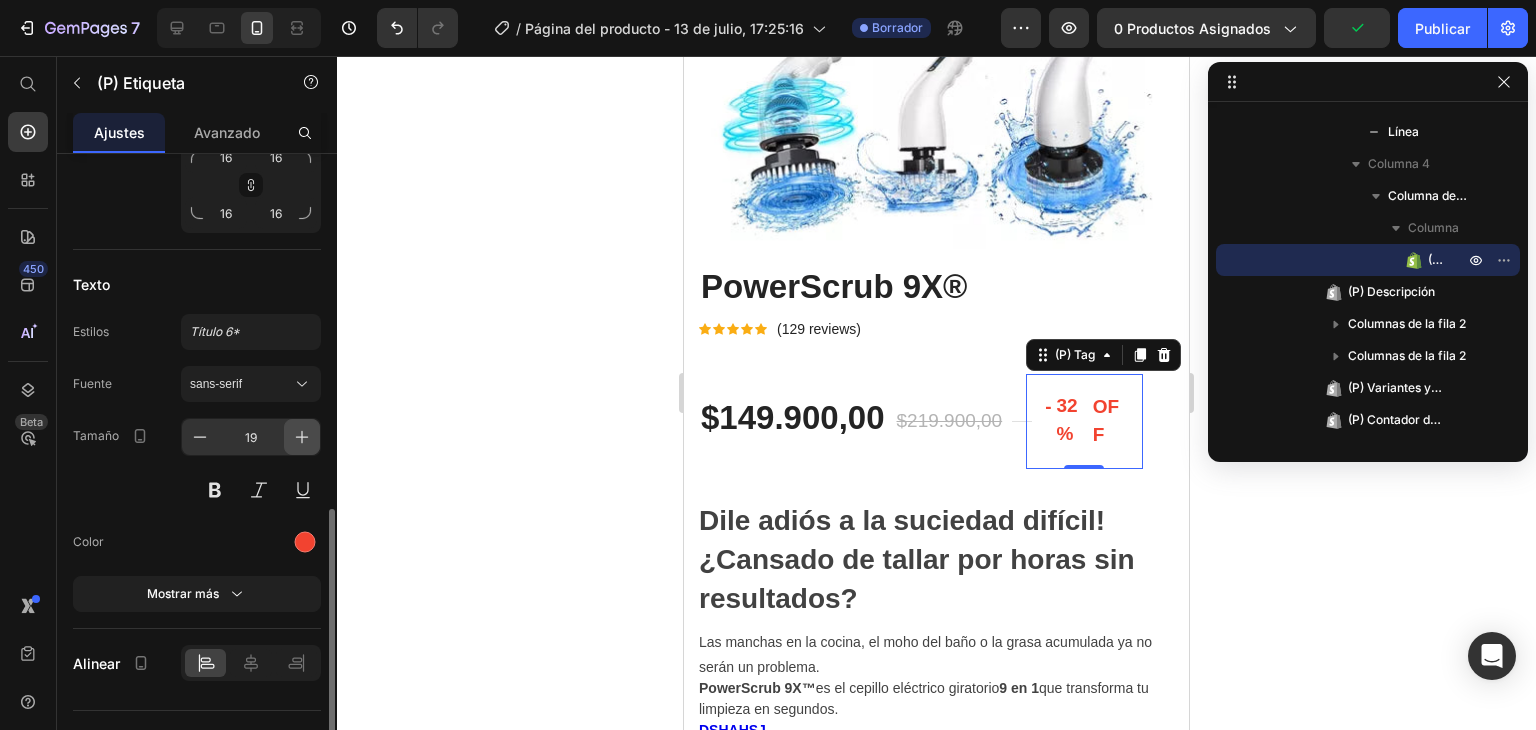 click 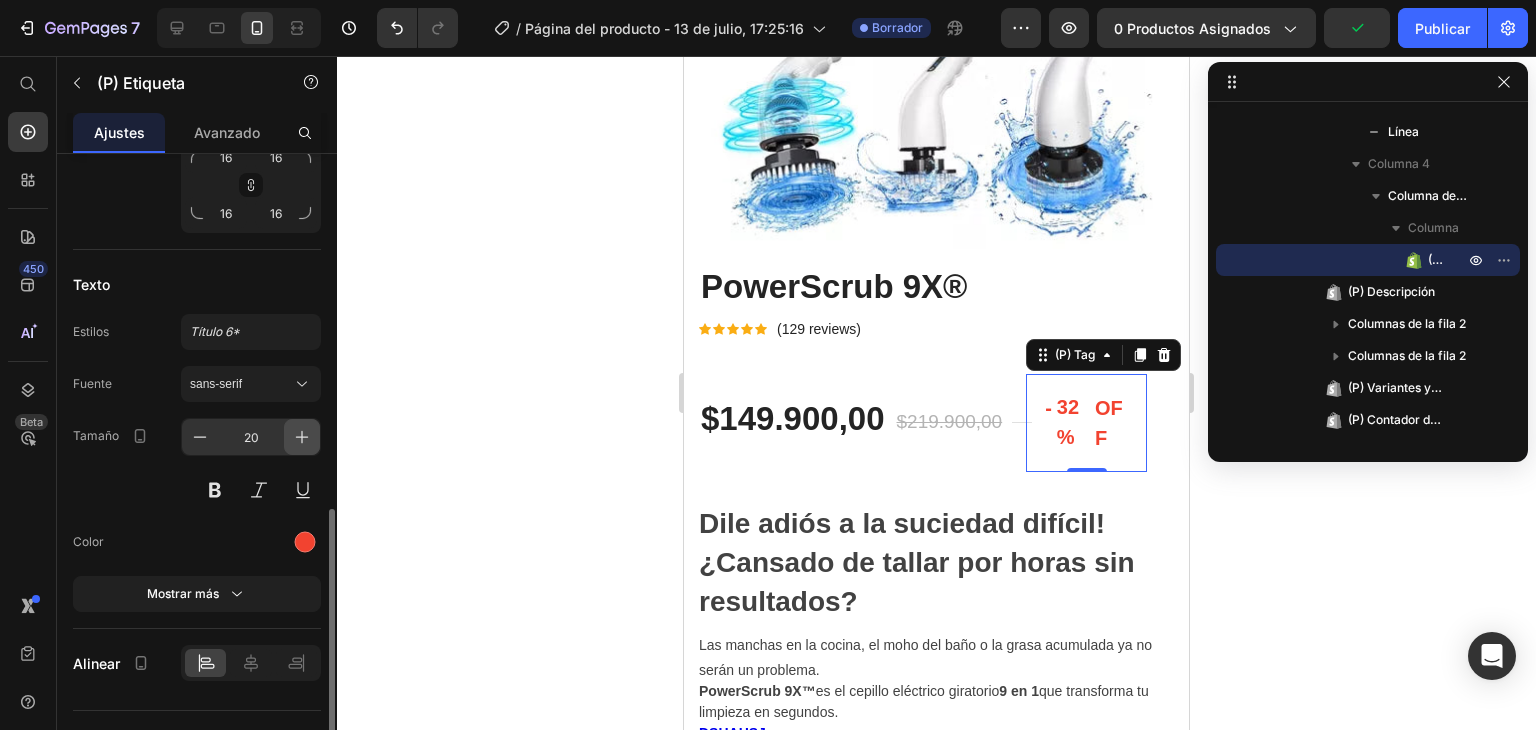 click 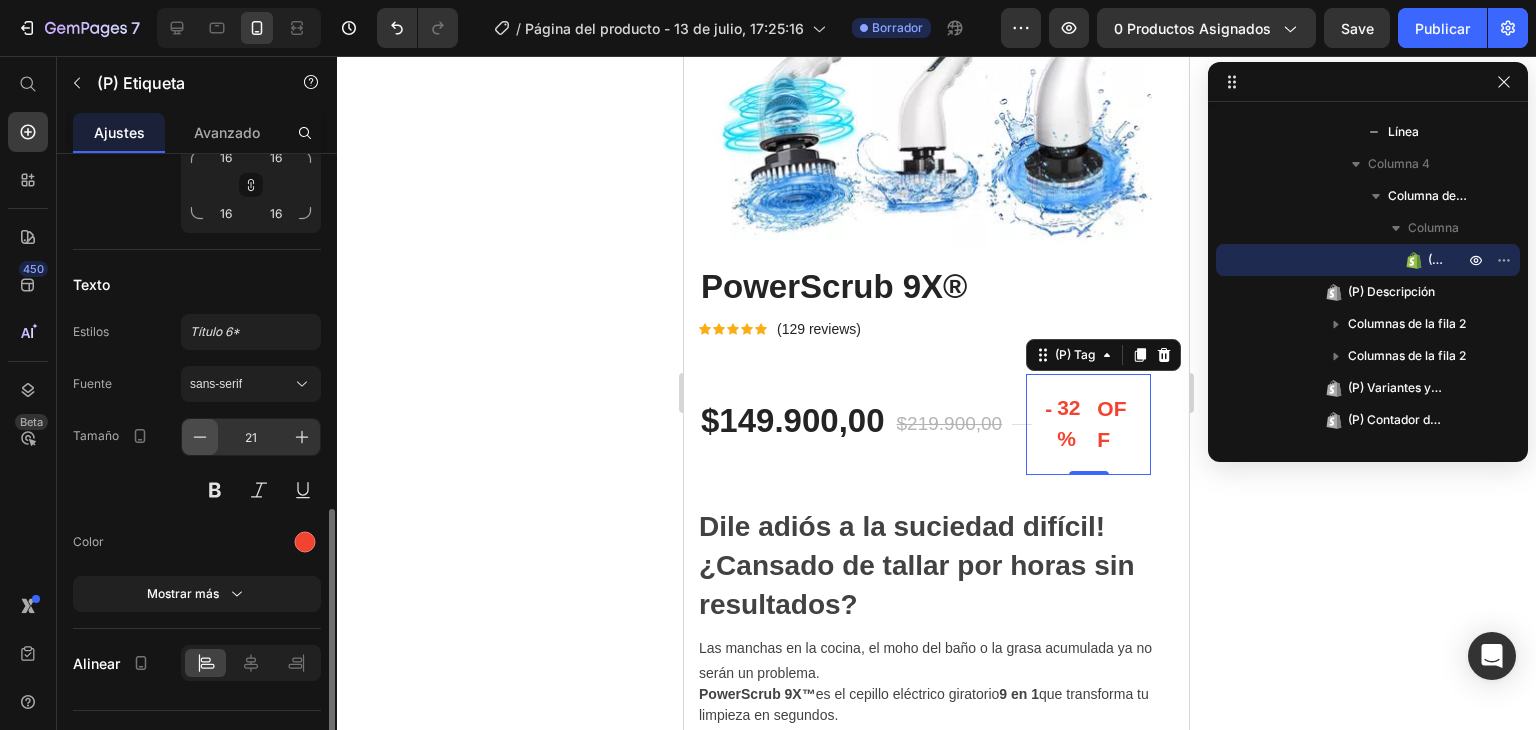 click at bounding box center (200, 437) 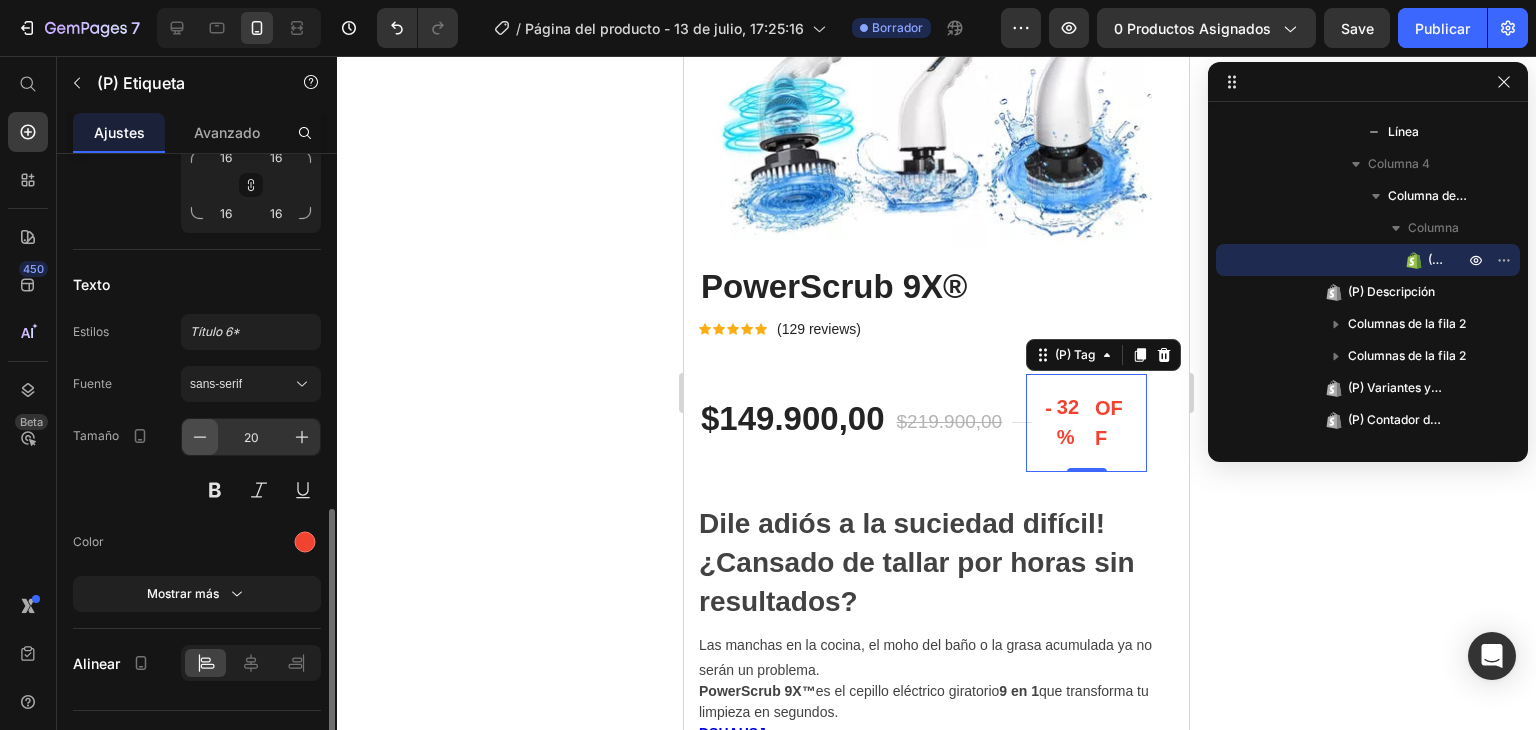 click at bounding box center [200, 437] 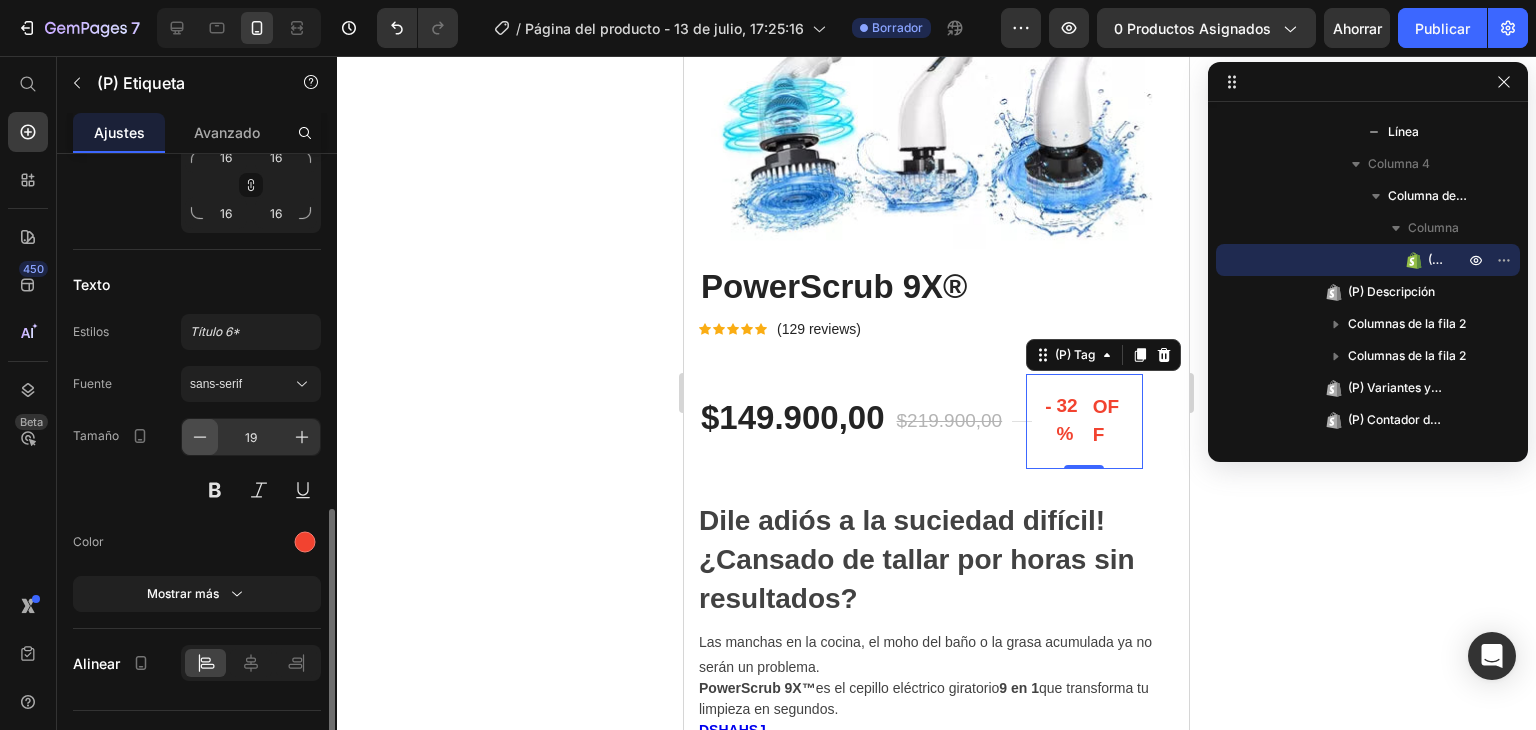 click at bounding box center (200, 437) 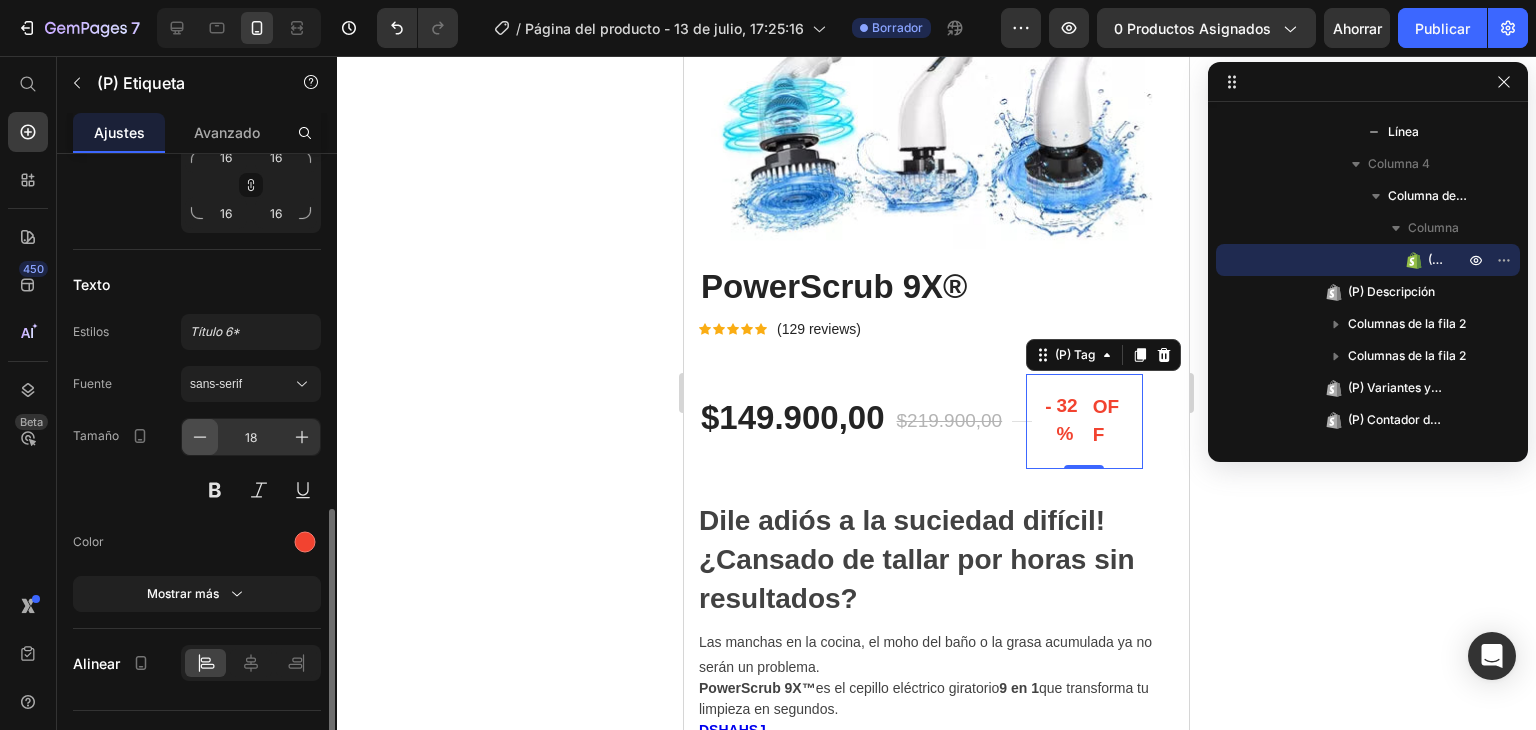 click at bounding box center [200, 437] 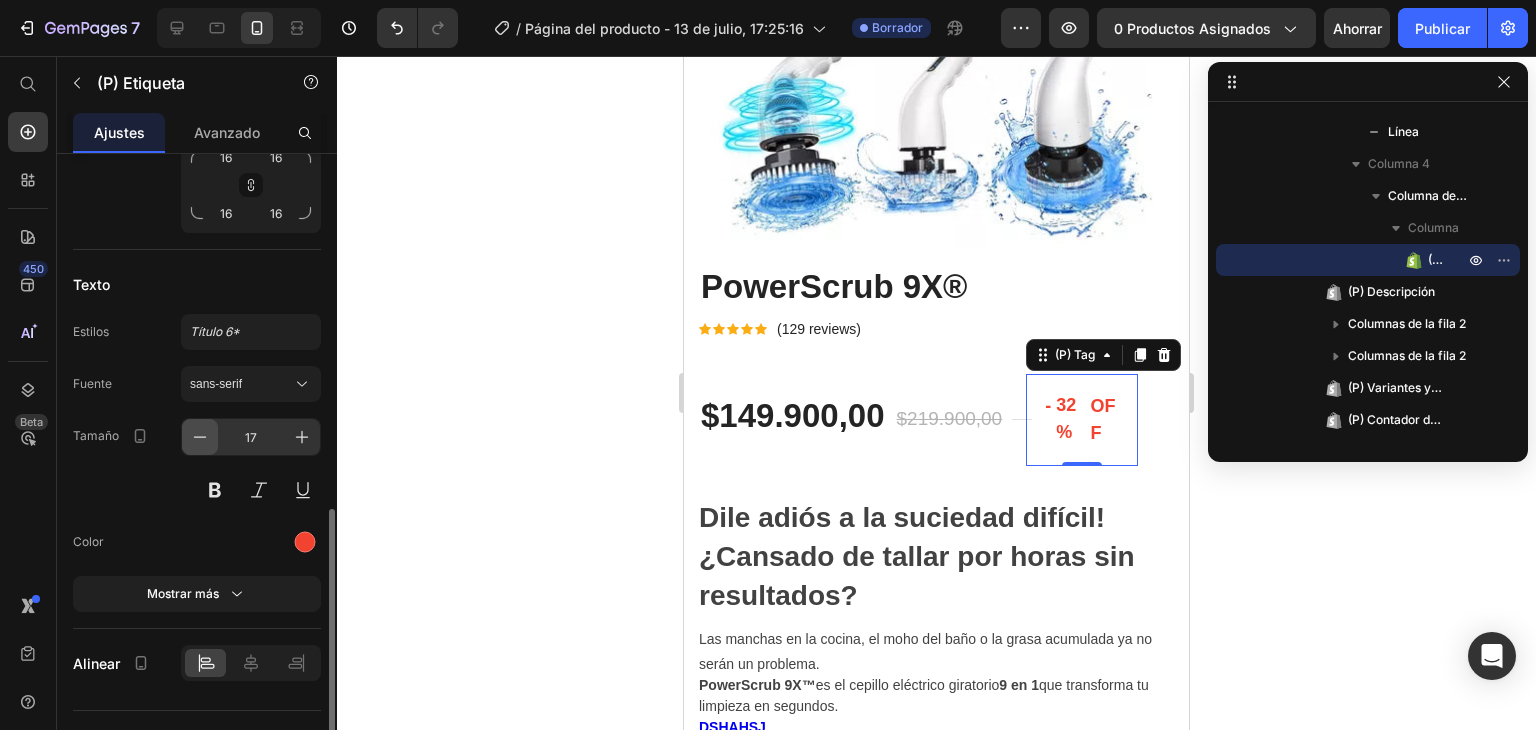 click at bounding box center (200, 437) 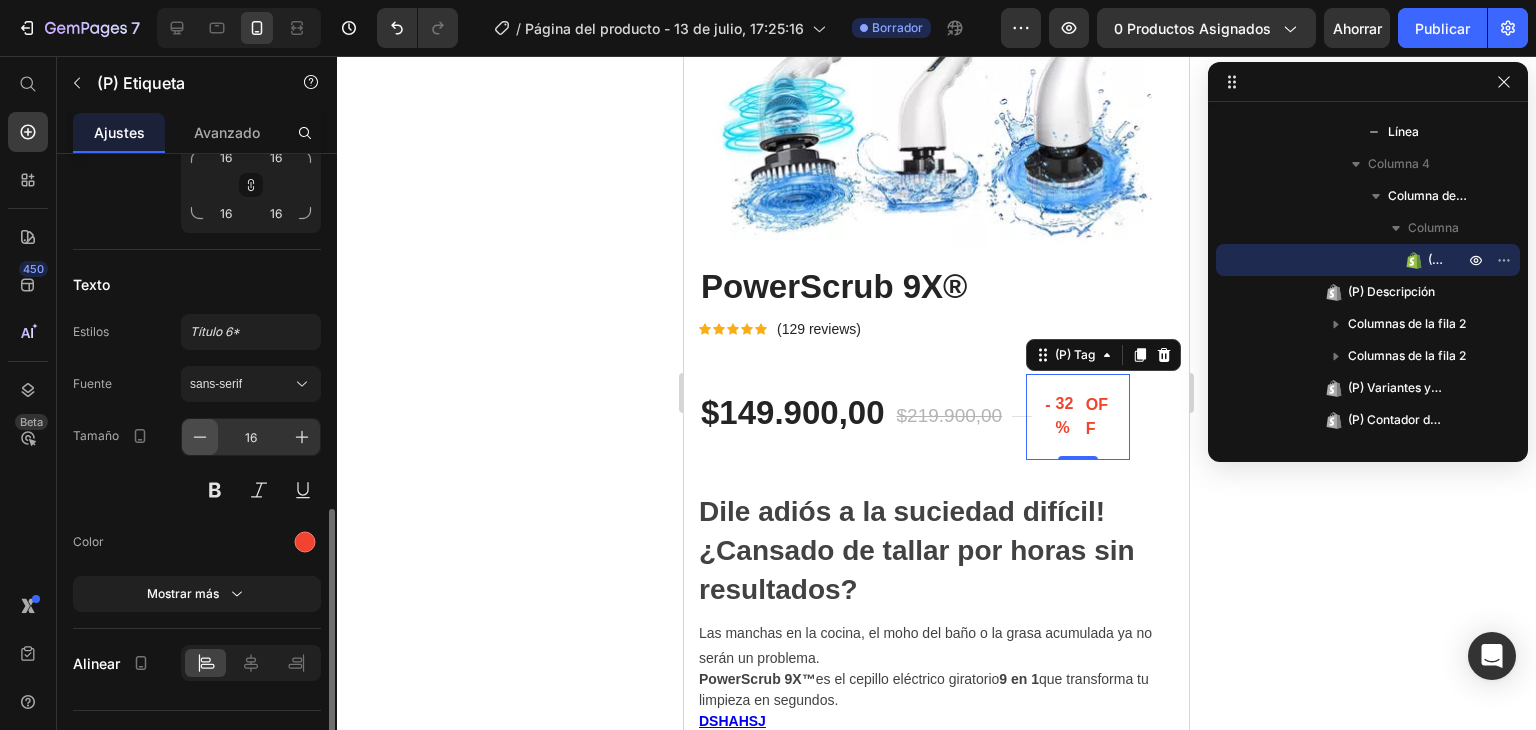 click at bounding box center [200, 437] 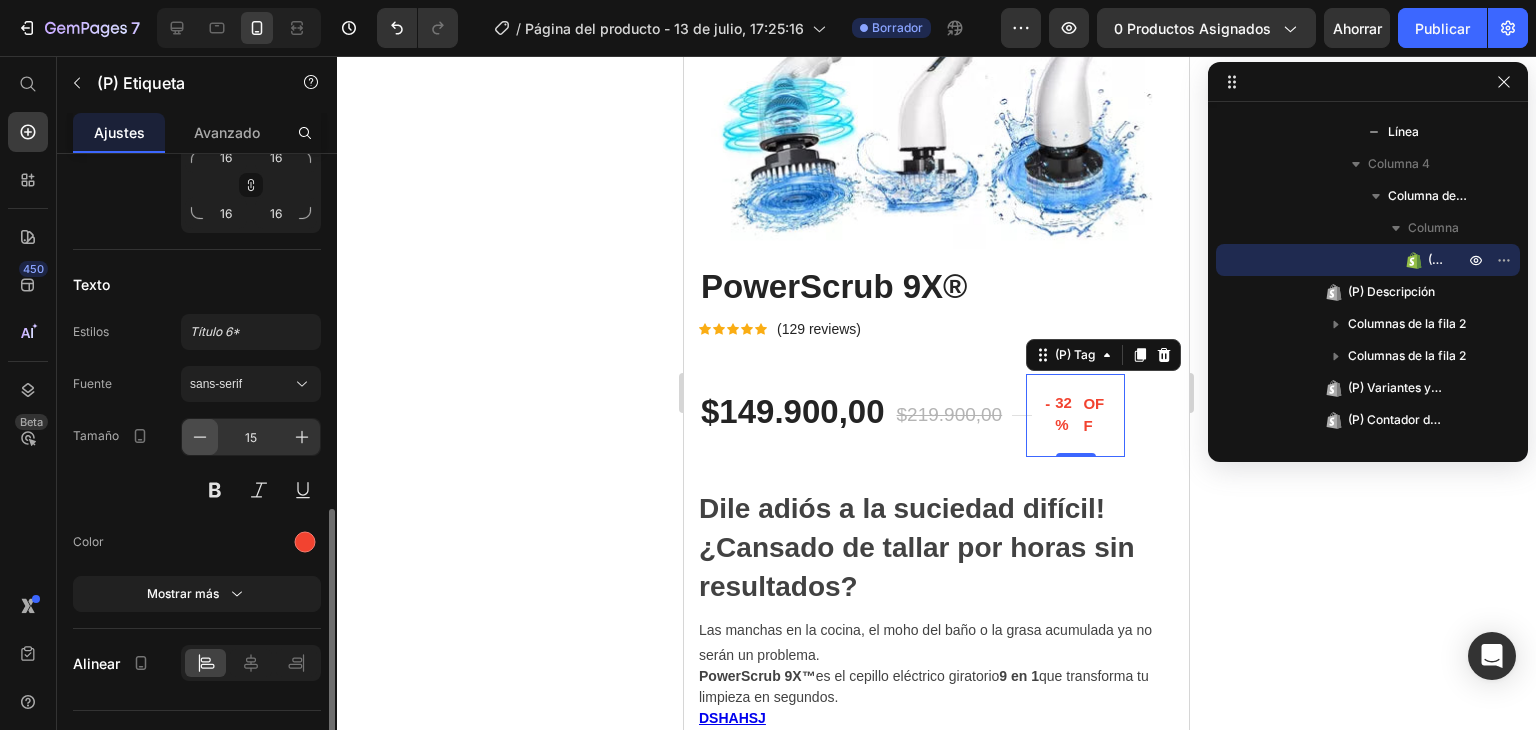 click at bounding box center [200, 437] 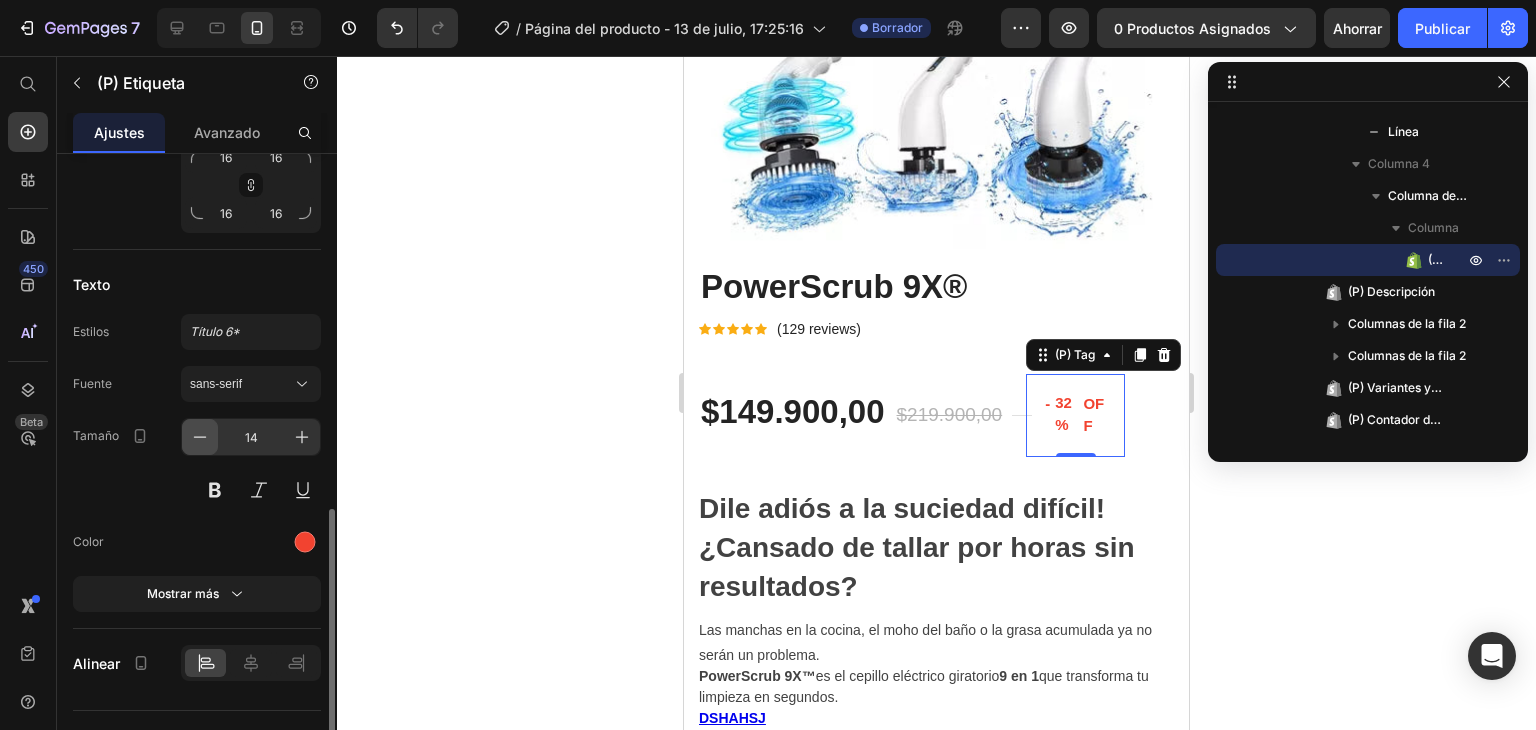 click at bounding box center (200, 437) 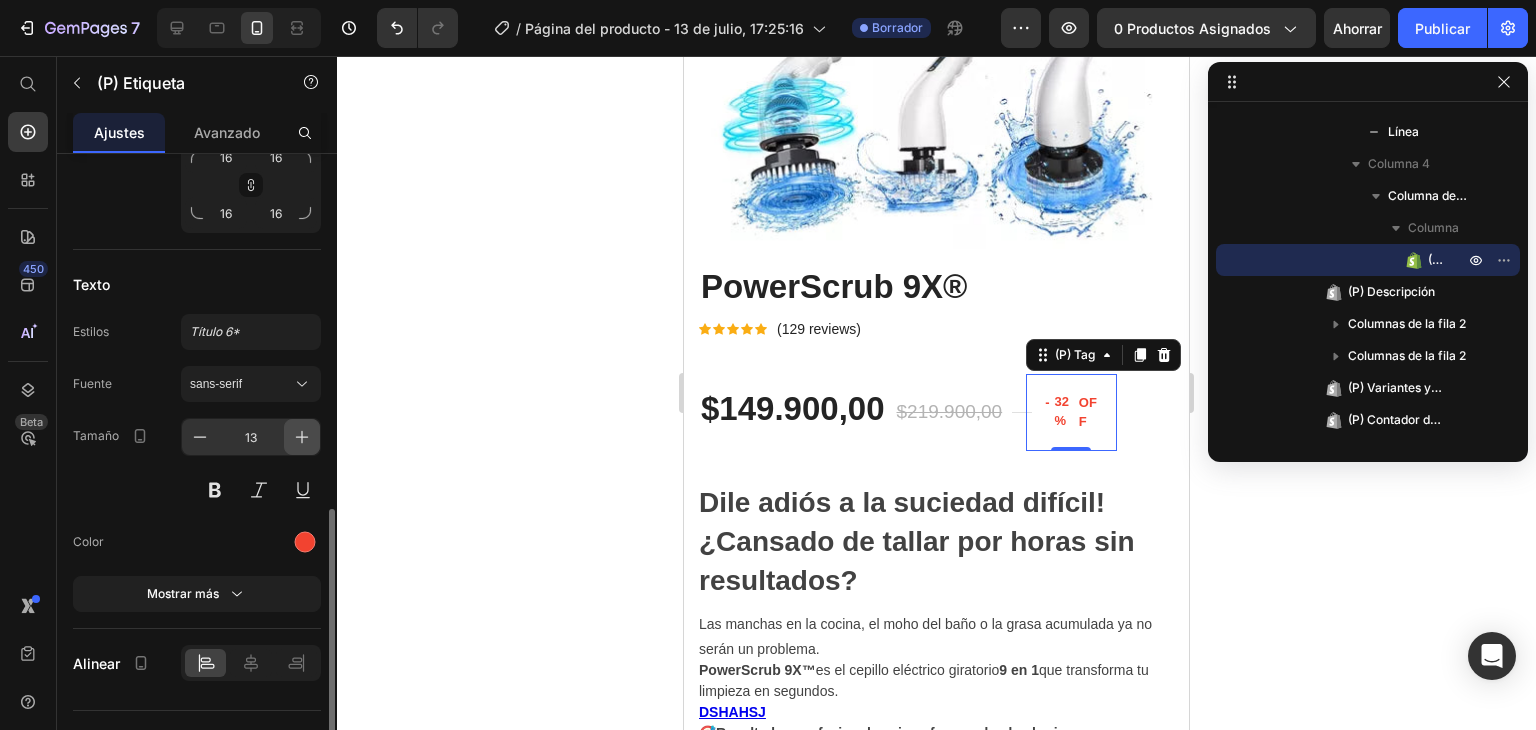click 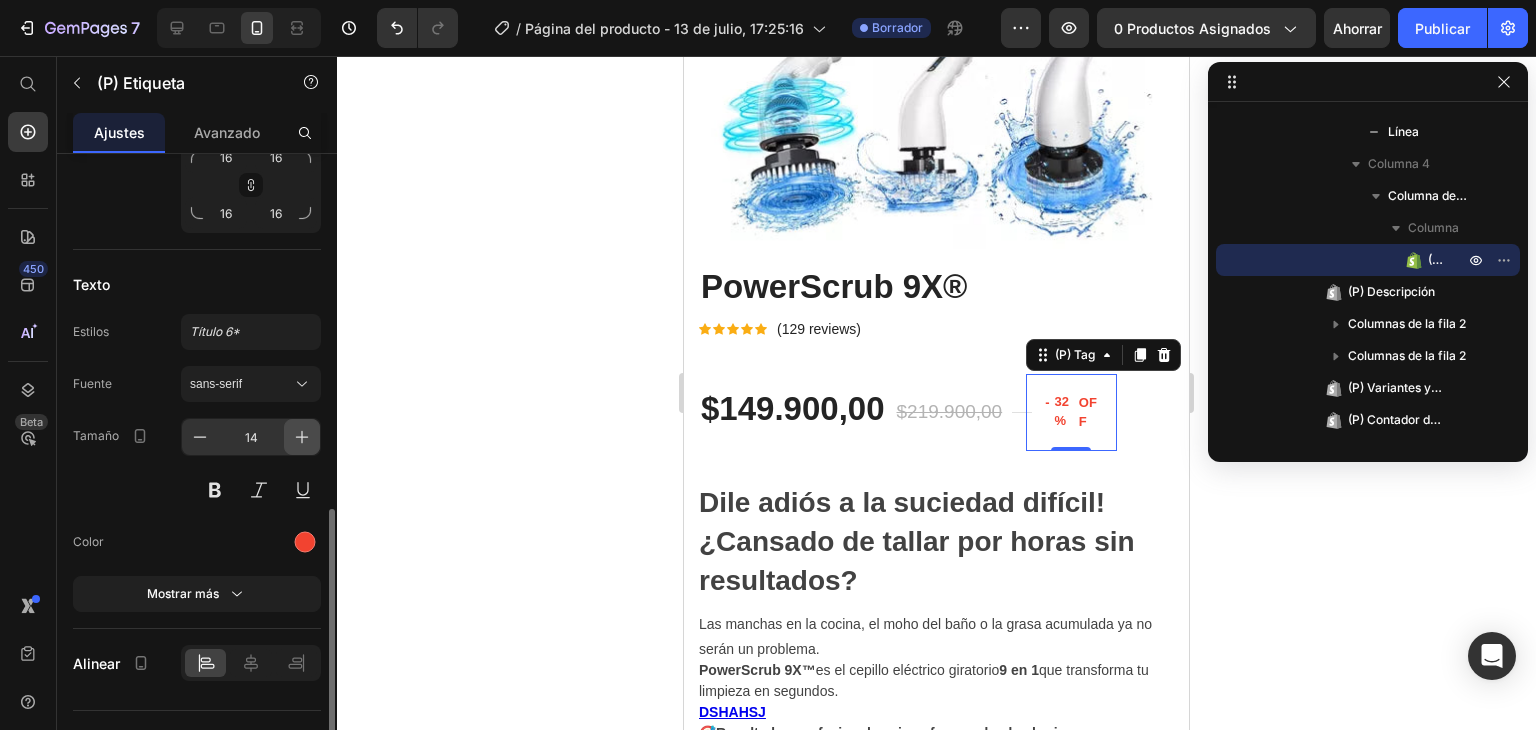 click 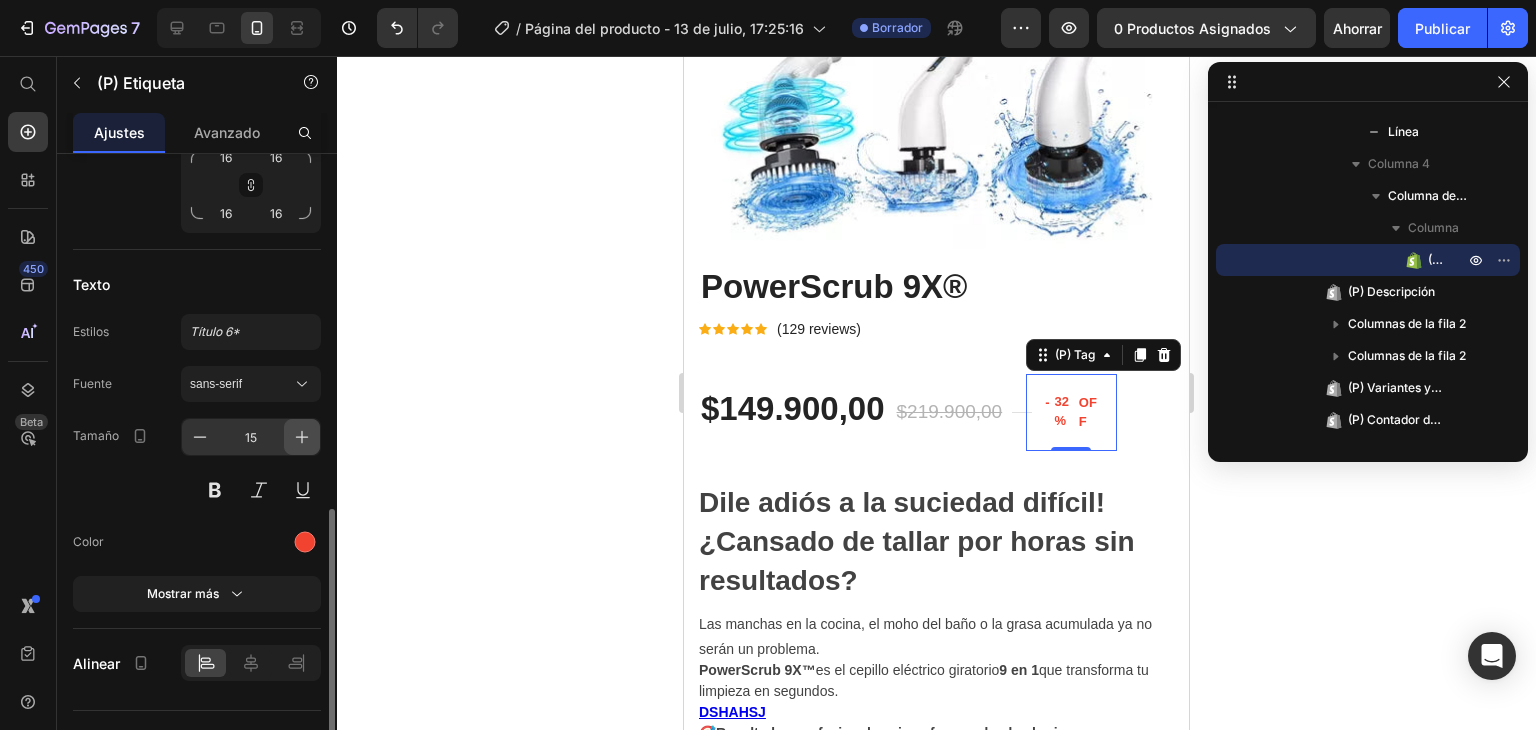 click 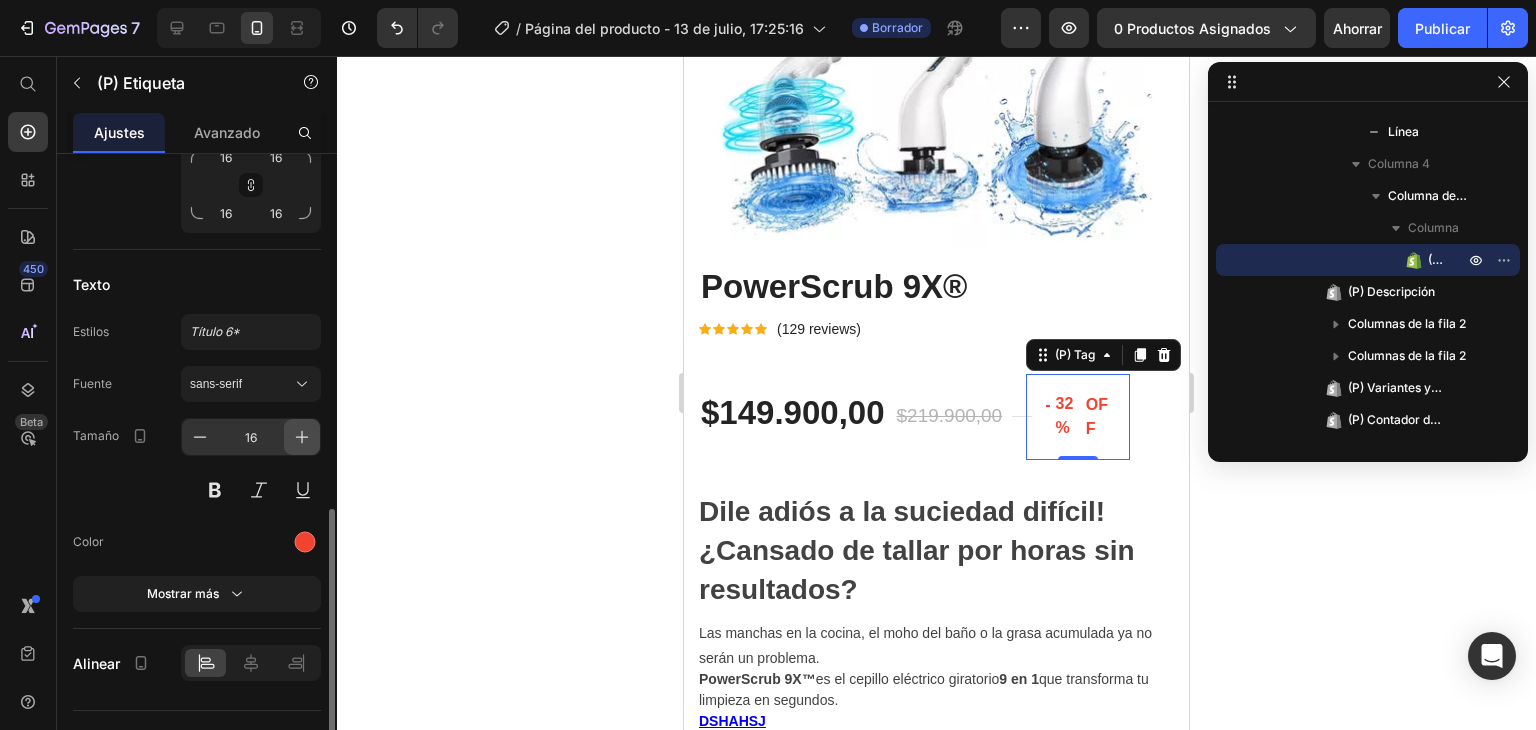 click 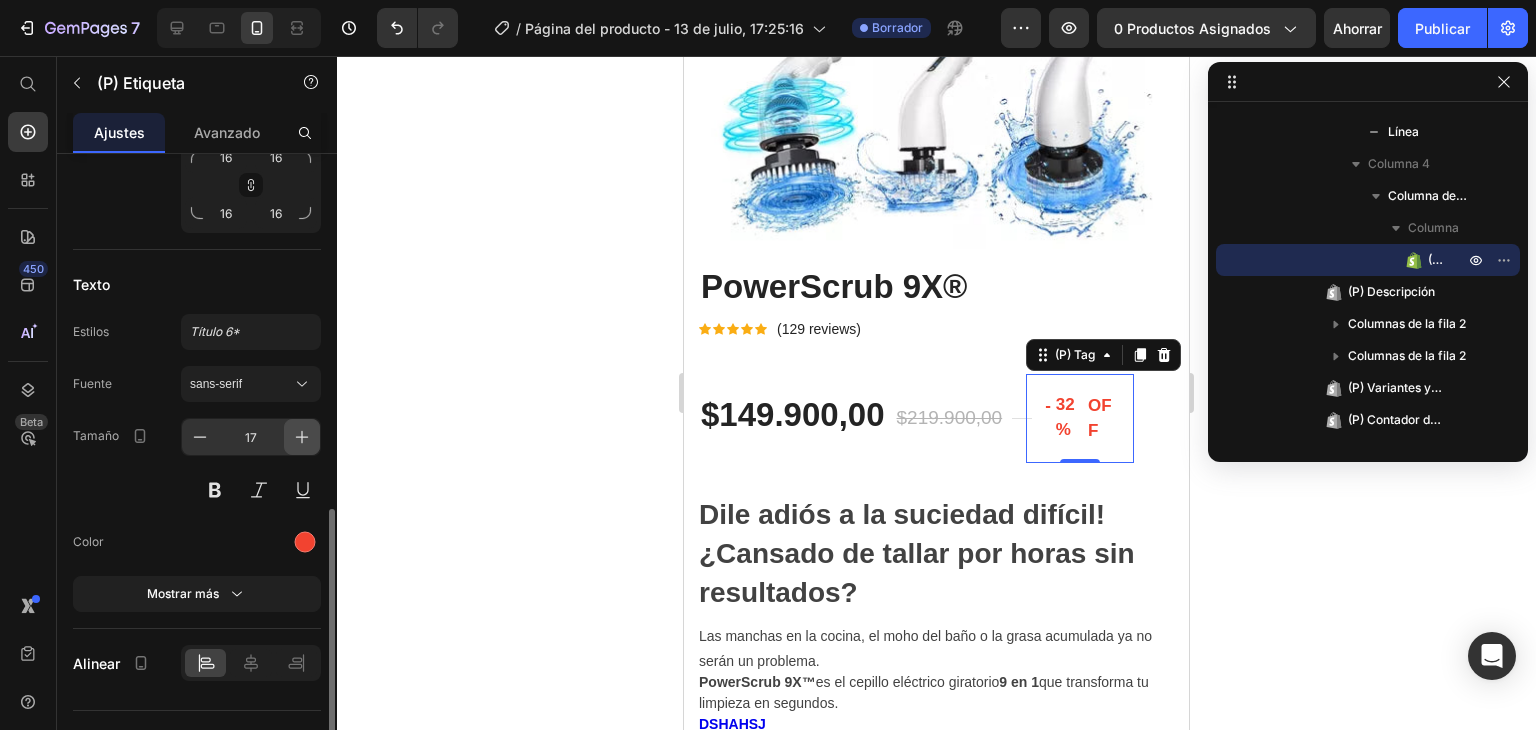 click 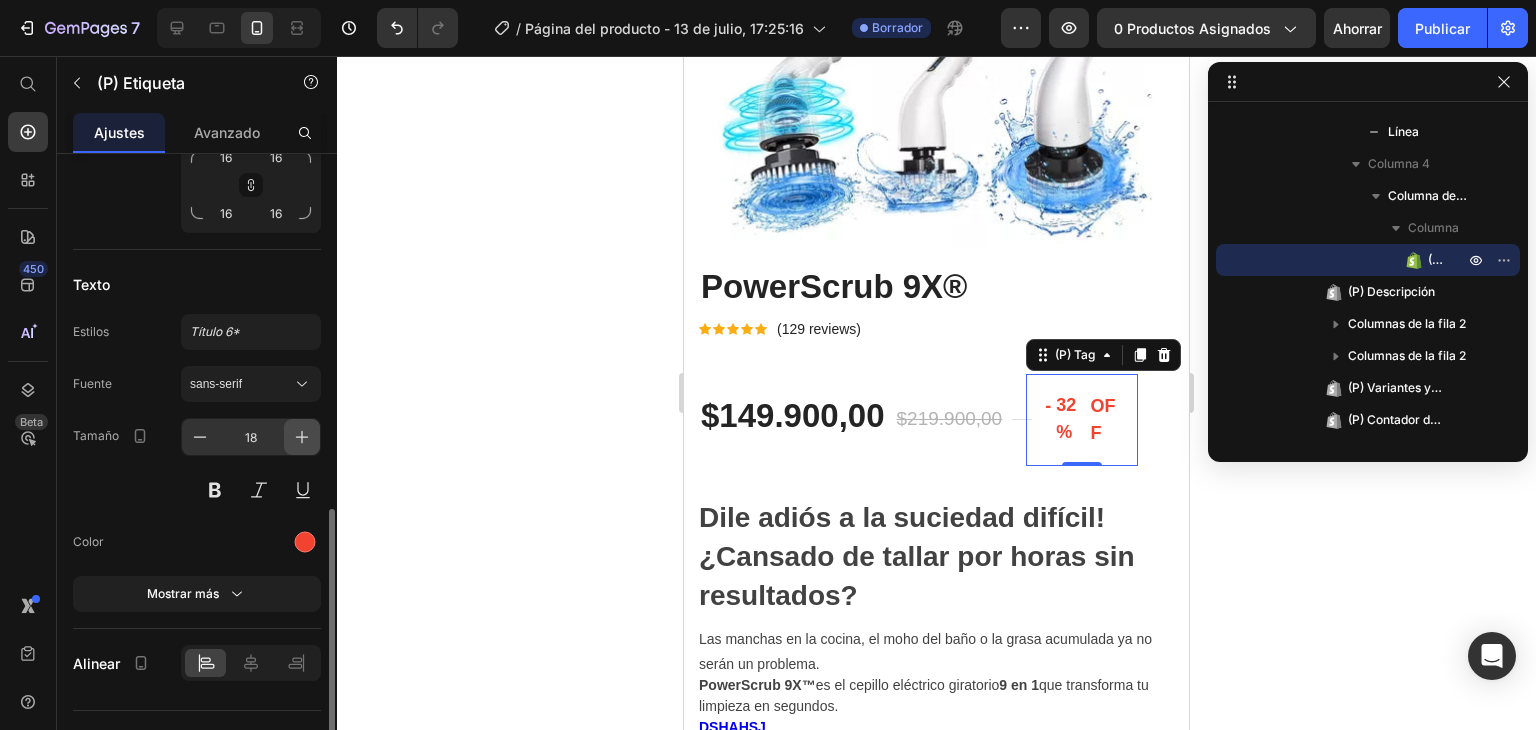 click 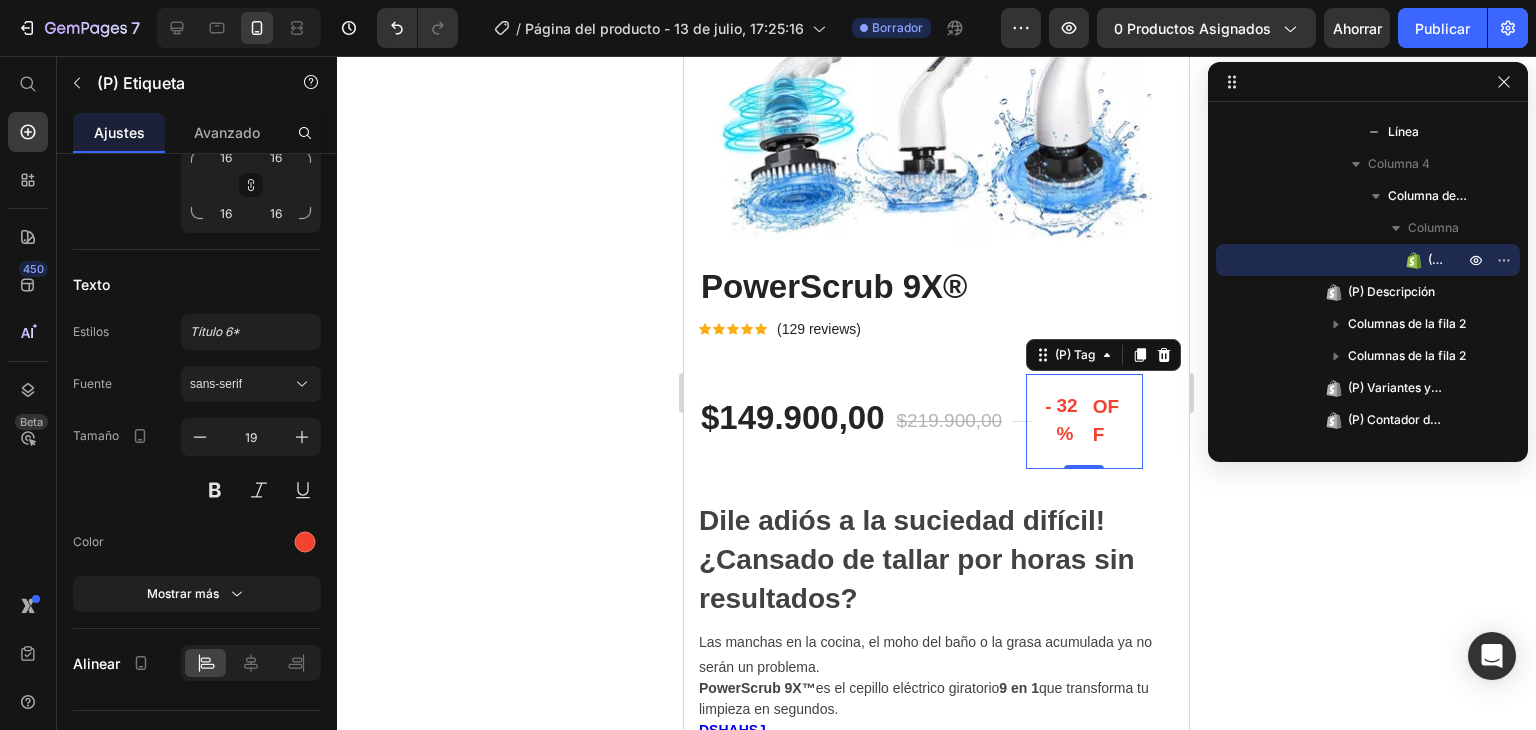 scroll, scrollTop: 0, scrollLeft: 0, axis: both 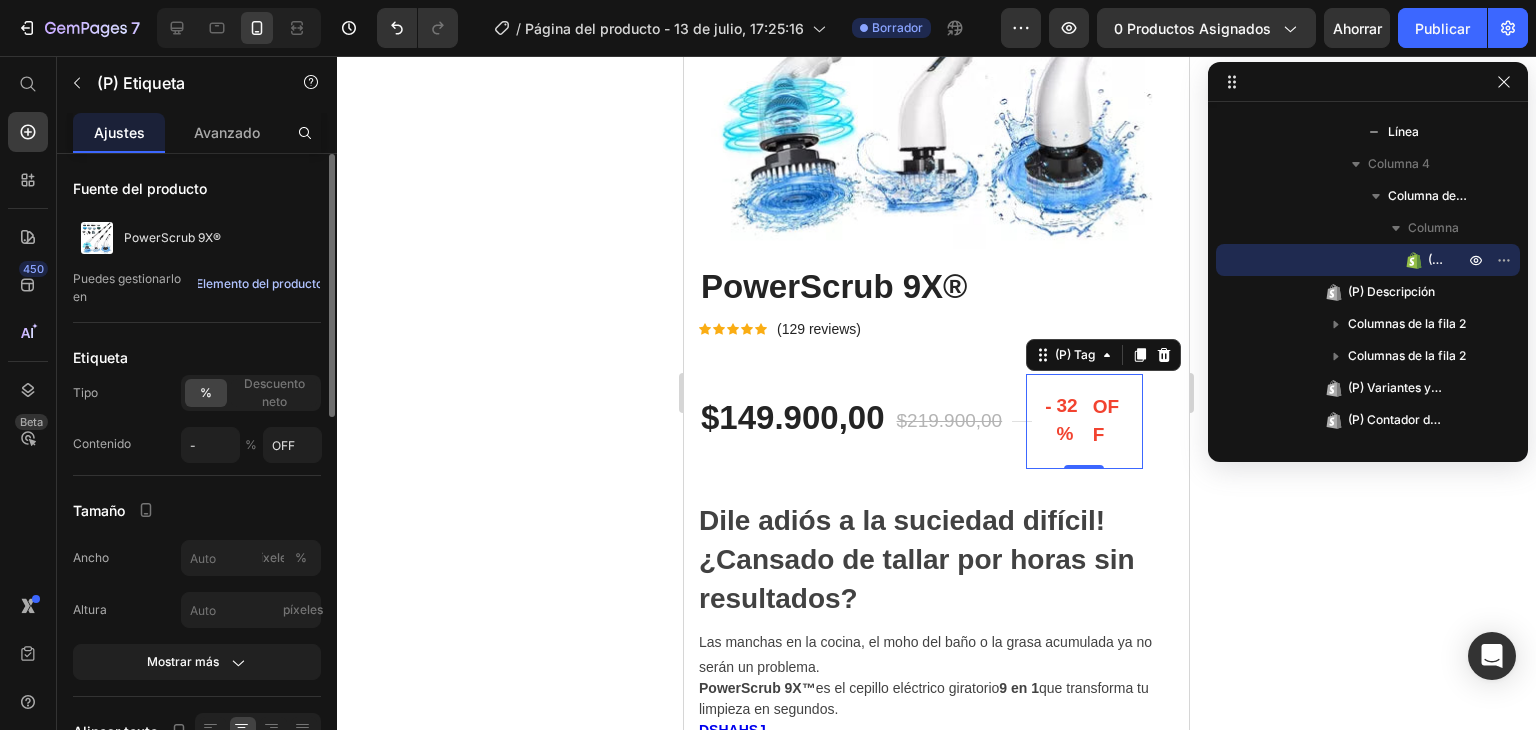 click on "Elemento del producto" at bounding box center (259, 283) 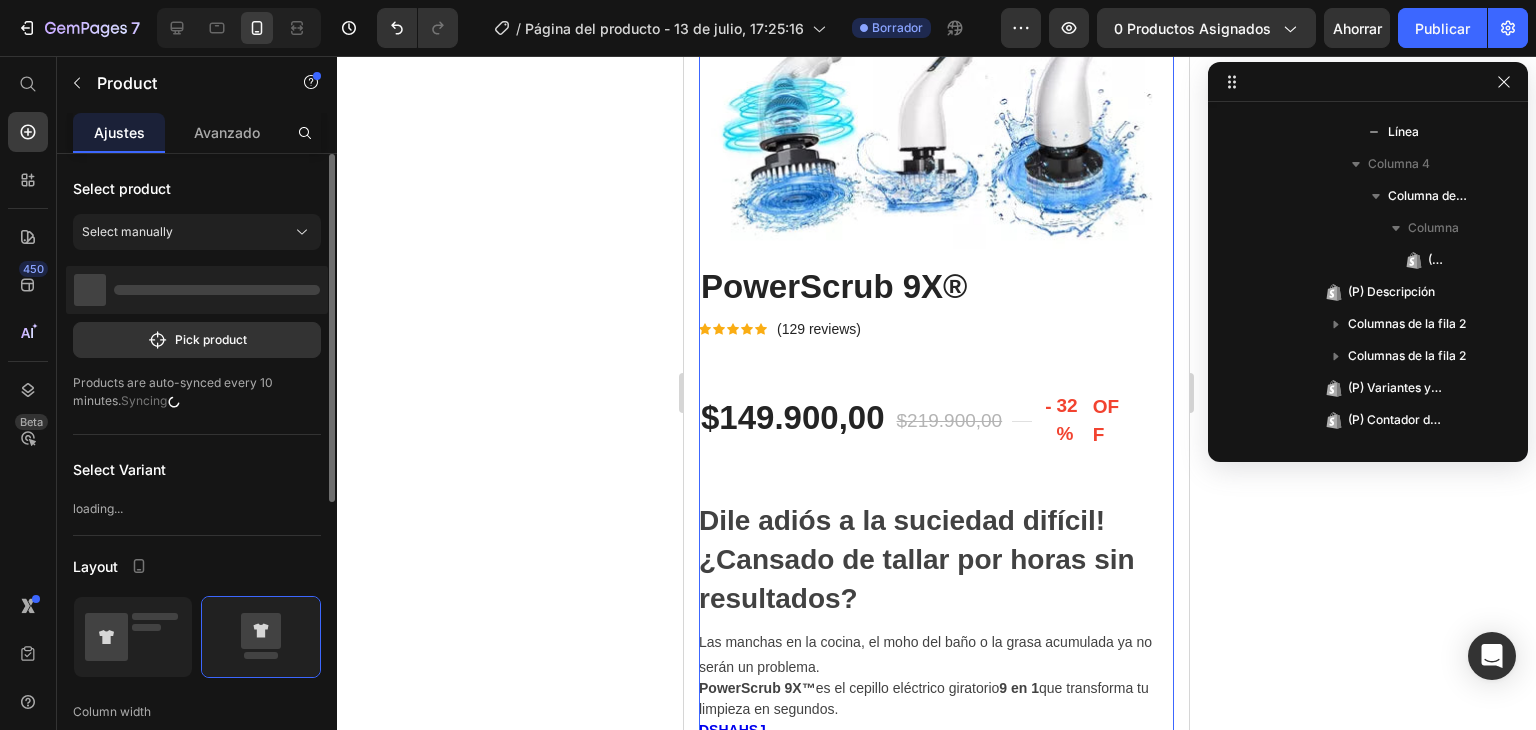 scroll, scrollTop: 0, scrollLeft: 0, axis: both 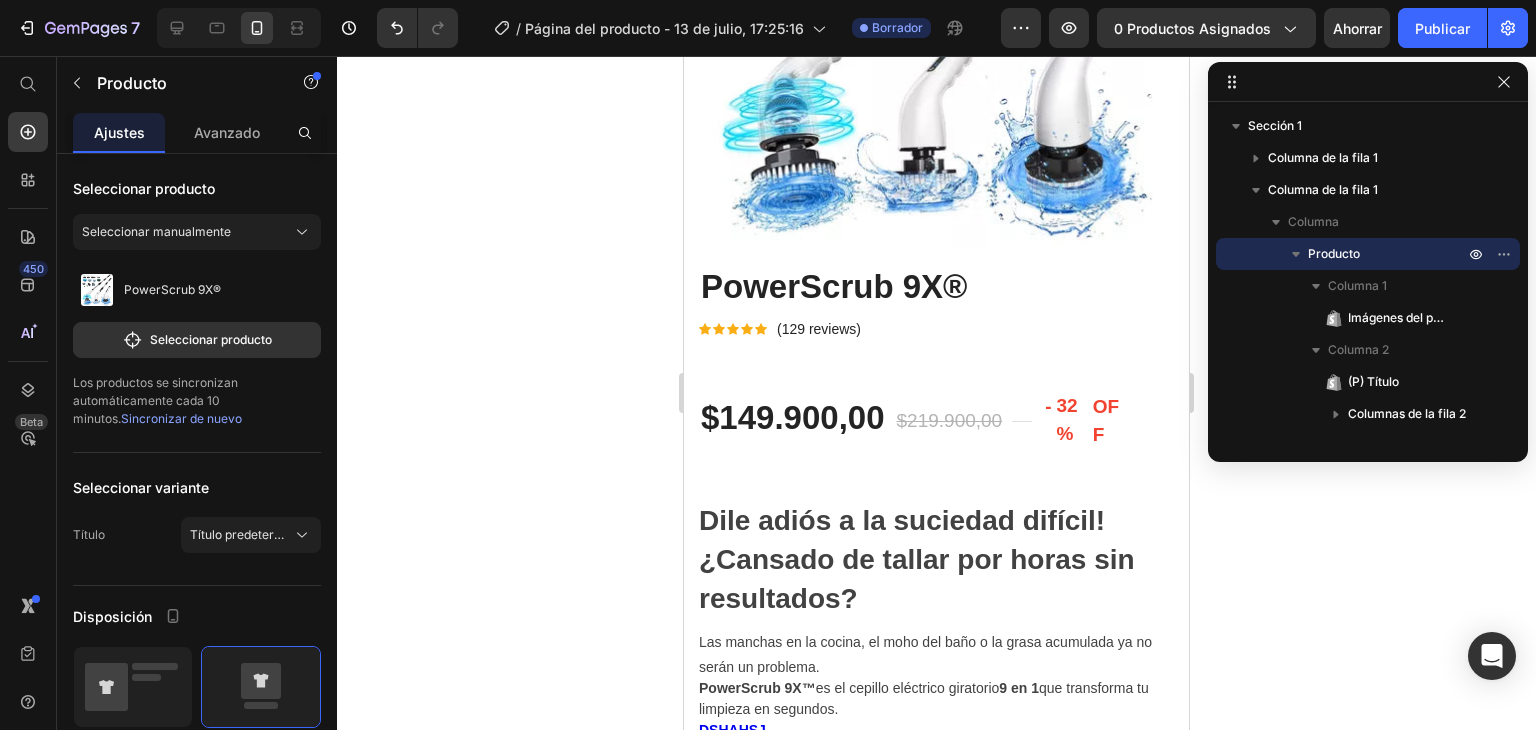 click on "Producto" 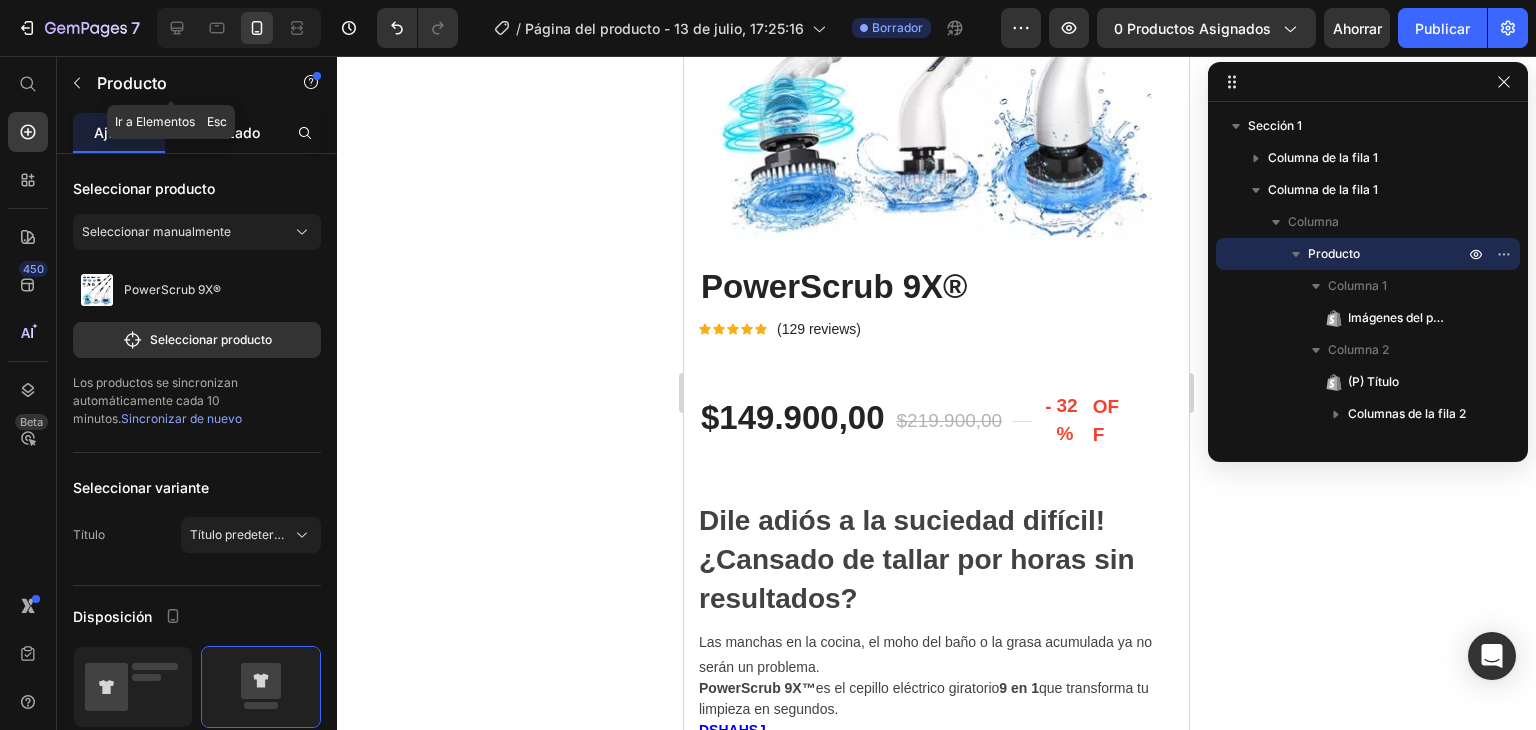click on "Avanzado" at bounding box center (227, 132) 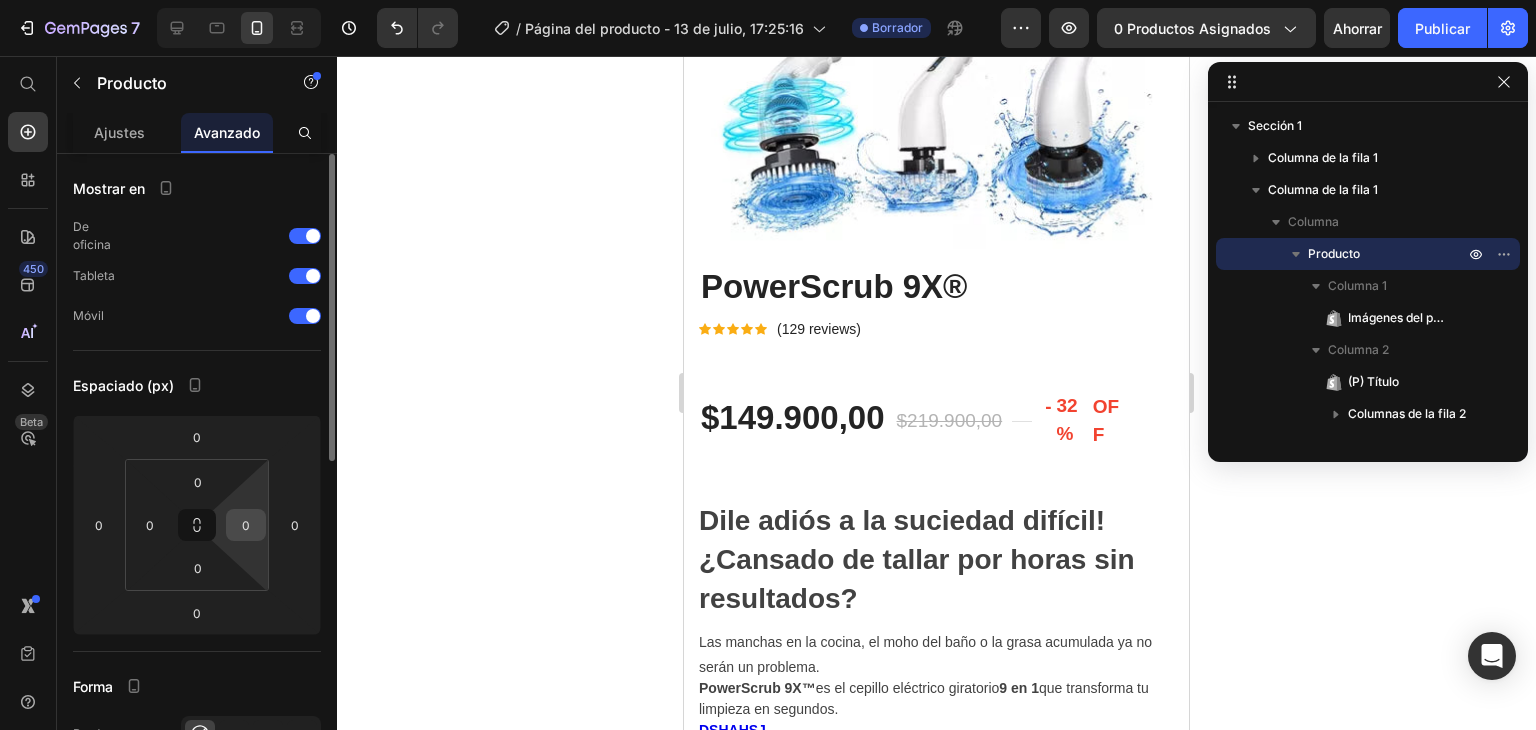 click on "0" at bounding box center [246, 525] 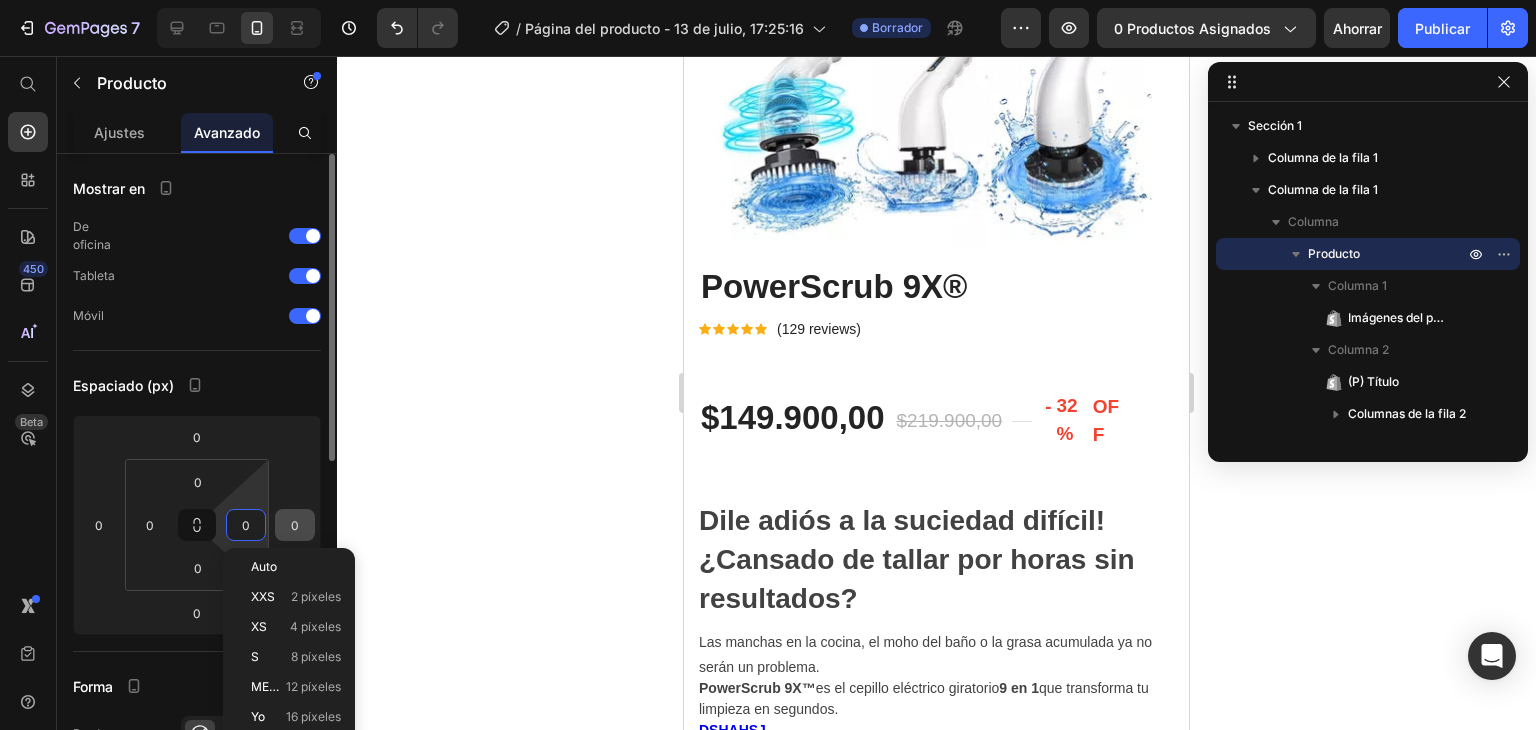 click on "0" at bounding box center [295, 525] 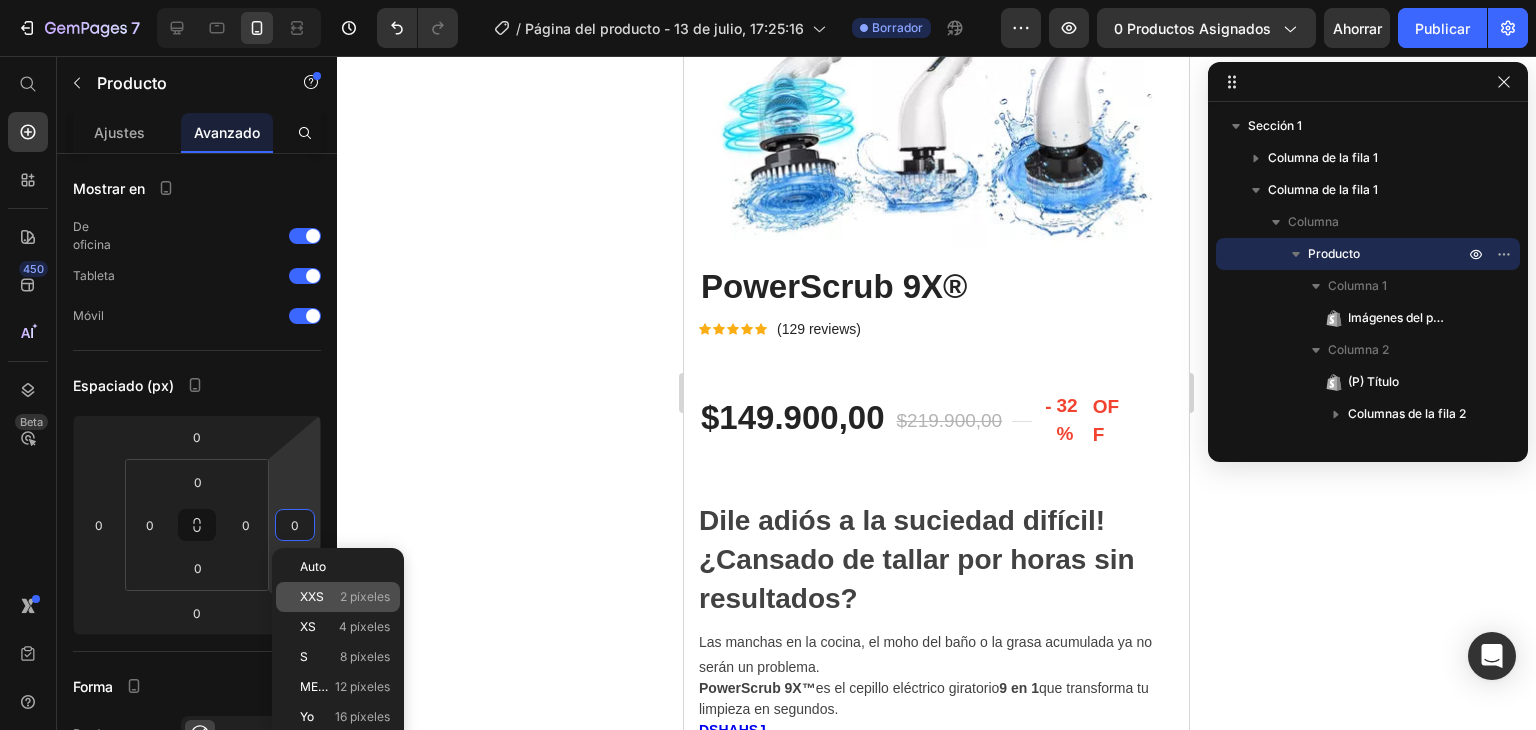 click on "XXS 2 píxeles" 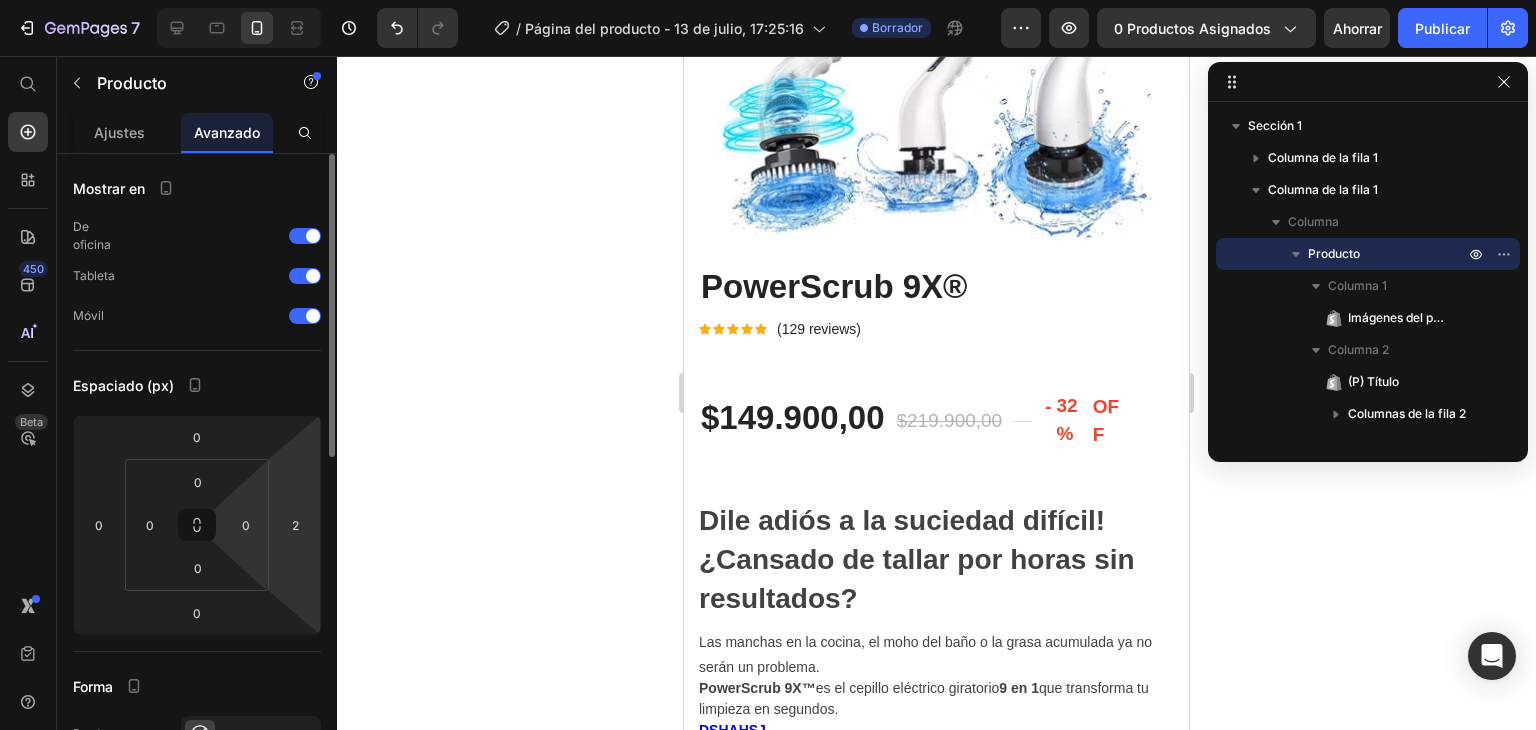 click on "Pago co+ FREE HELMET" at bounding box center (768, 0) 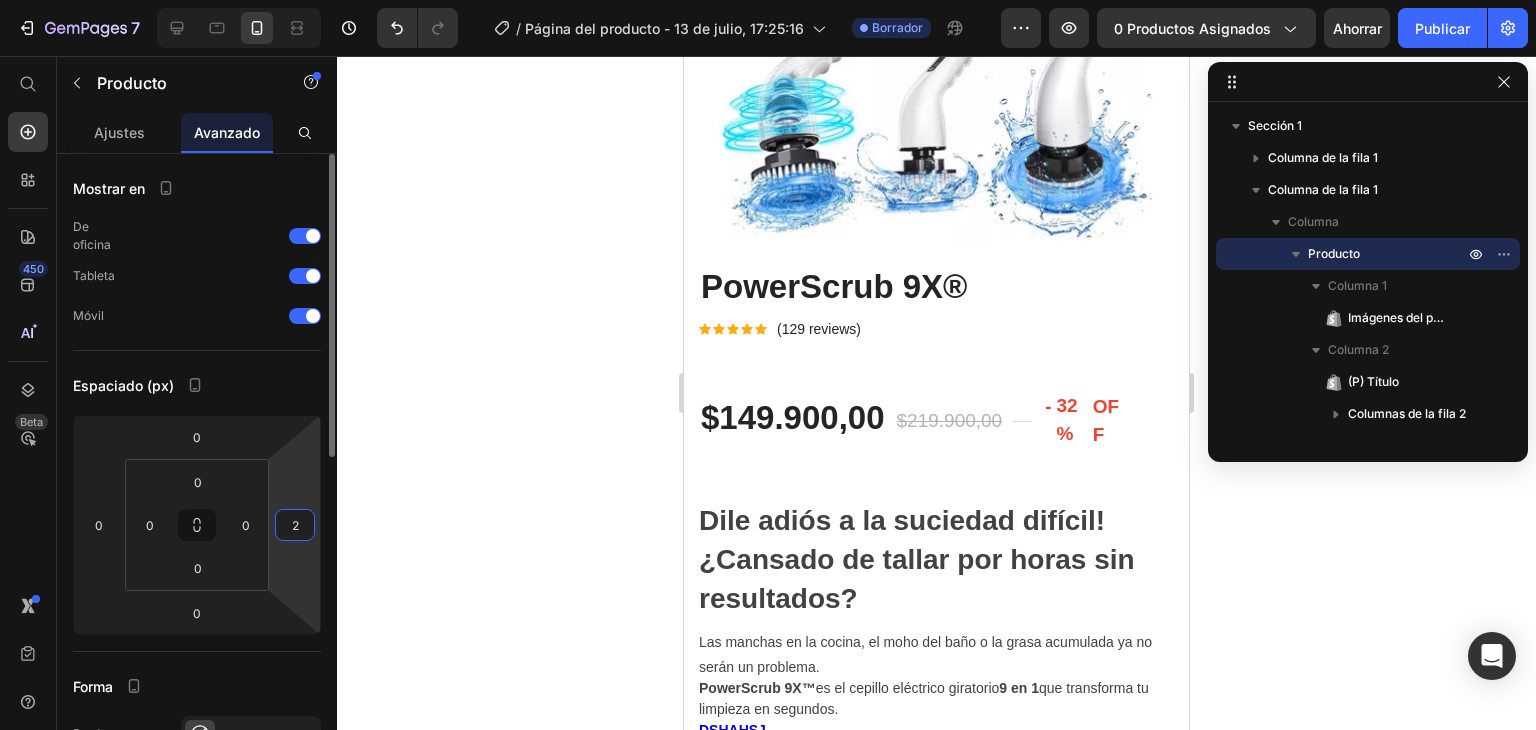 click on "2" at bounding box center [295, 525] 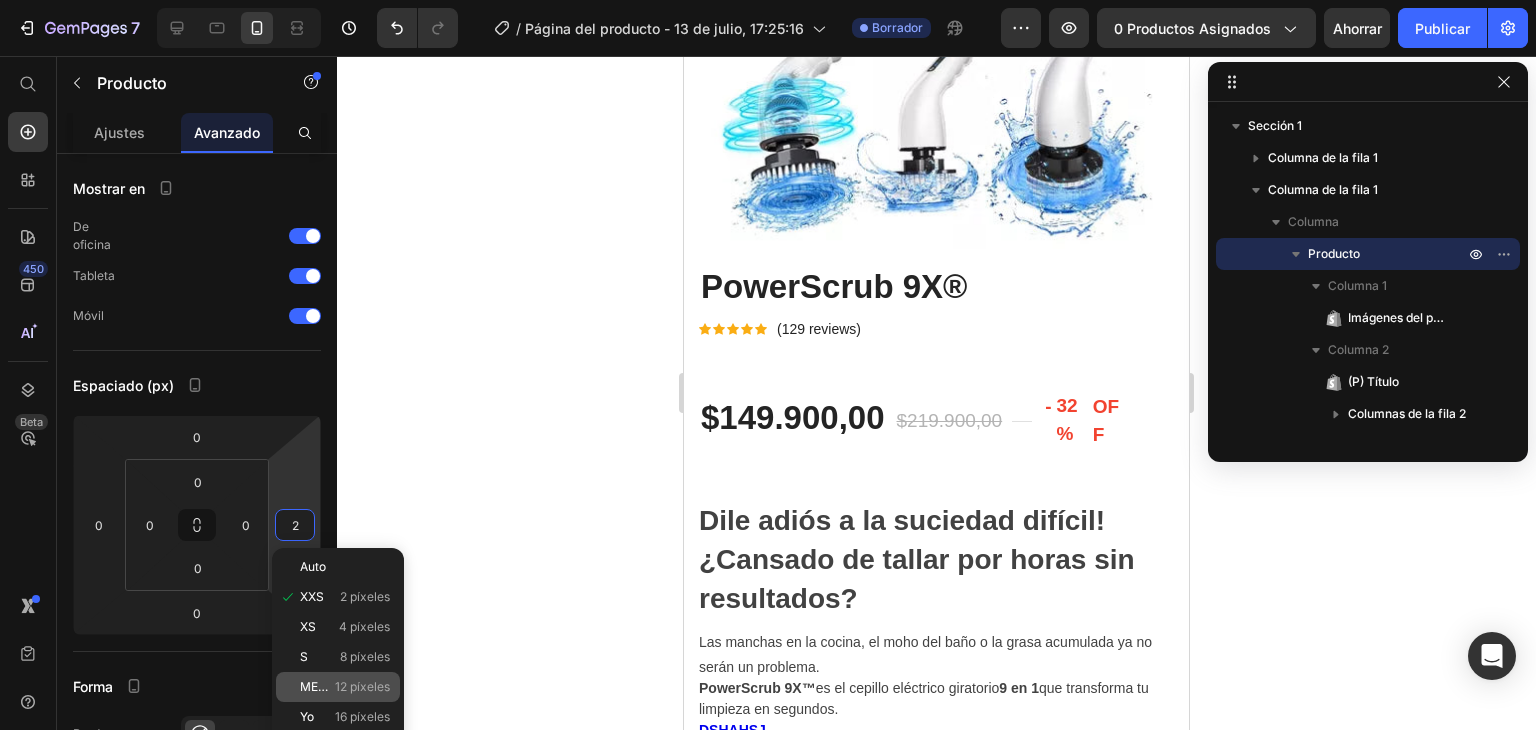 click on "METRO 12 píxeles" 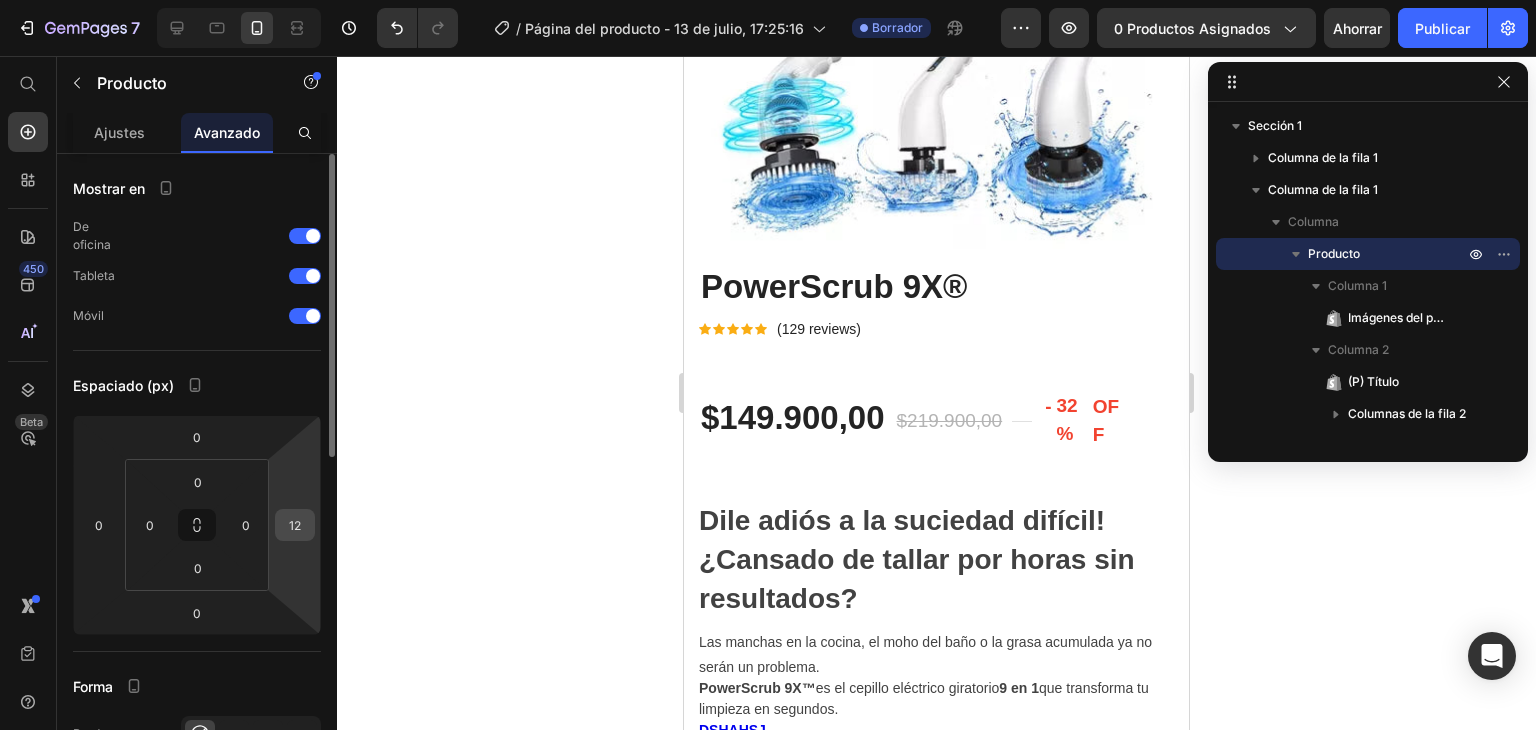 click on "12" at bounding box center [295, 525] 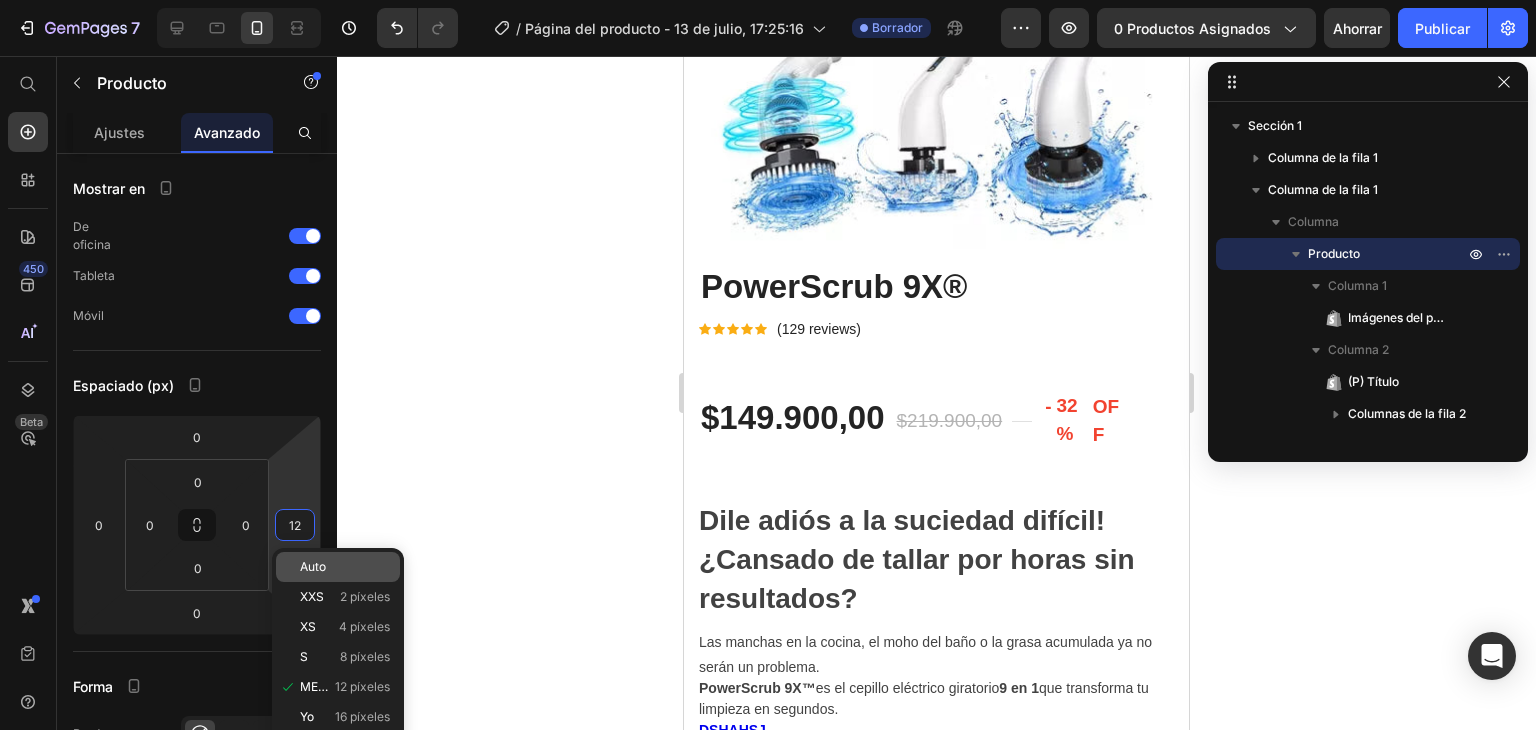 click on "Auto" 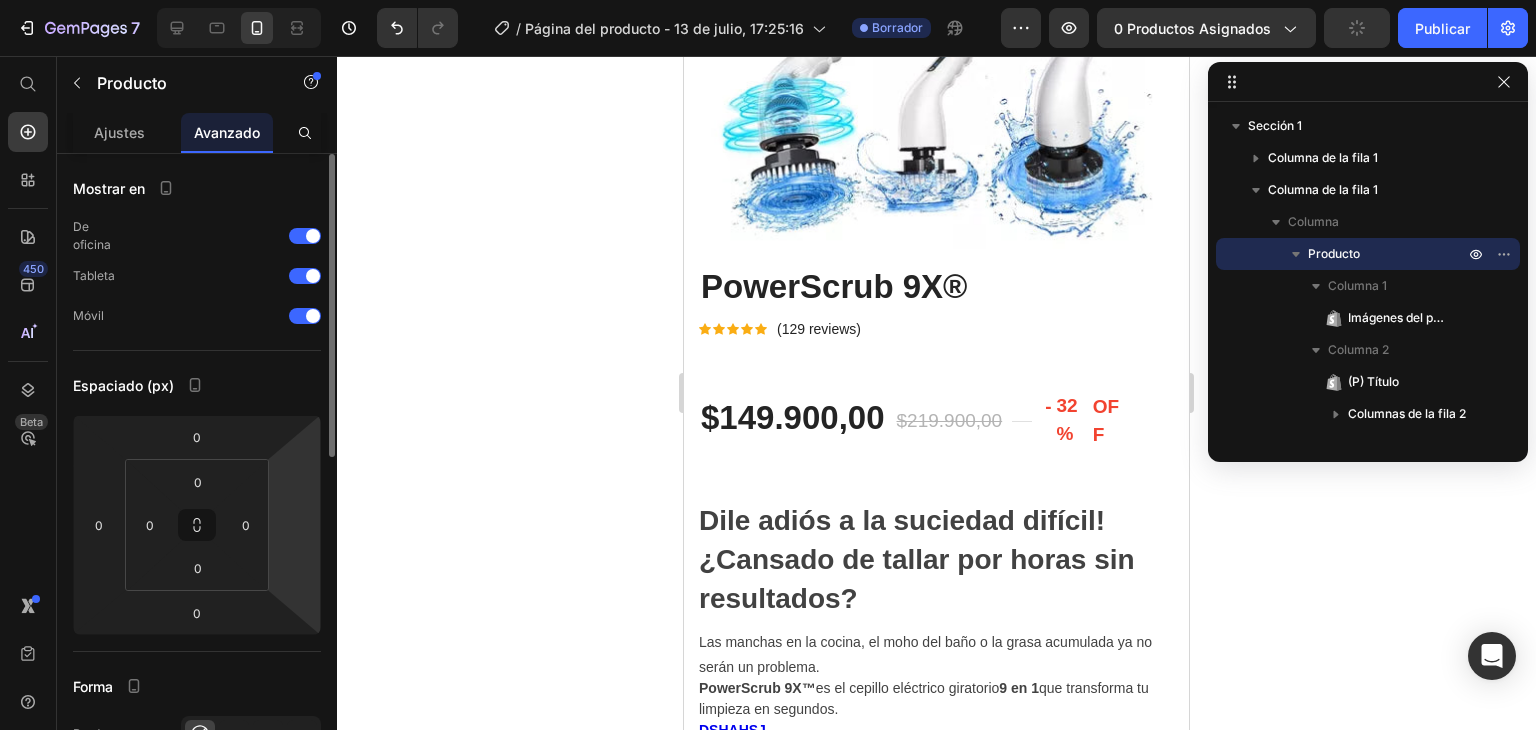 click on "7 / Página del producto - 13 de julio, 17:25:16 Borrador Avance 0 productos asignados Publicar 450 Beta Empezar con Secciones Elementos Sección de héroes Detalle del producto Marcas Insignias de confianza Garantizar Desglose del producto Cómo utilizar Testimonios Comparar Manojo Preguntas frecuentes Prueba social Historia de la marca Lista de productos Recopilación Lista de blogs Contacto Sticky Añadir al carrito Pie de página personalizado Explorar la biblioteca 450 Disposición
Fila
Fila
Fila
Fila Texto
Título
Bloque de texto Botón
Botón
Botón" at bounding box center [768, 0] 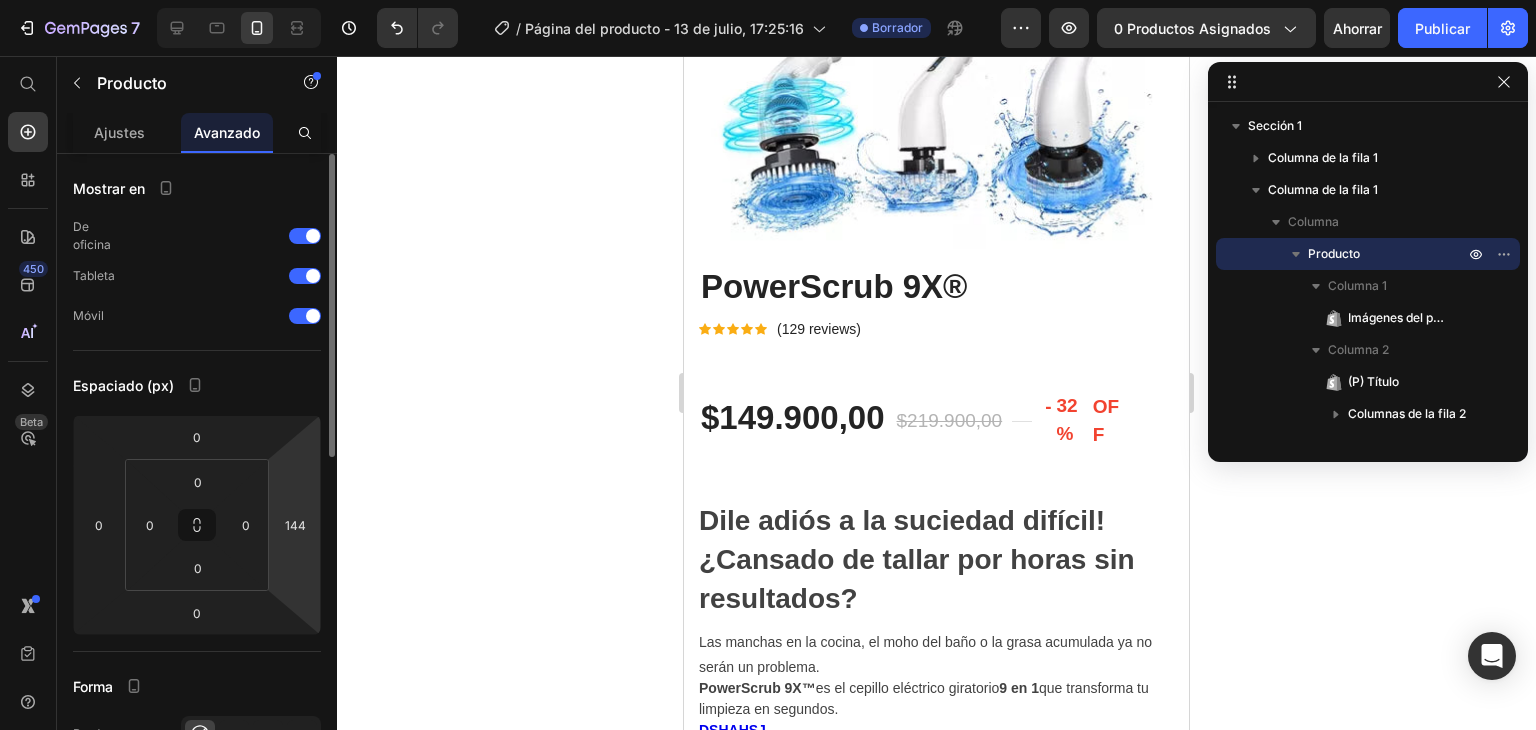 drag, startPoint x: 310, startPoint y: 557, endPoint x: 318, endPoint y: 485, distance: 72.443085 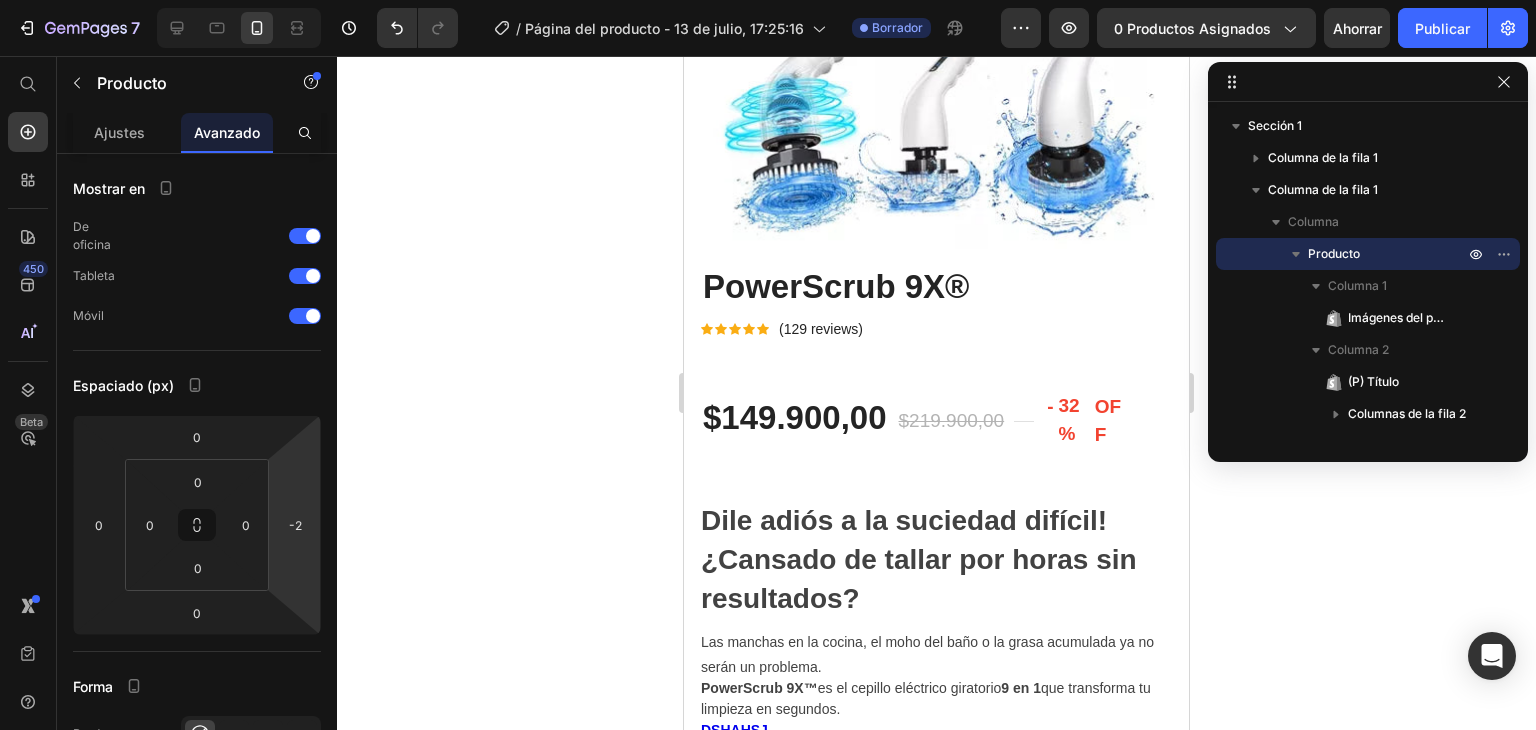 drag, startPoint x: 312, startPoint y: 550, endPoint x: 304, endPoint y: 623, distance: 73.43705 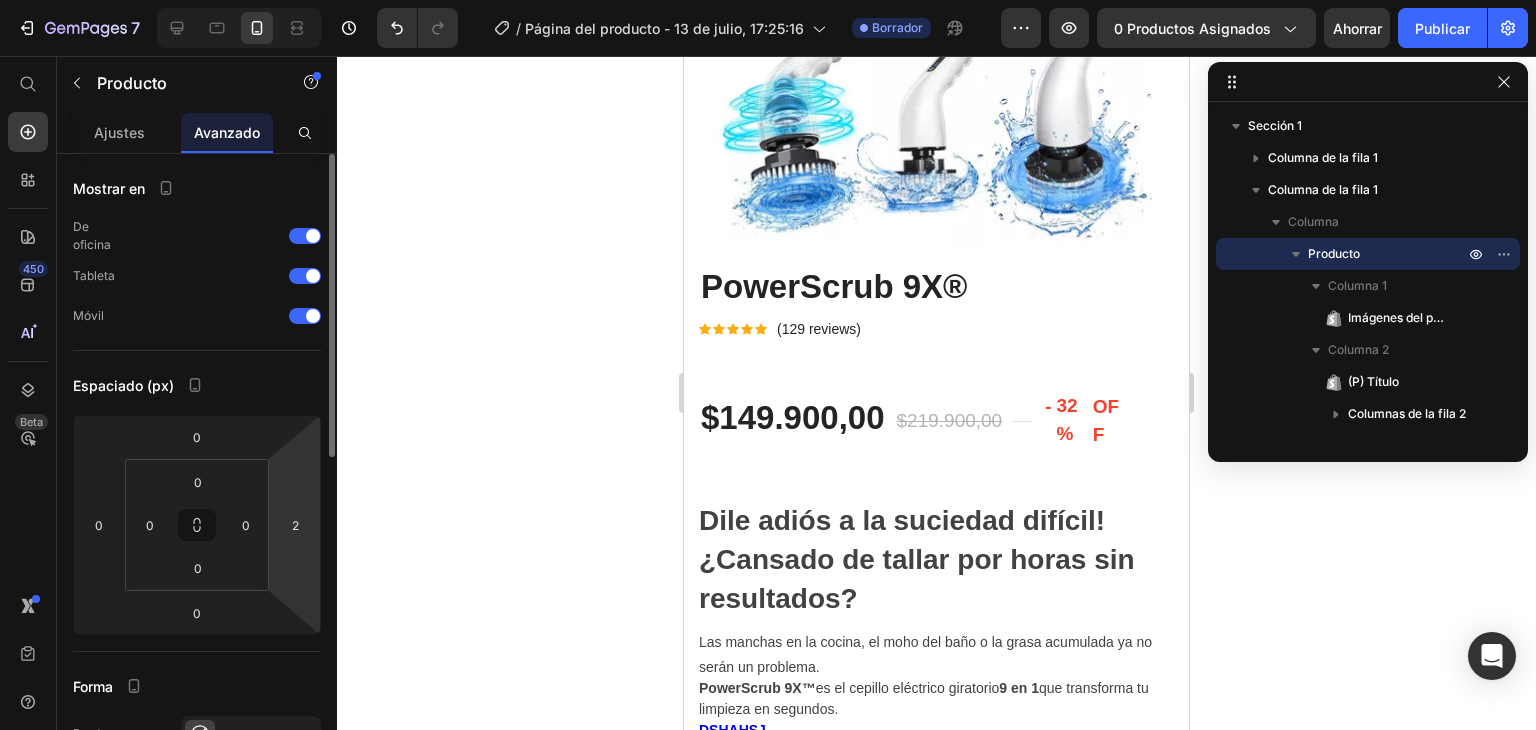 click on "Pago co+ FREE HELMET" at bounding box center [768, 0] 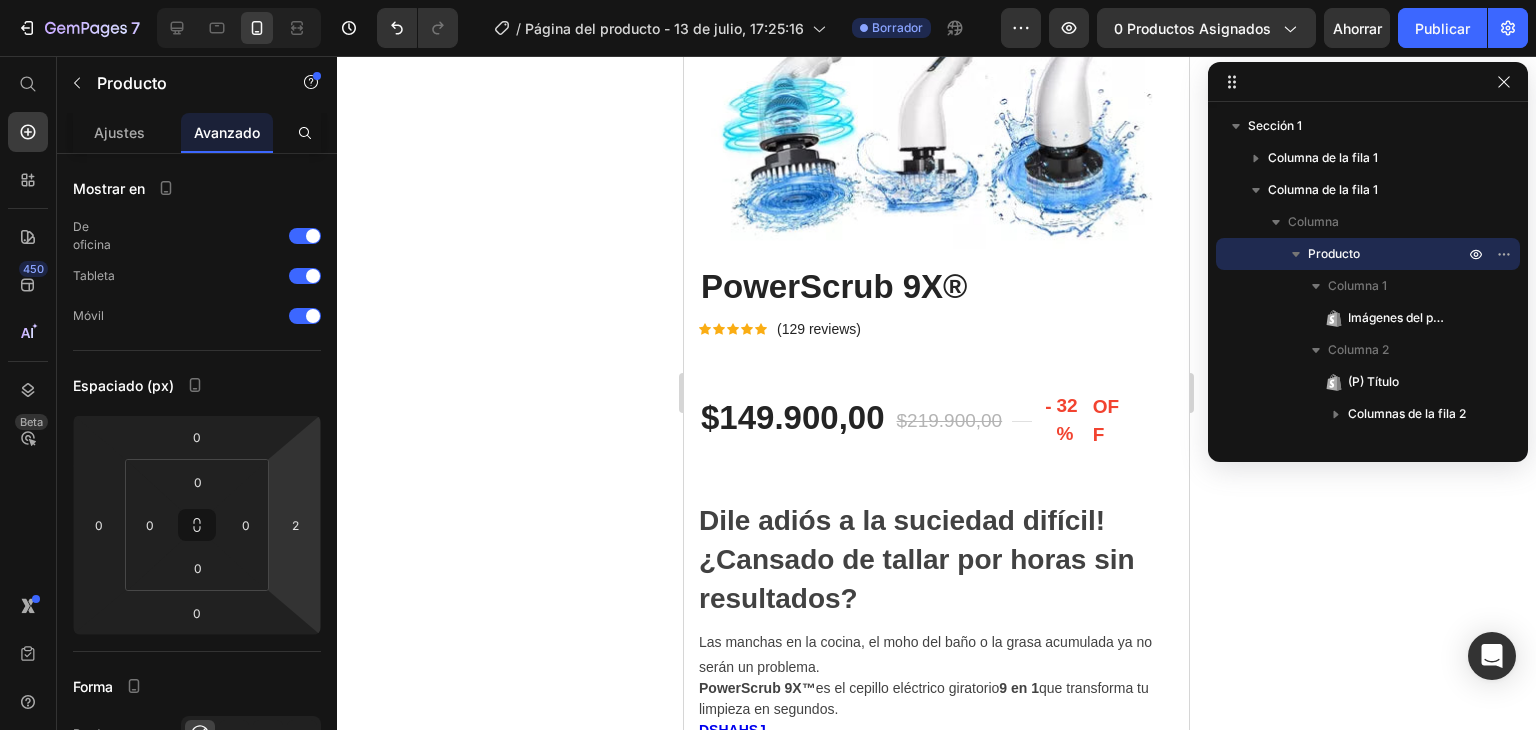 type on "0" 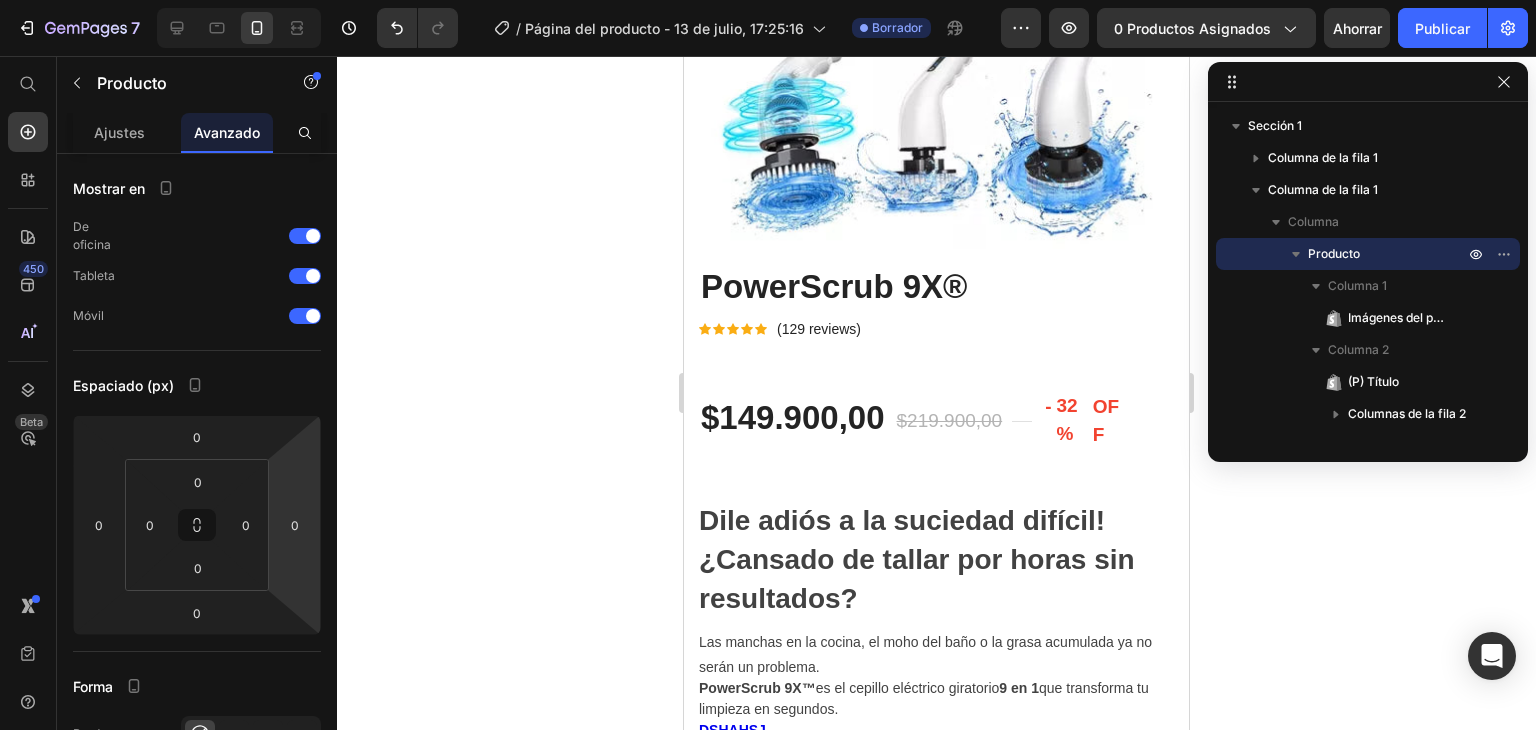 click on "Pago co+ FREE HELMET" at bounding box center (768, 0) 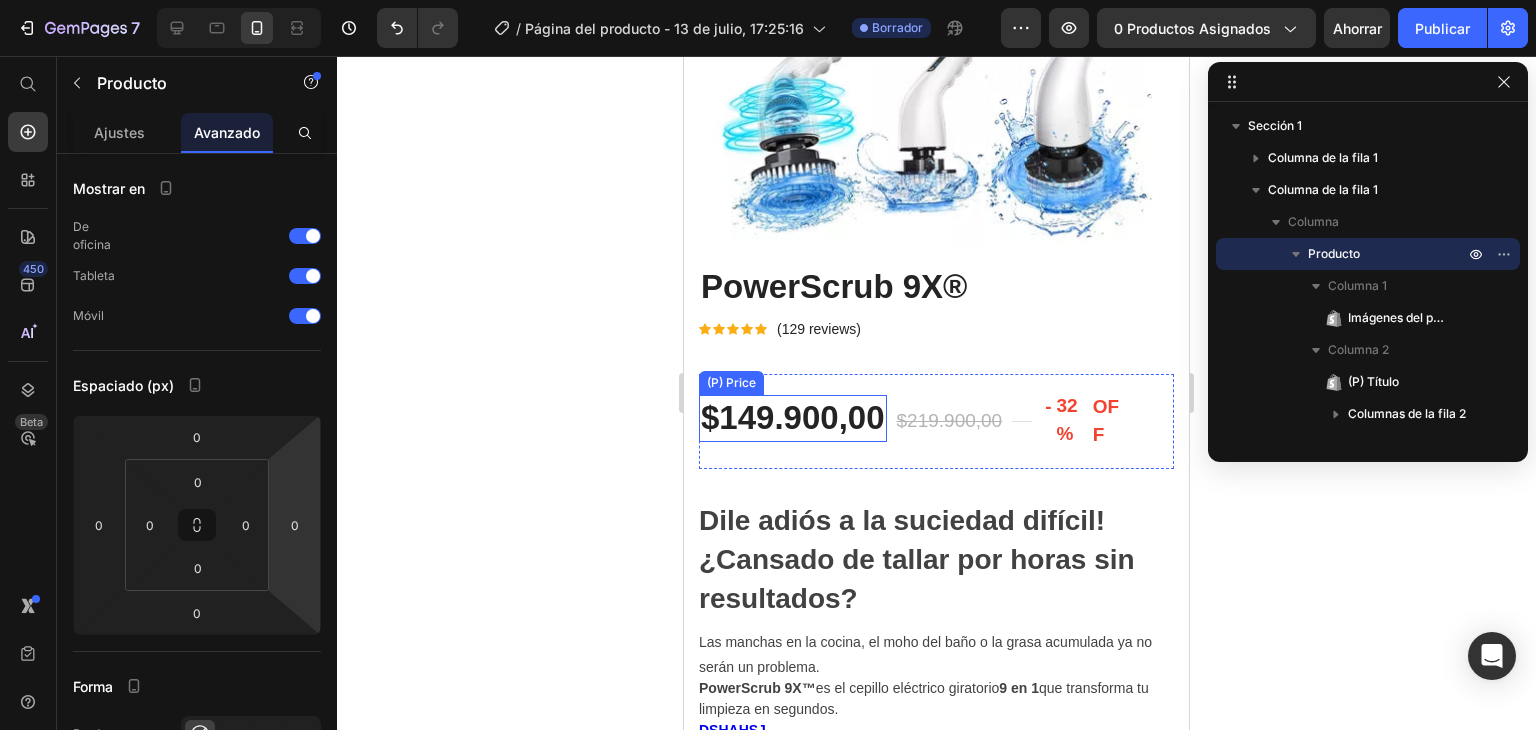 scroll, scrollTop: 0, scrollLeft: 0, axis: both 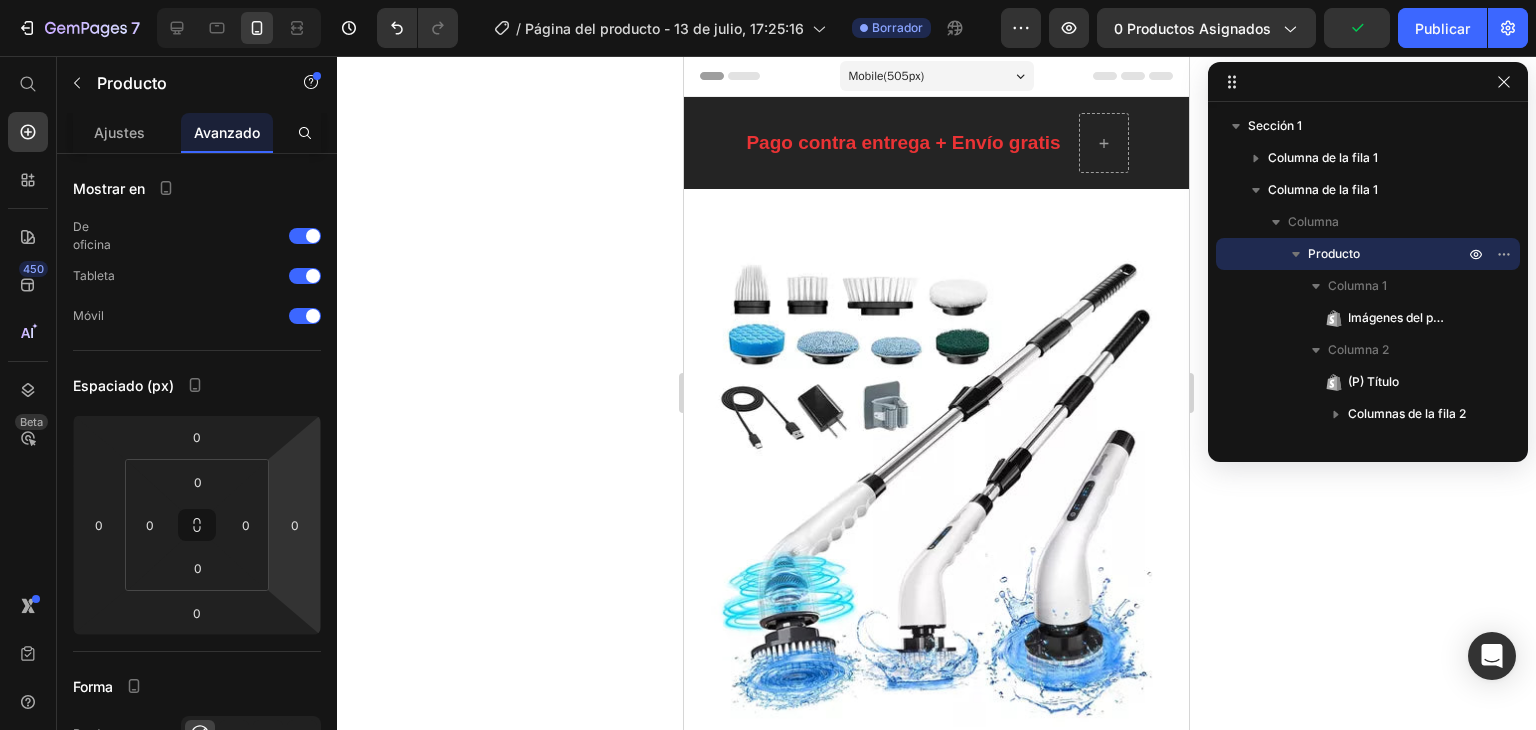 click on "Mobile  ( 505 px)" at bounding box center [887, 76] 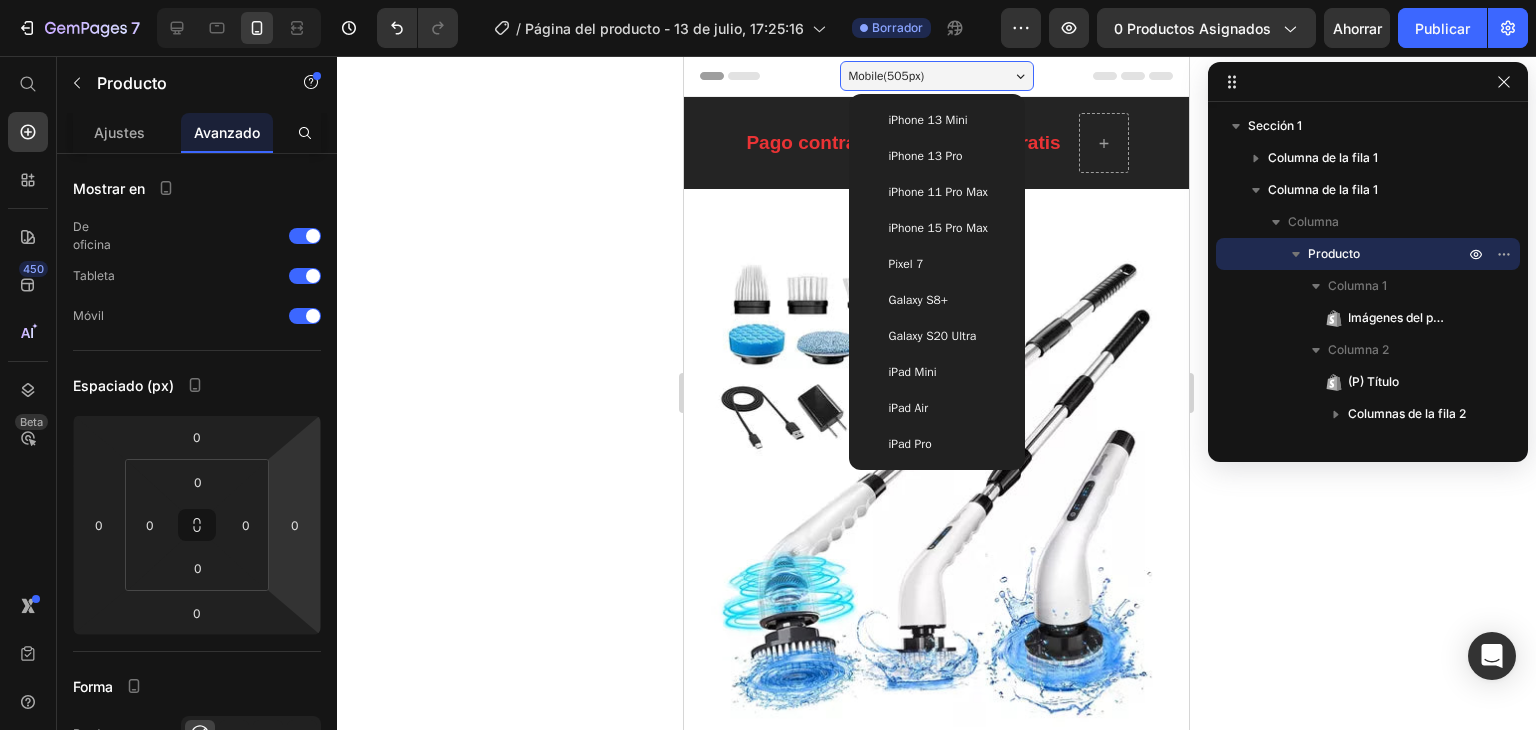 click on "iPhone 13 Pro" at bounding box center [926, 156] 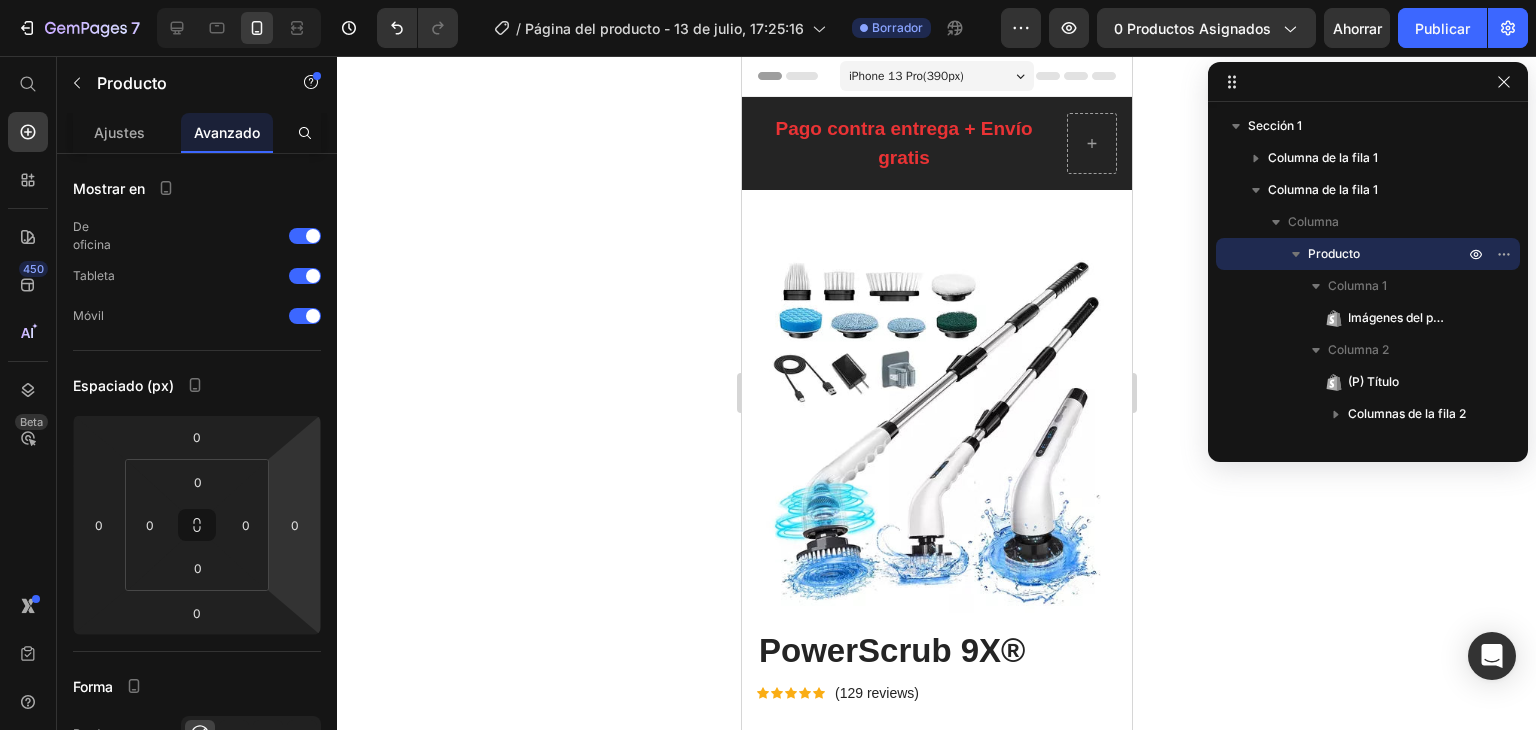 click on "iPhone 13 Pro  ( 390 px)" at bounding box center (936, 76) 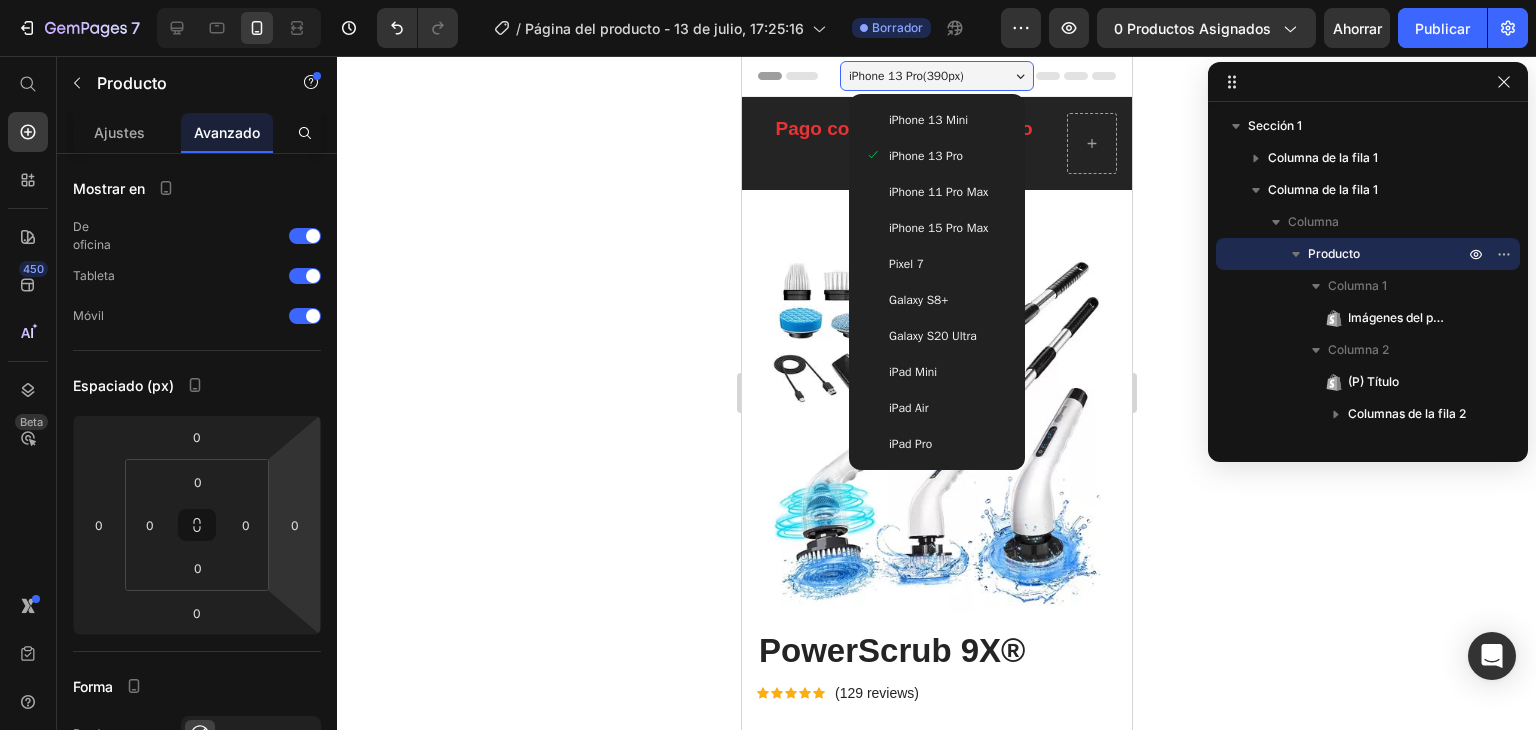 click on "iPhone 11 Pro Max" at bounding box center [936, 192] 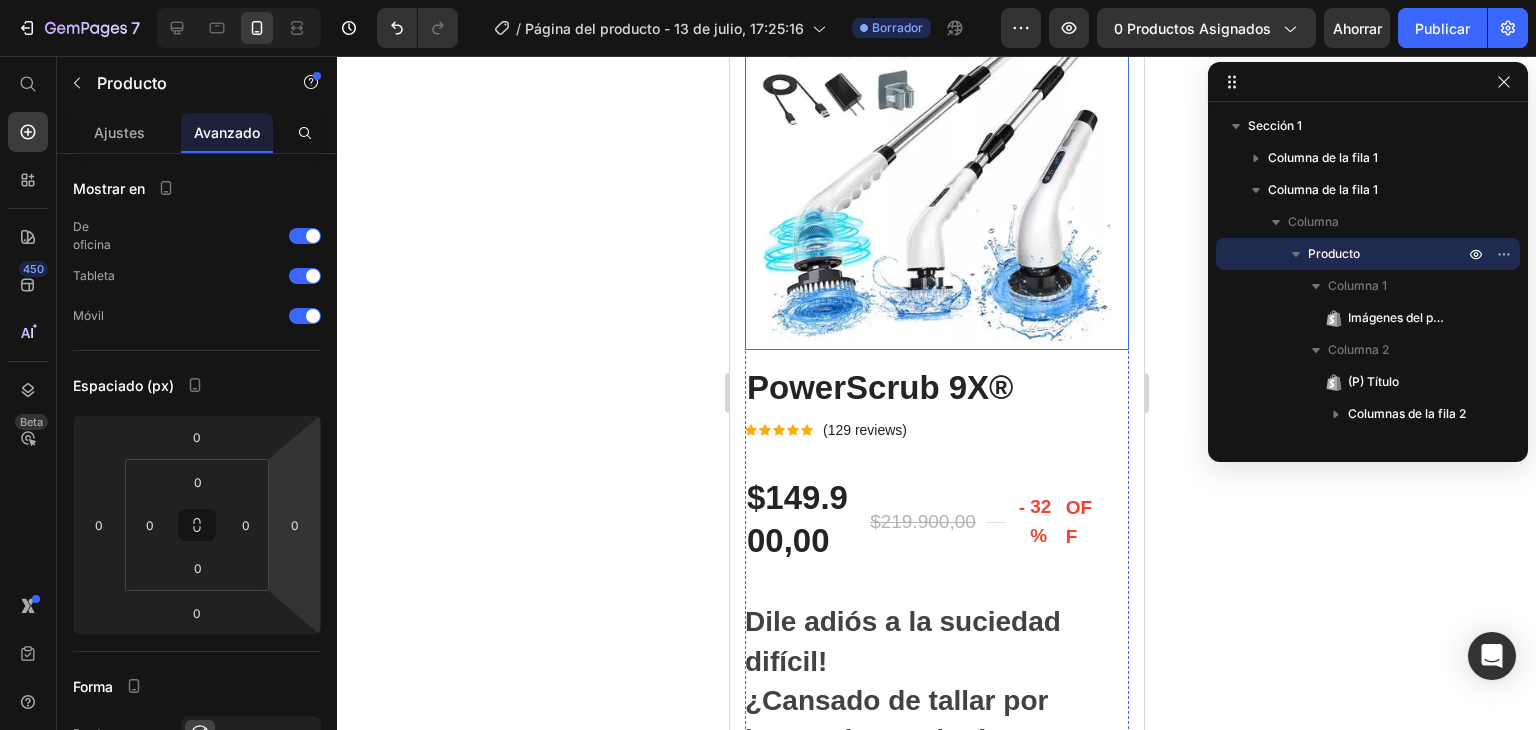 scroll, scrollTop: 0, scrollLeft: 0, axis: both 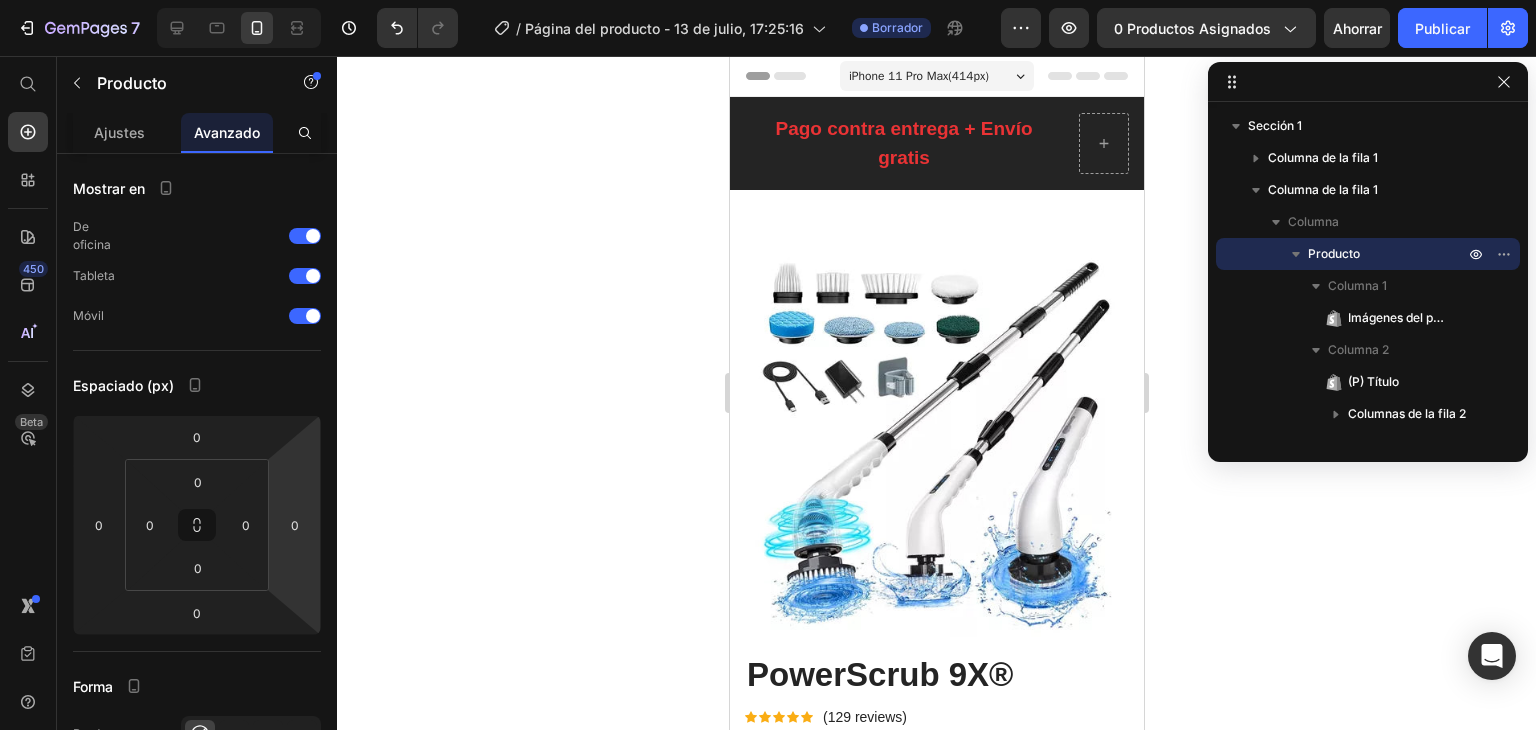 click on "iPhone 11 Pro Max  ( 414 px)" at bounding box center [918, 76] 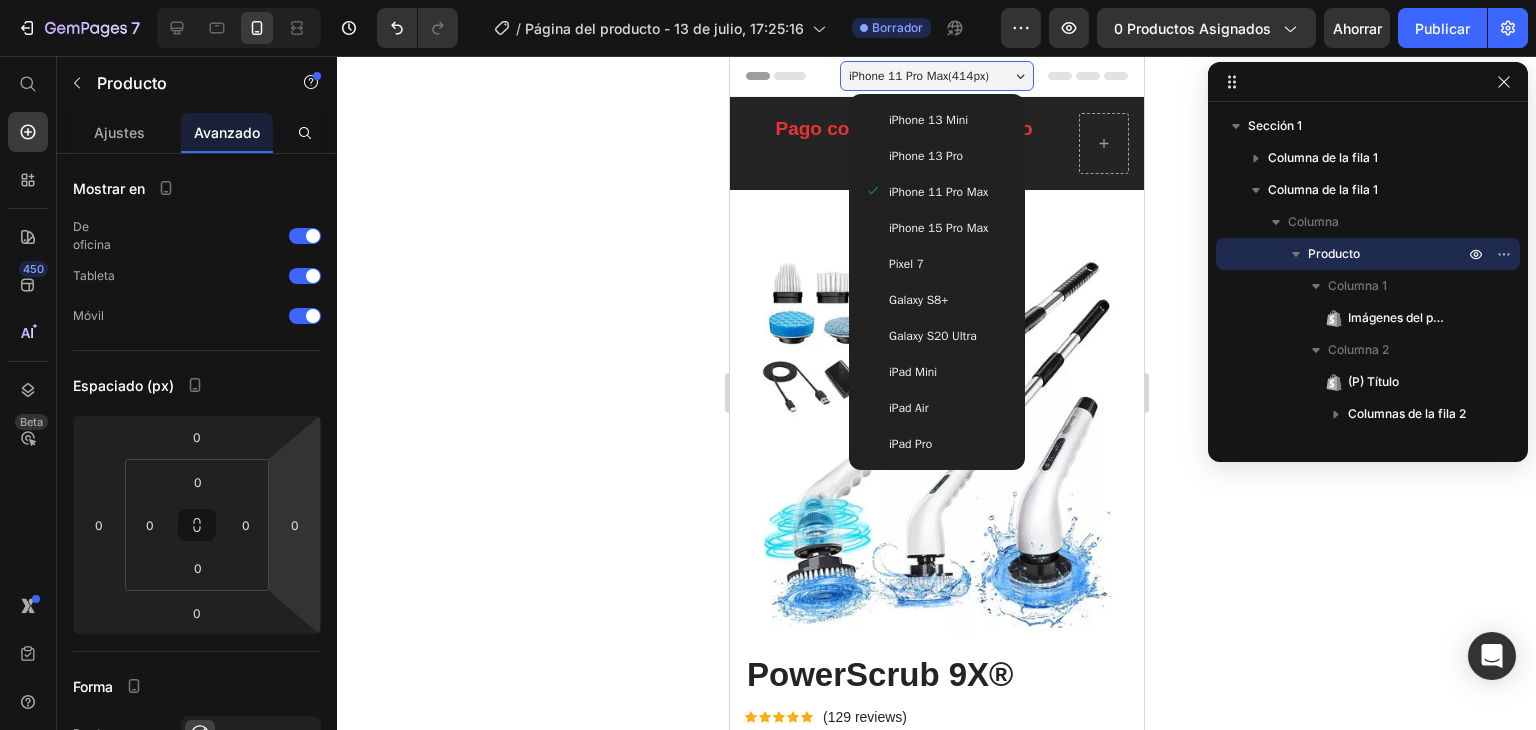 click on "iPhone 15 Pro Max" at bounding box center [936, 228] 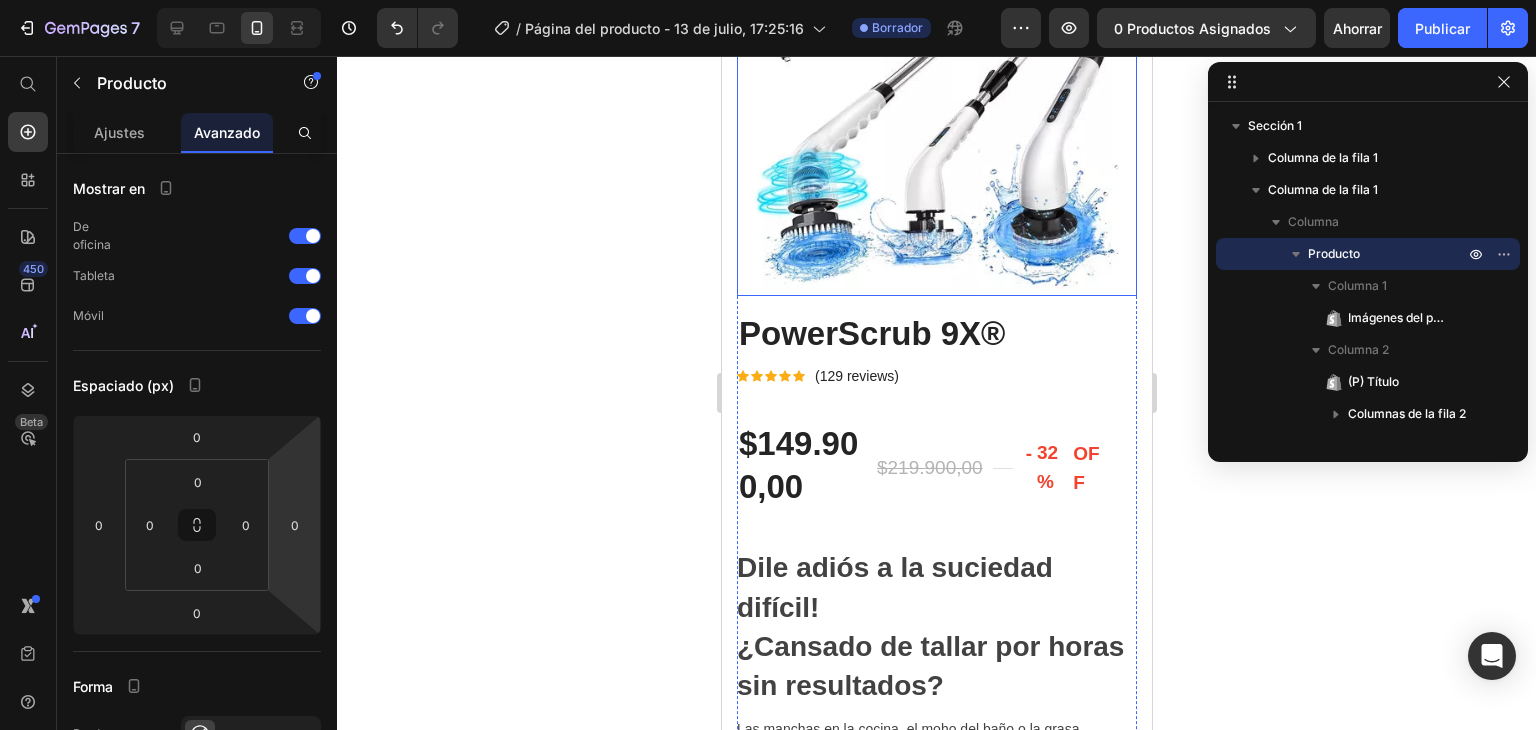 scroll, scrollTop: 0, scrollLeft: 0, axis: both 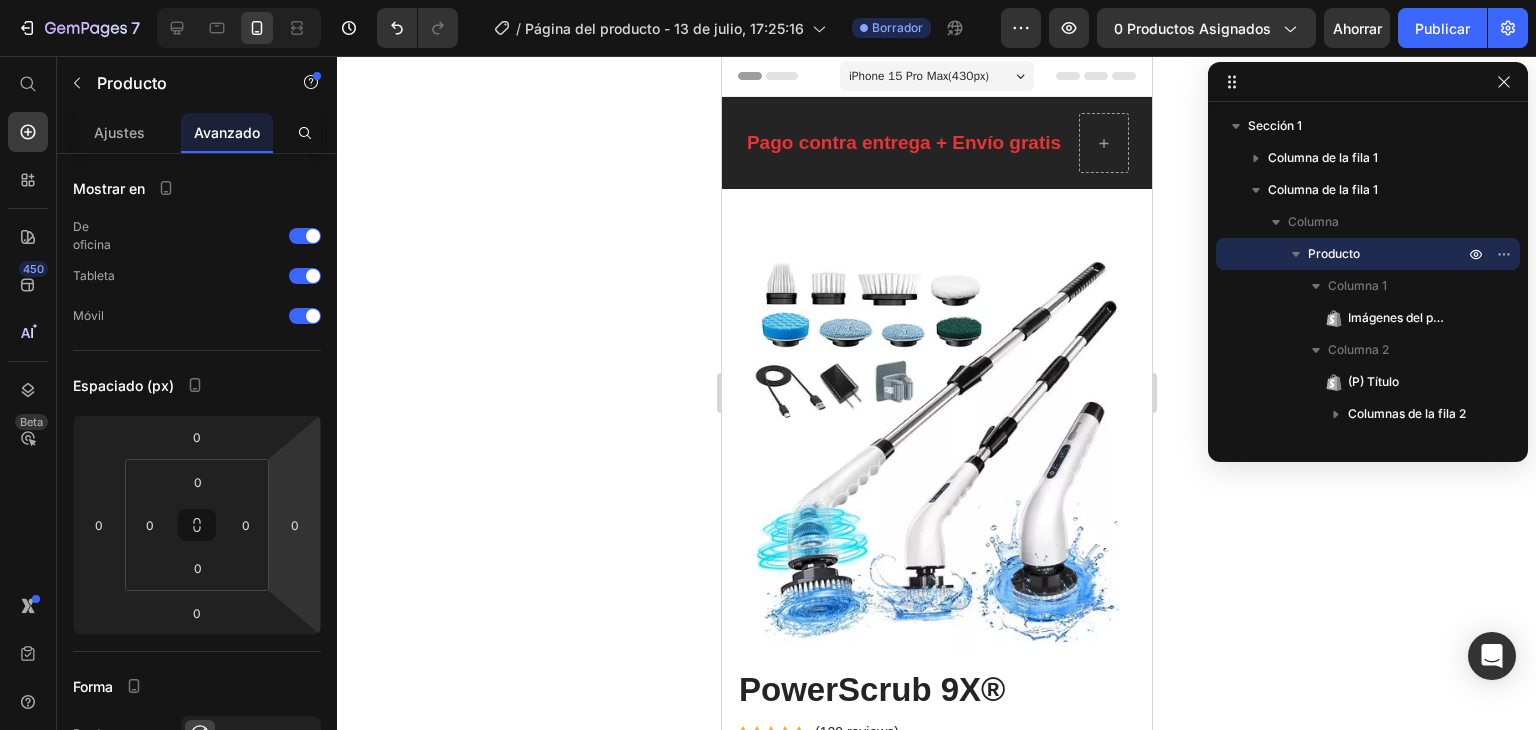 click on "iPhone 15 Pro Max  ( 430 px)" at bounding box center [936, 76] 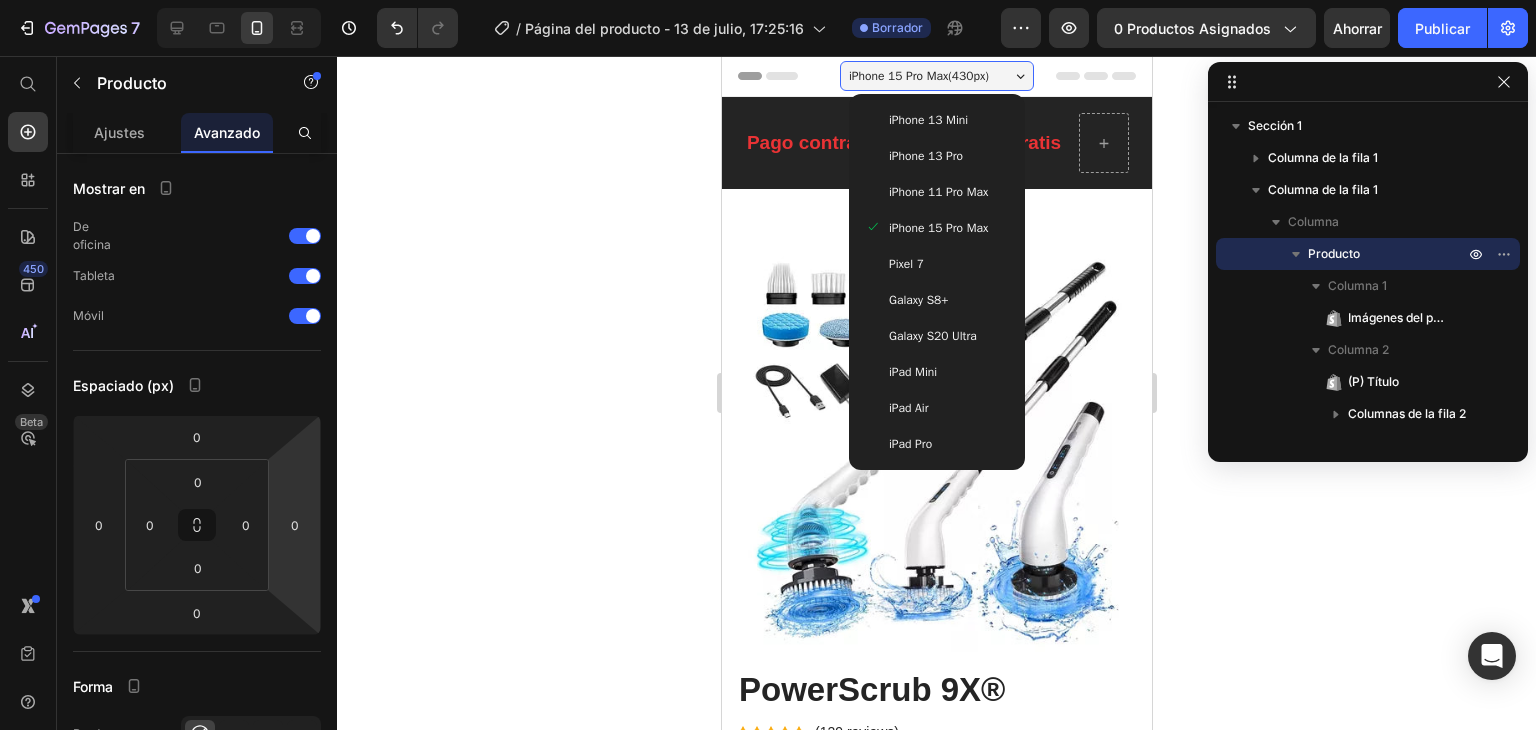 click on "Pixel 7" at bounding box center (936, 264) 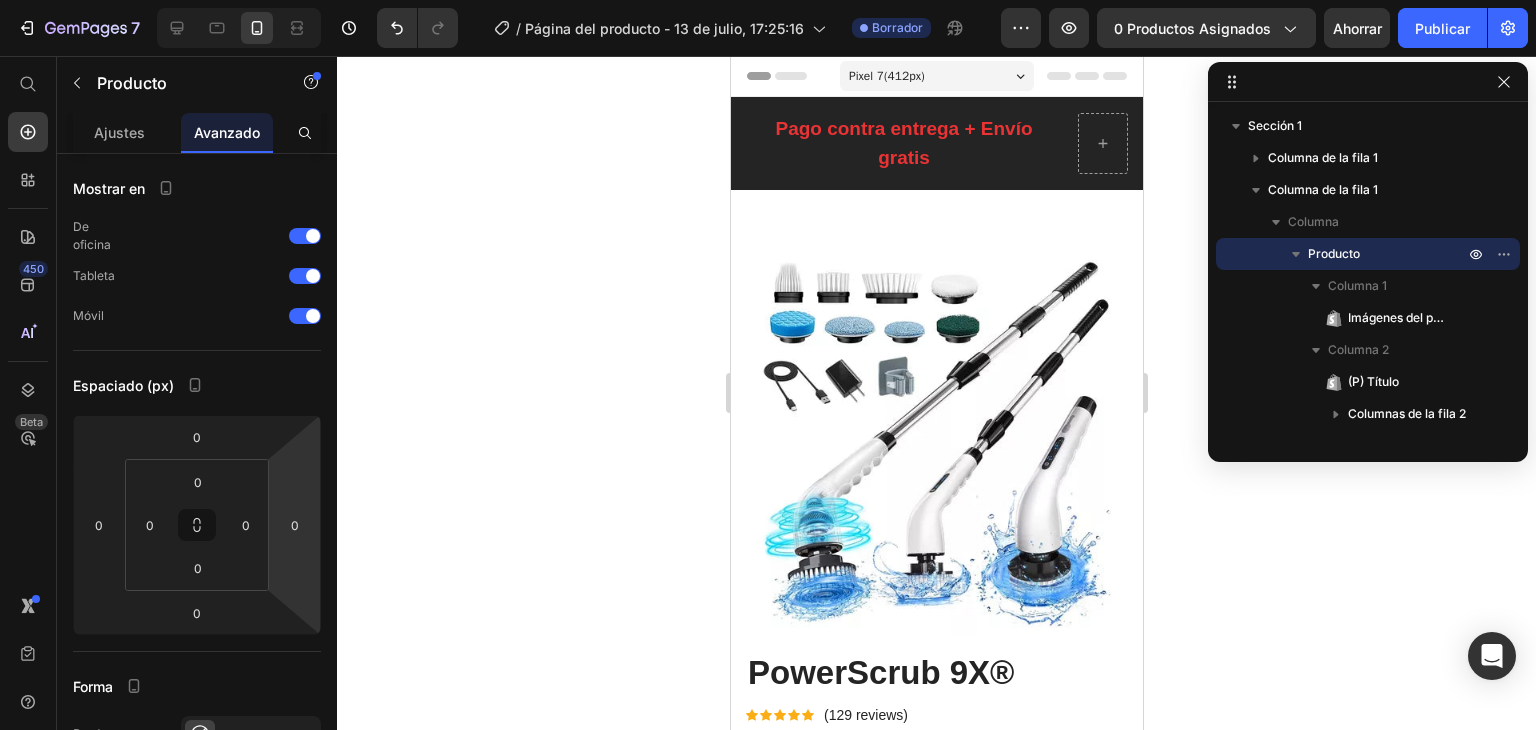 click on "Pixel 7  ( 412 px)" at bounding box center [936, 76] 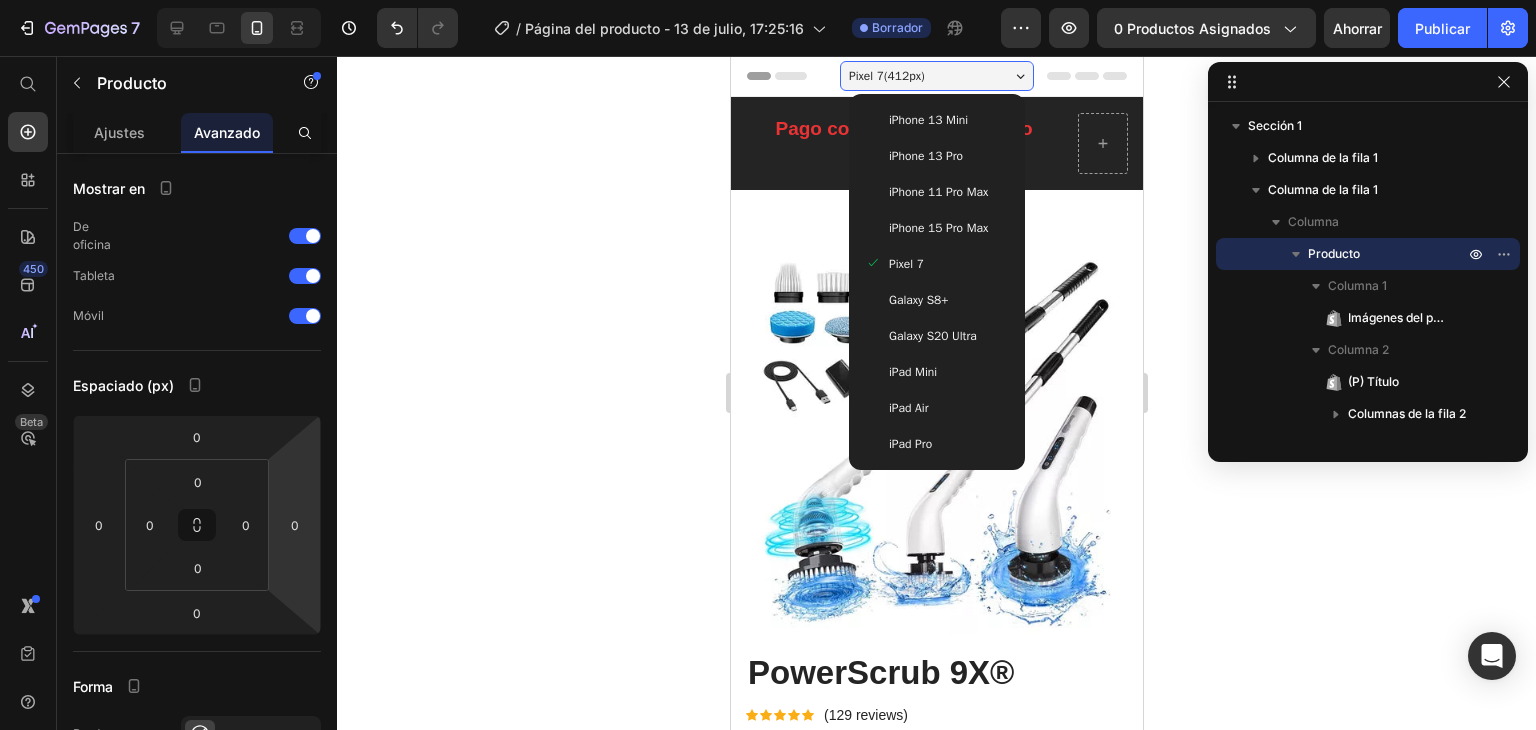 click on "Galaxy S20 Ultra" at bounding box center [932, 336] 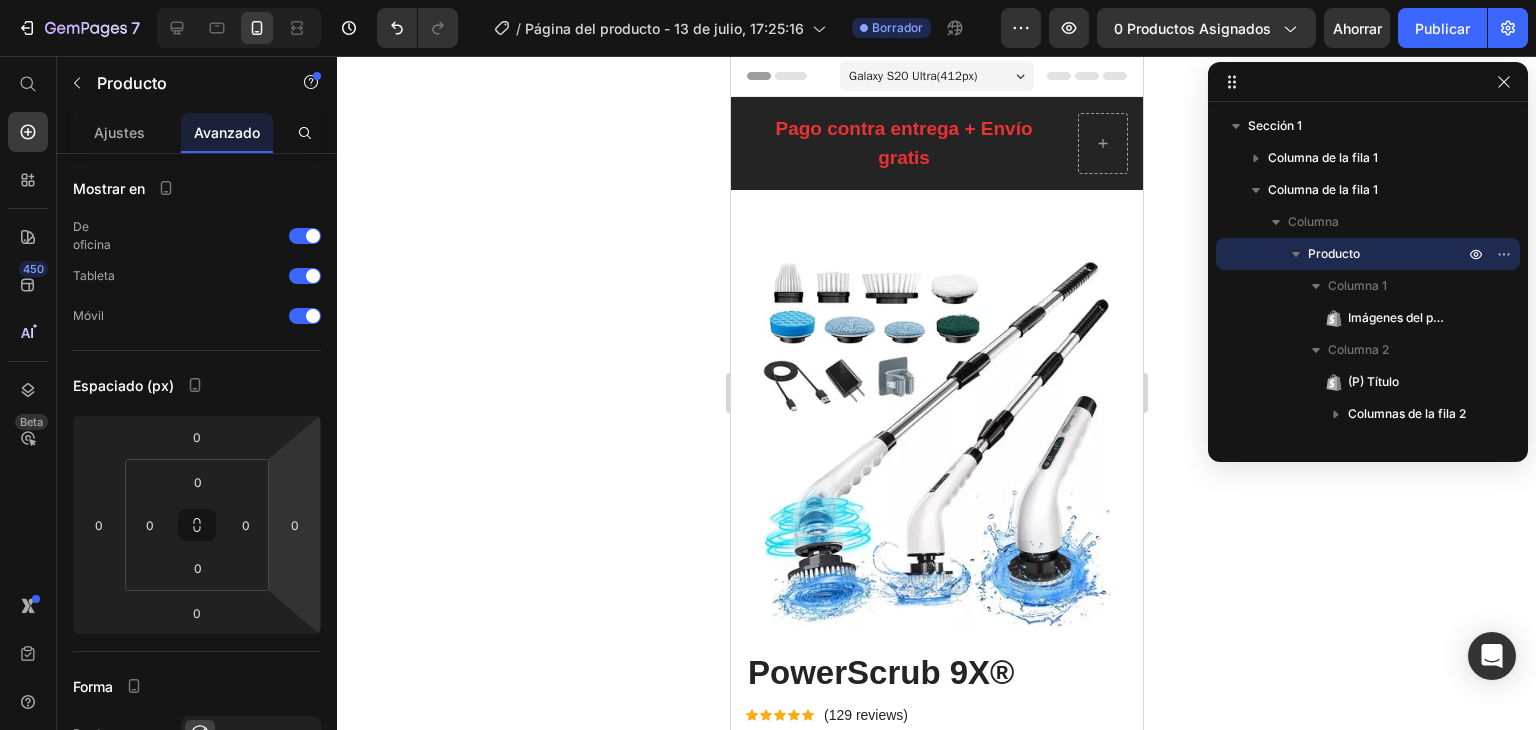 click on "Galaxy S20 Ultra  ( 412 px)" at bounding box center (936, 76) 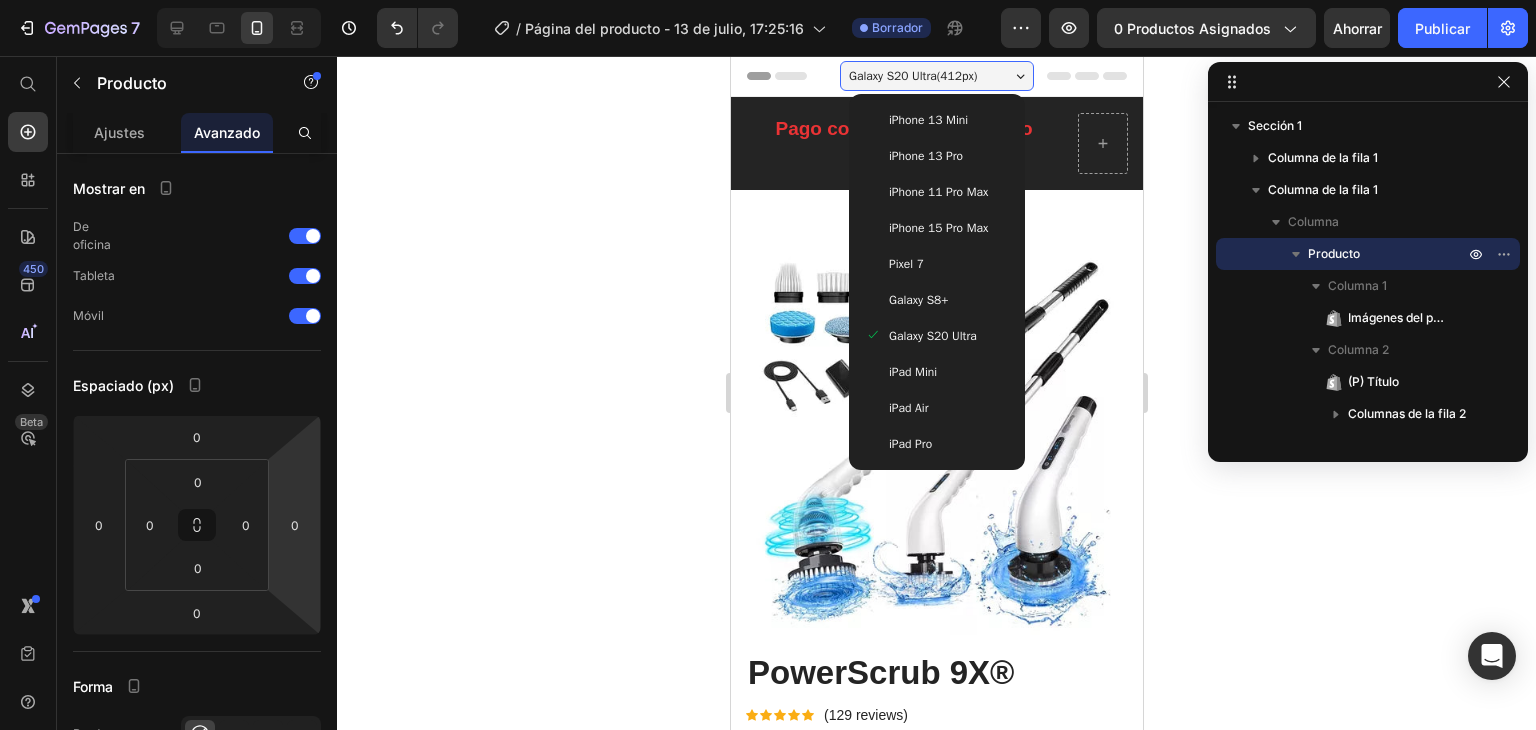 click on "iPad Pro" at bounding box center [936, 444] 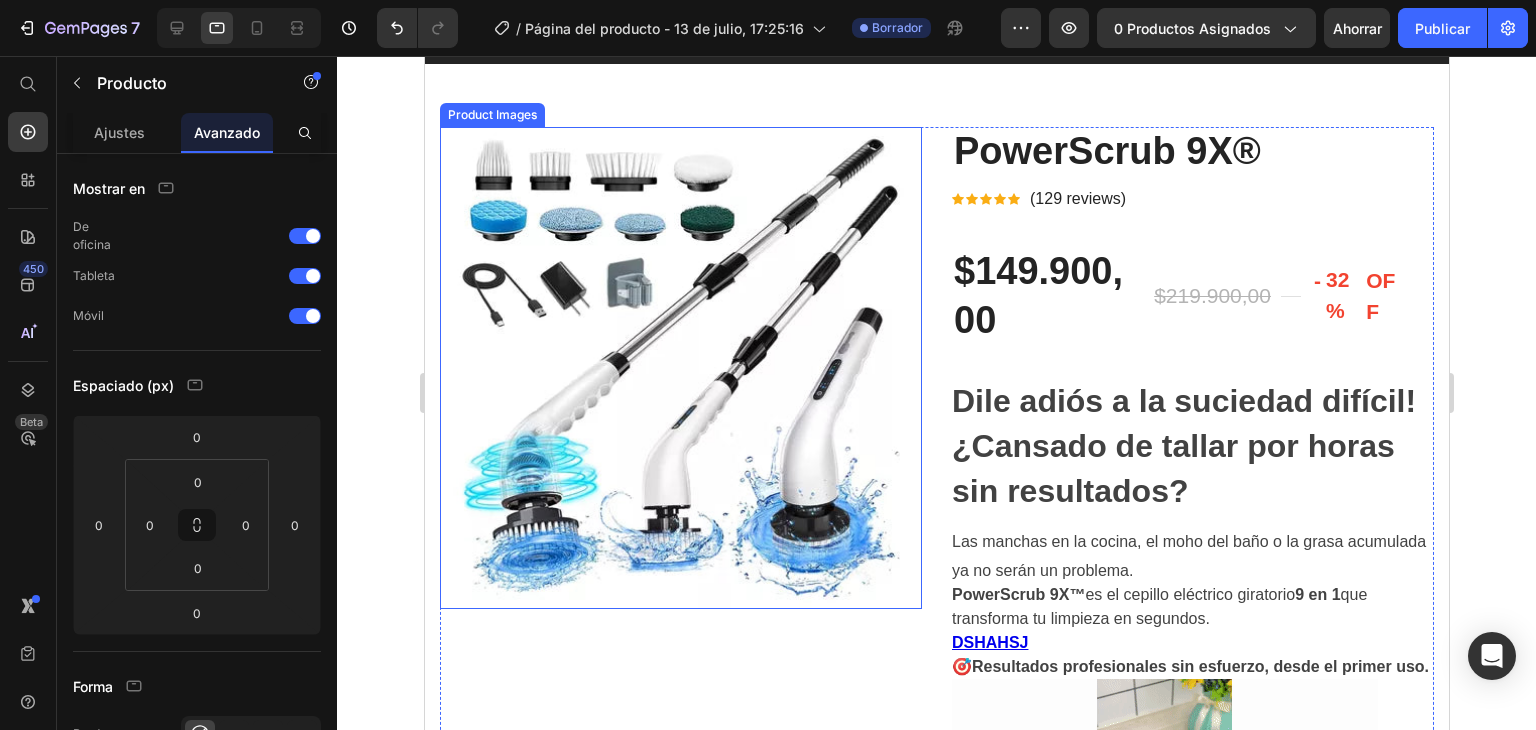 scroll, scrollTop: 0, scrollLeft: 0, axis: both 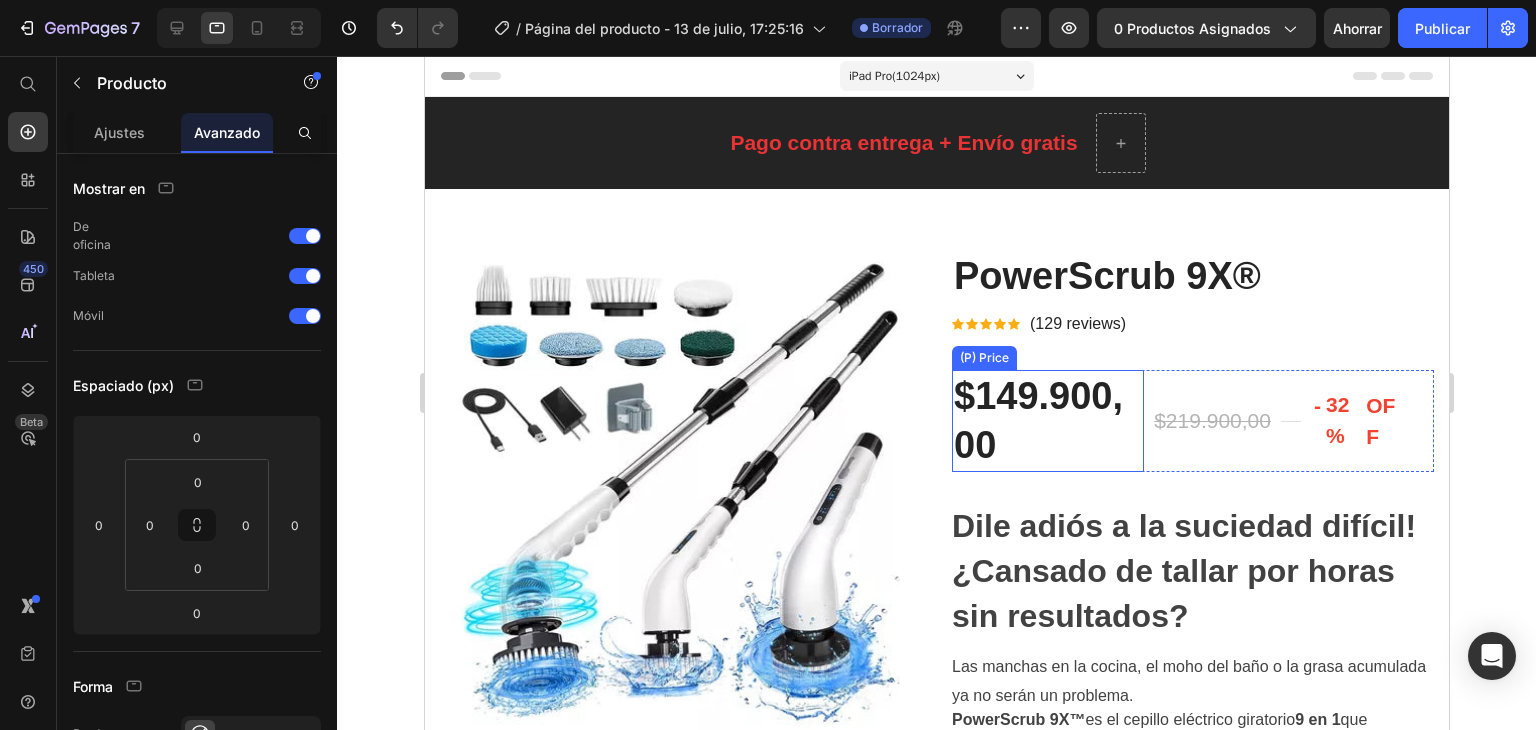 click on "$149.900,00" at bounding box center (1047, 421) 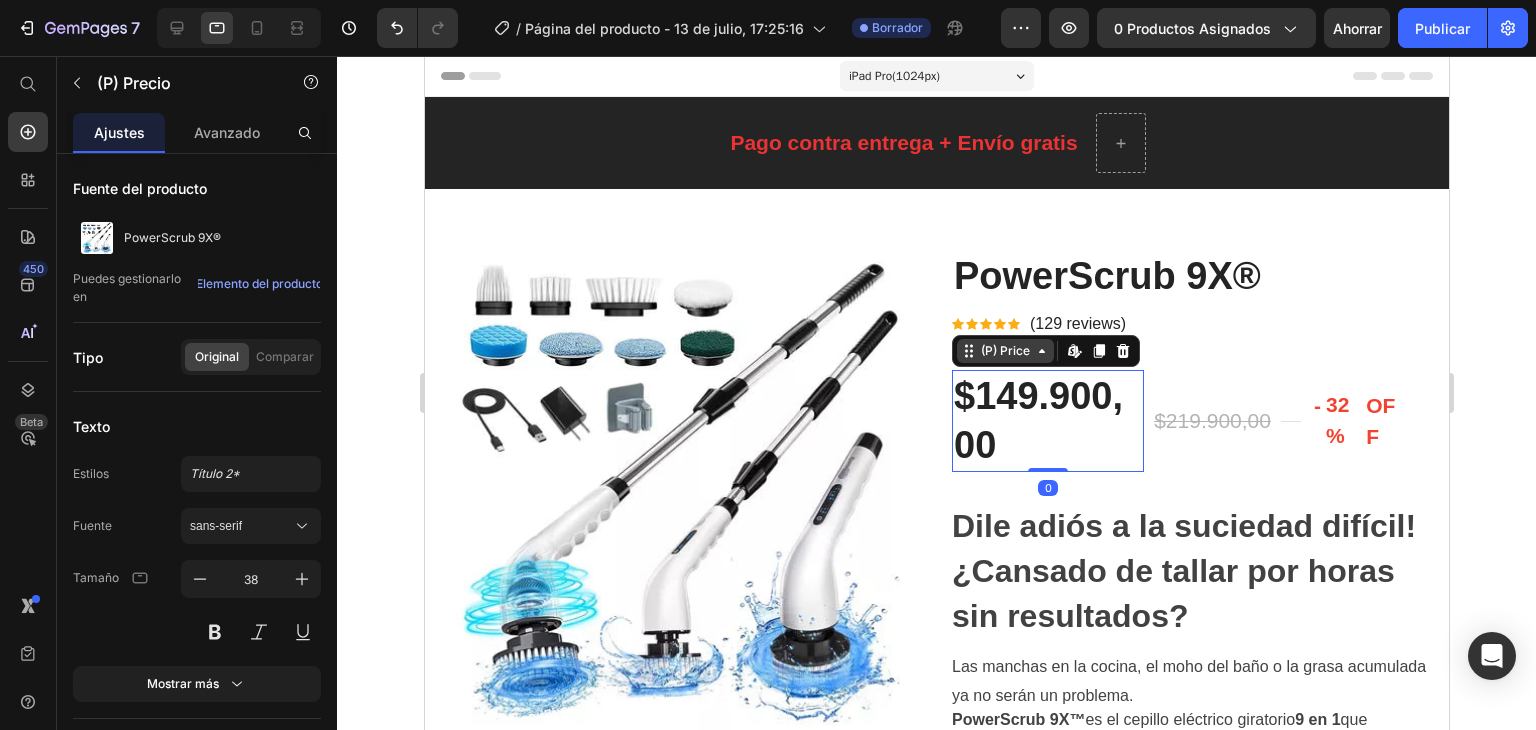 click on "(P) Price" at bounding box center [1004, 351] 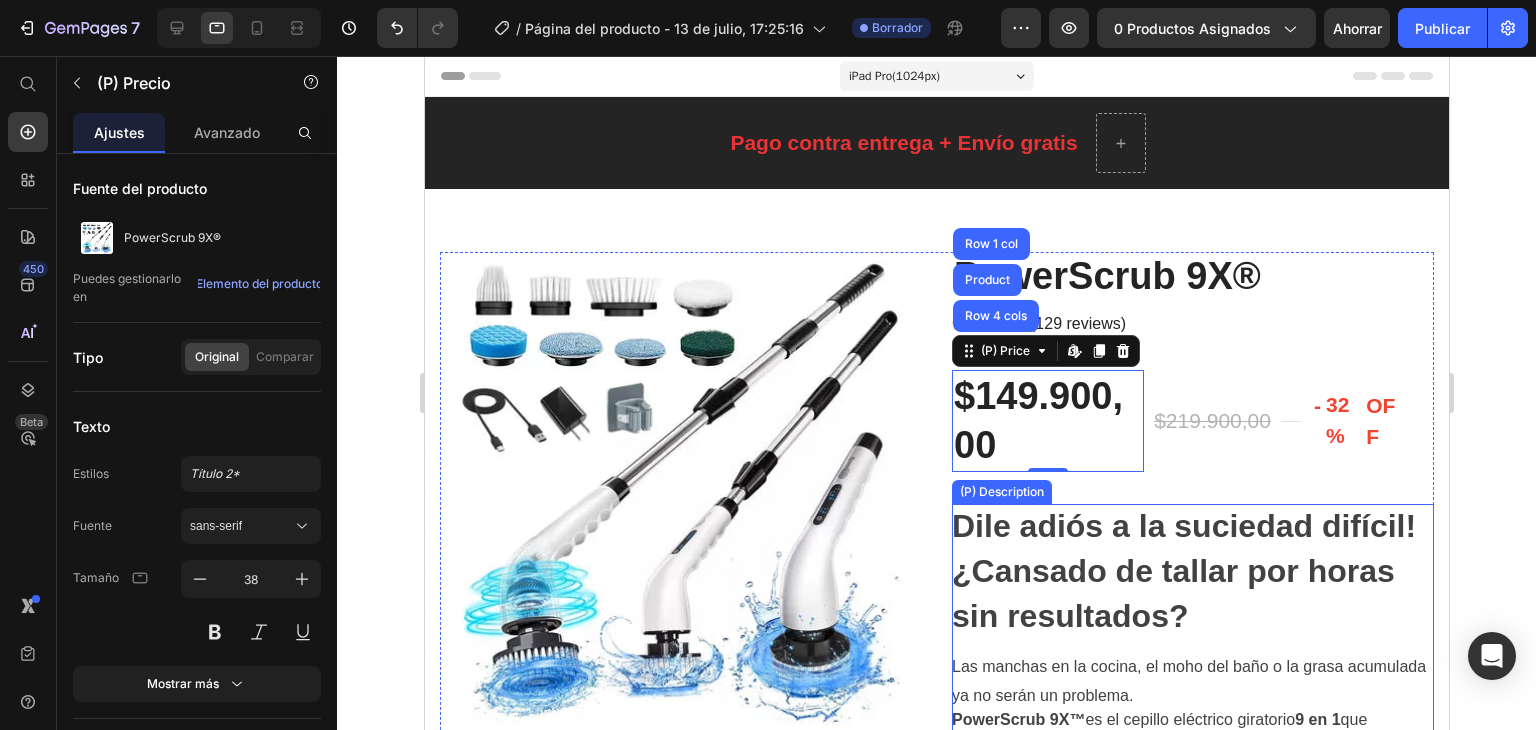 click on "Dile adiós a la suciedad difícil!
¿Cansado de tallar por horas sin resultados?
Las manchas en la cocina, el moho del baño o la grasa acumulada ya no serán un problema. PowerScrub 9X™  es el cepillo eléctrico giratorio  9 en 1  que transforma tu limpieza en segundos.
DSHAHSJ
🎯  Resultados profesionales sin esfuerzo, desde el primer uso.
Ahorro de tiempo, esfuerzo y dinero ✅
Limpia en  menos de la mitad del tiempo  que con métodos tradicionales. Además, no necesitas comprar productos químicos agresivos ni herramientas adicionales. Con  PowerScrub 9X™  lo haces todo.
DSHAHSJ
9 cabezales intercambiables para cada tipo de superficie ✅
Incluye 9 accesorios de limpieza que se adaptan a cada necesidad:  baño, cocina, vidrios, llantas, juntas, muebles, paredes y más.
Resistente al agua y apto para zonas húmedas 💧
Usa tu PowerScrub 9X™ directamente en duchas, lavamanos, azulejos o exteriores. Su carcasa sellada lo hace  resistente al agua
DSHAHSJ" at bounding box center [1192, 2948] 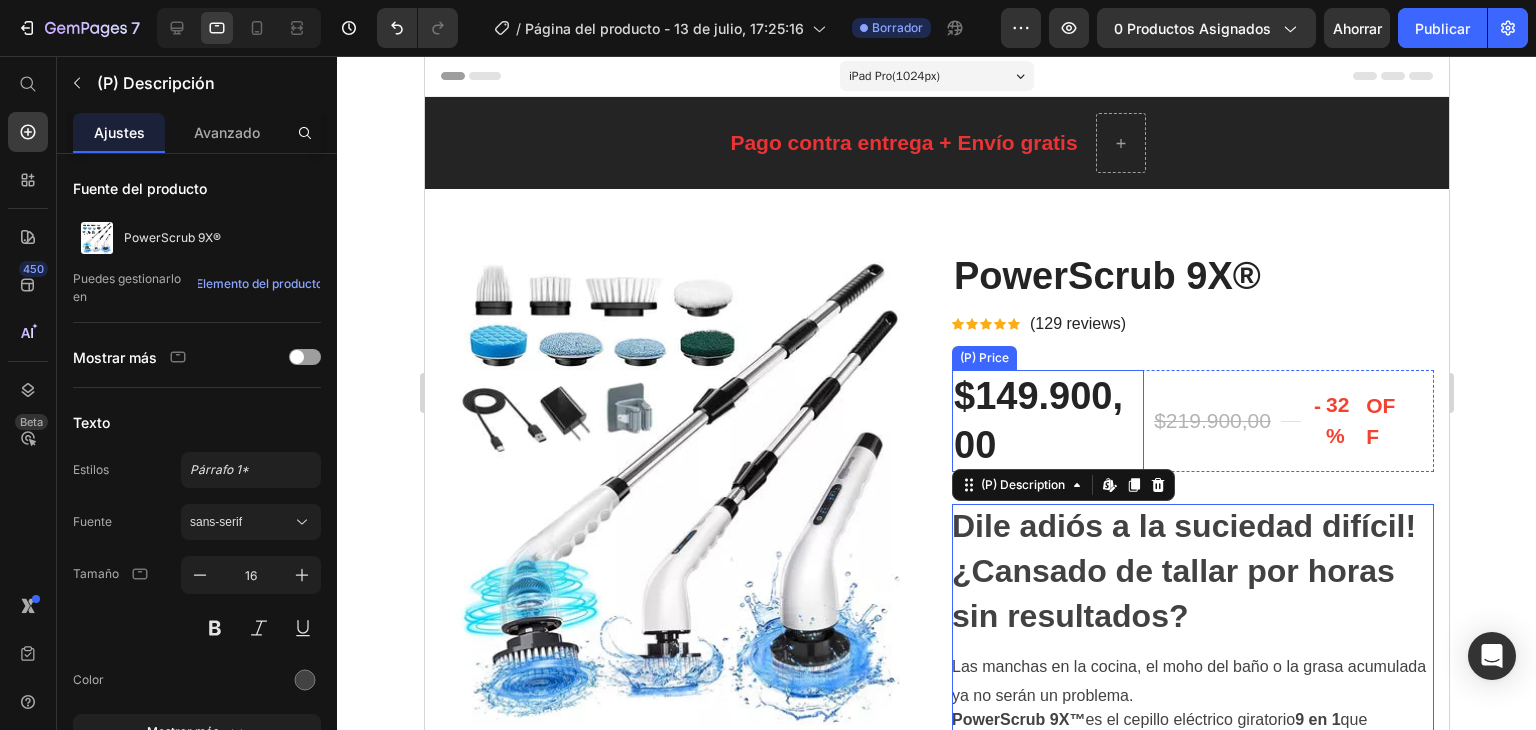 click on "$149.900,00" at bounding box center [1047, 421] 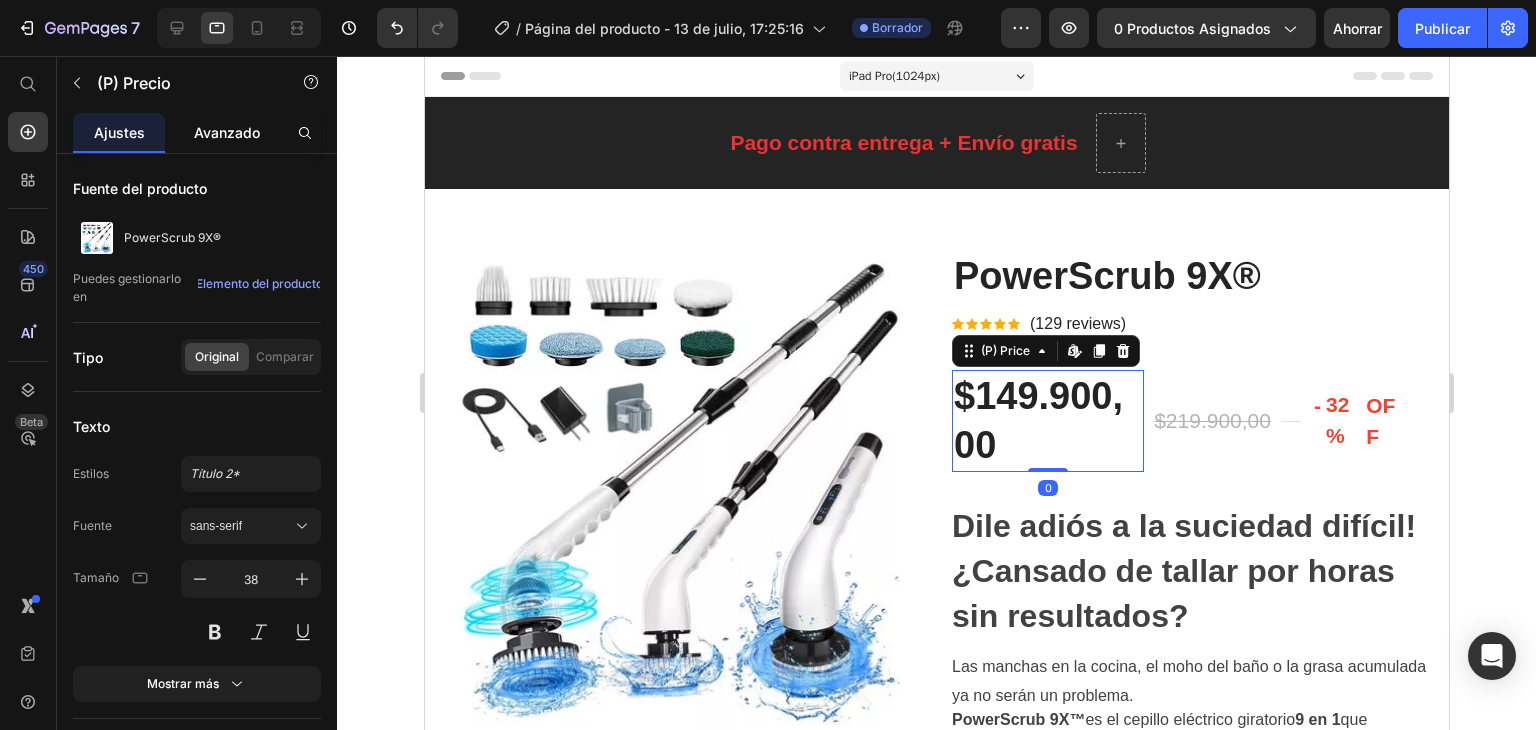 click on "Avanzado" 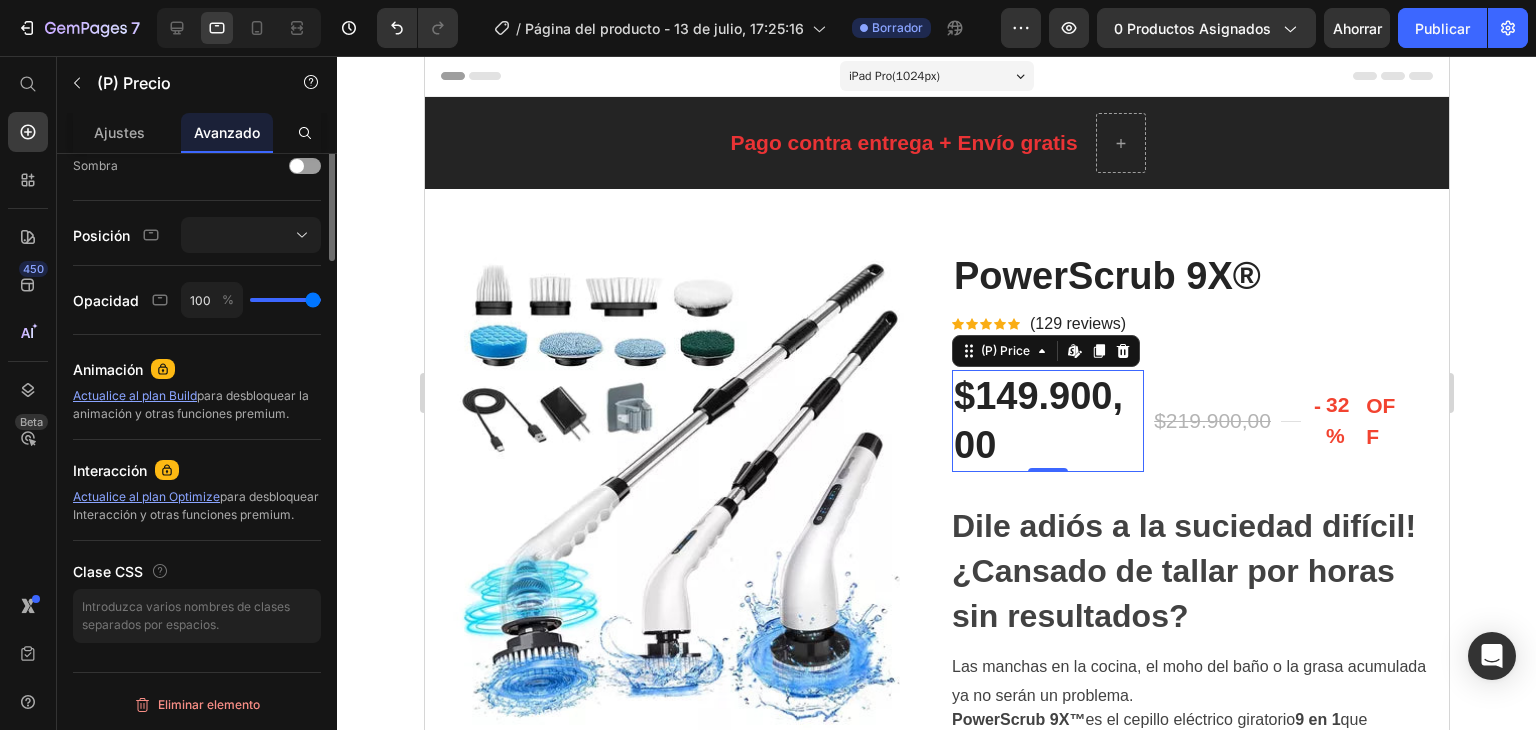 scroll, scrollTop: 0, scrollLeft: 0, axis: both 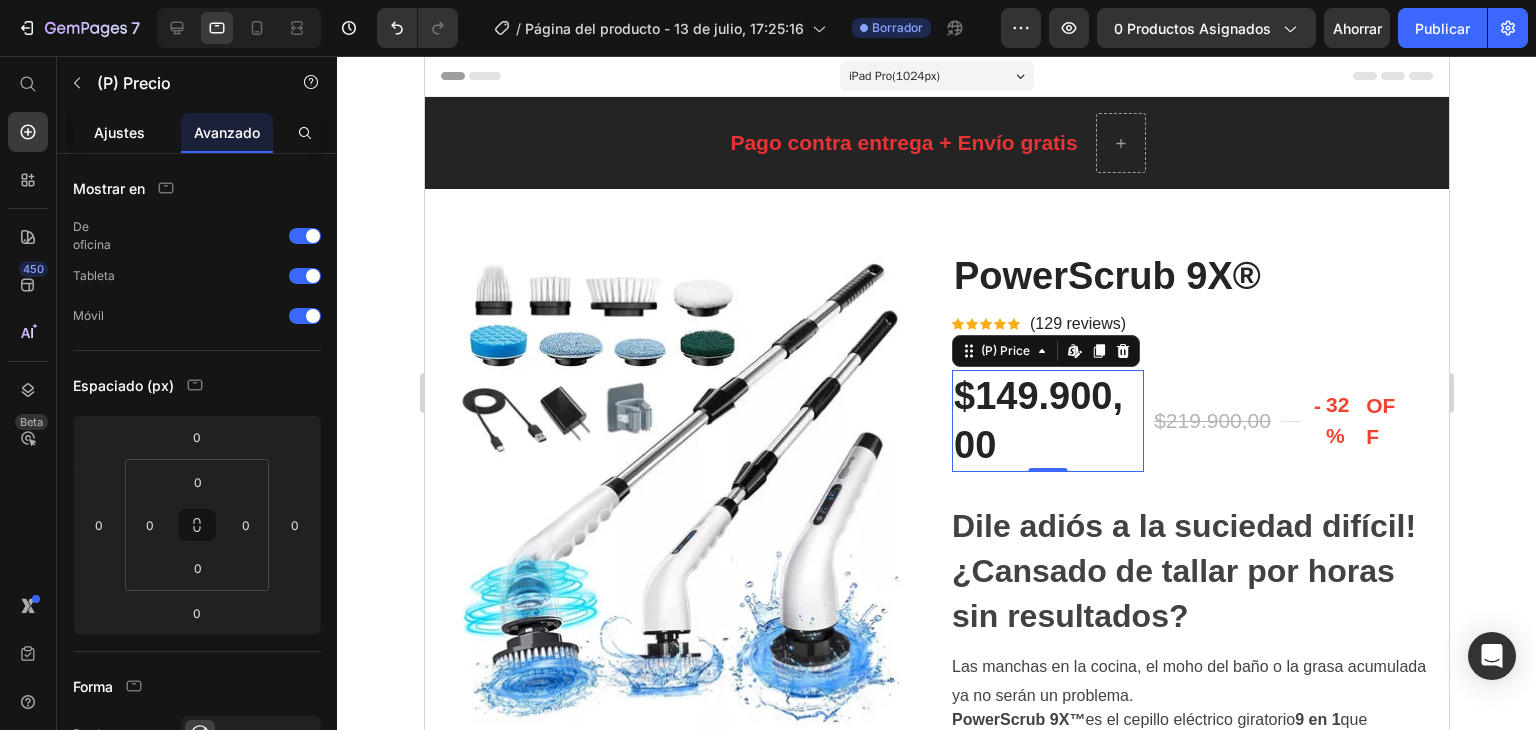 click on "Ajustes" at bounding box center (119, 132) 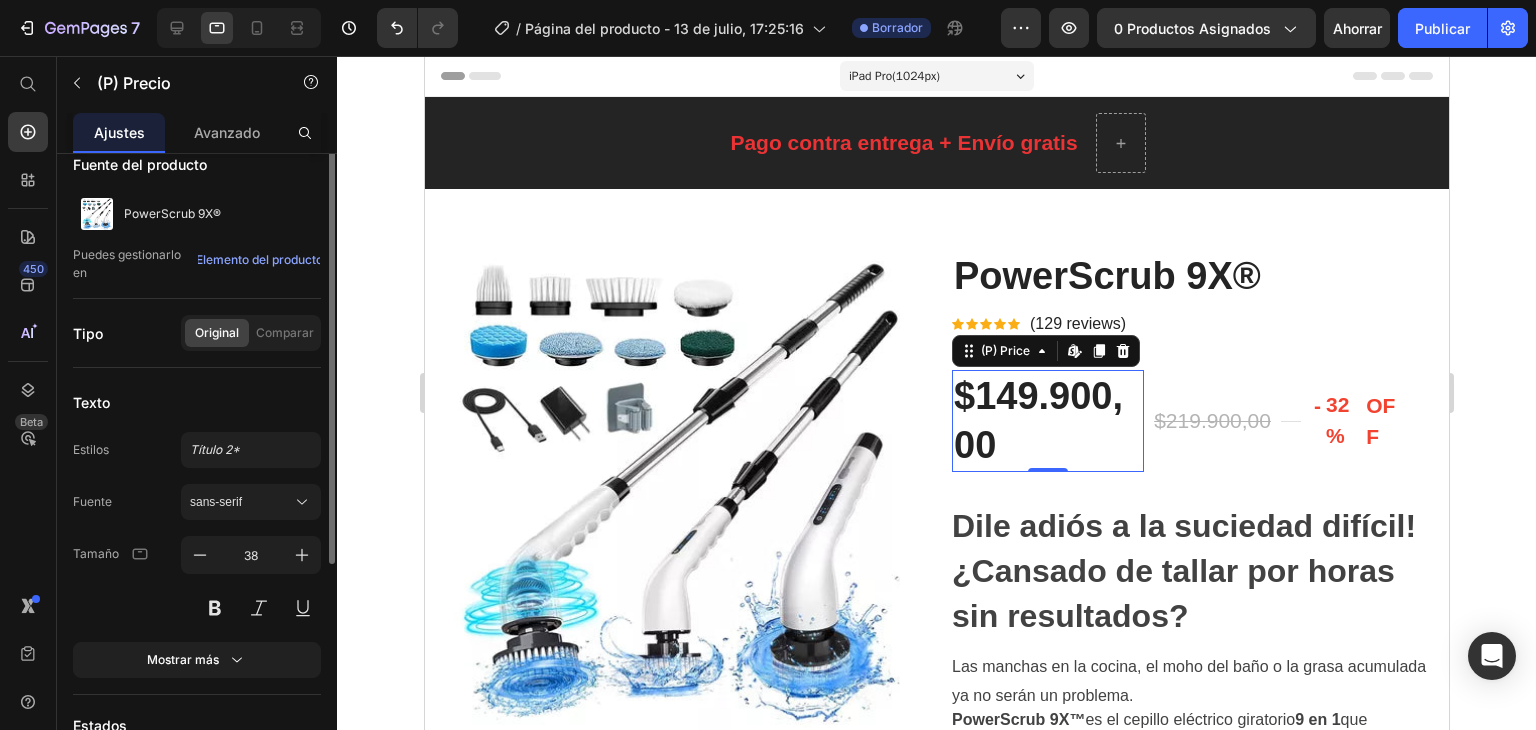 scroll, scrollTop: 0, scrollLeft: 0, axis: both 